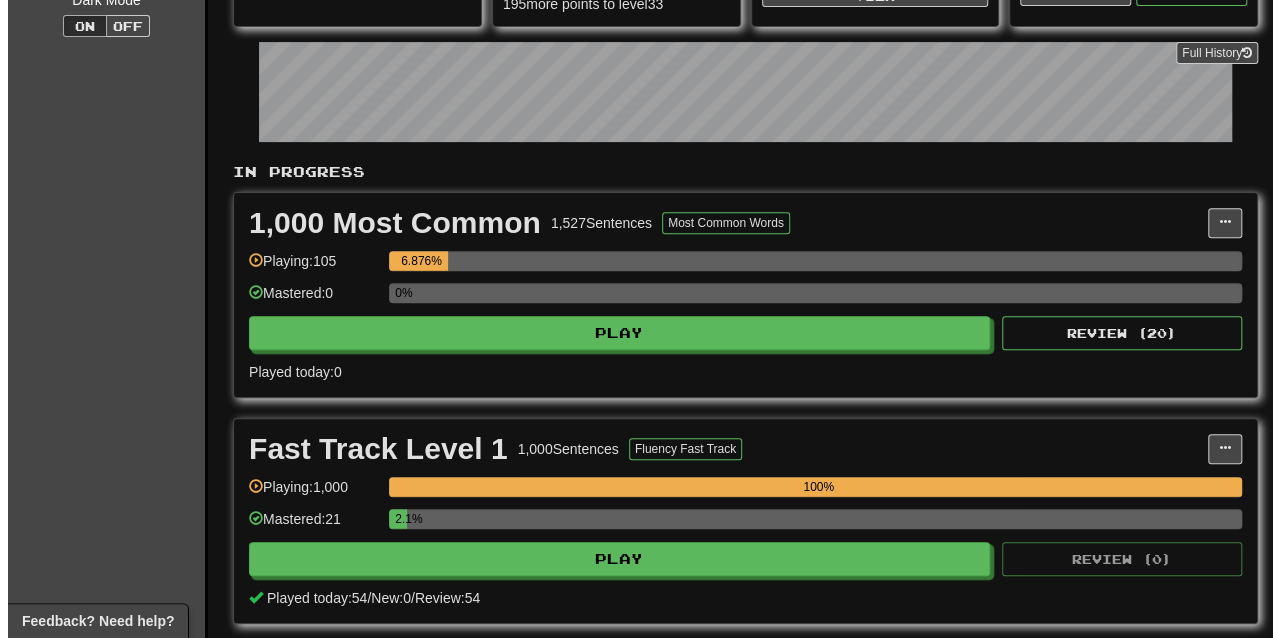 scroll, scrollTop: 401, scrollLeft: 0, axis: vertical 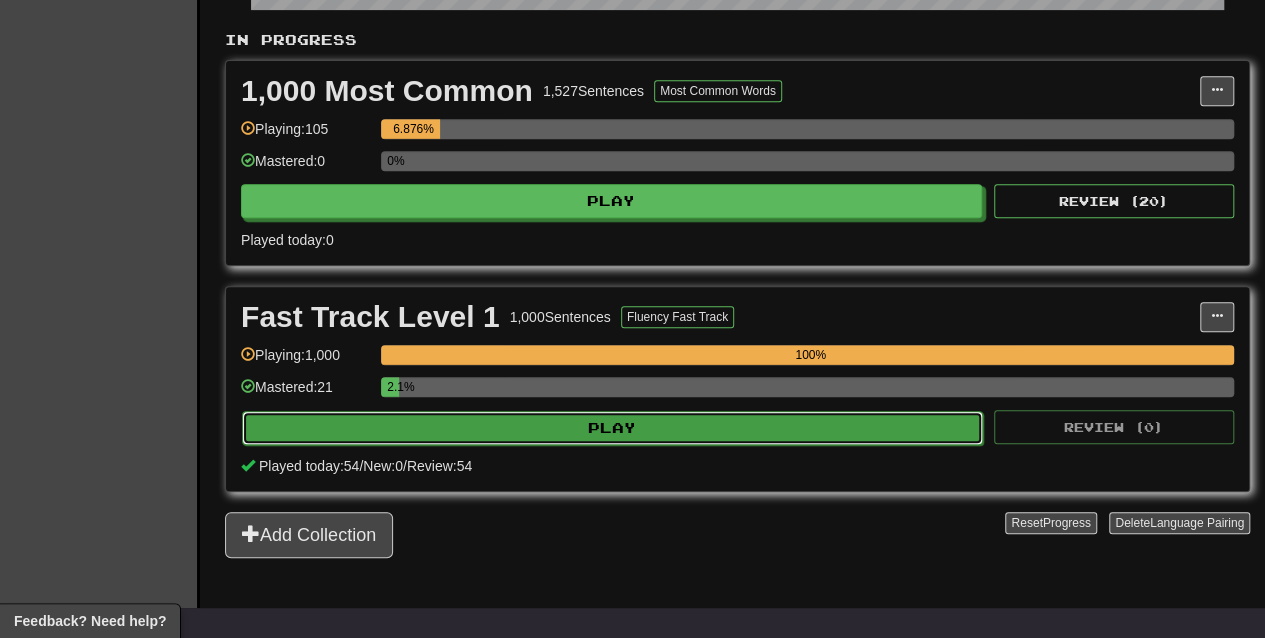 click on "Play" at bounding box center (612, 428) 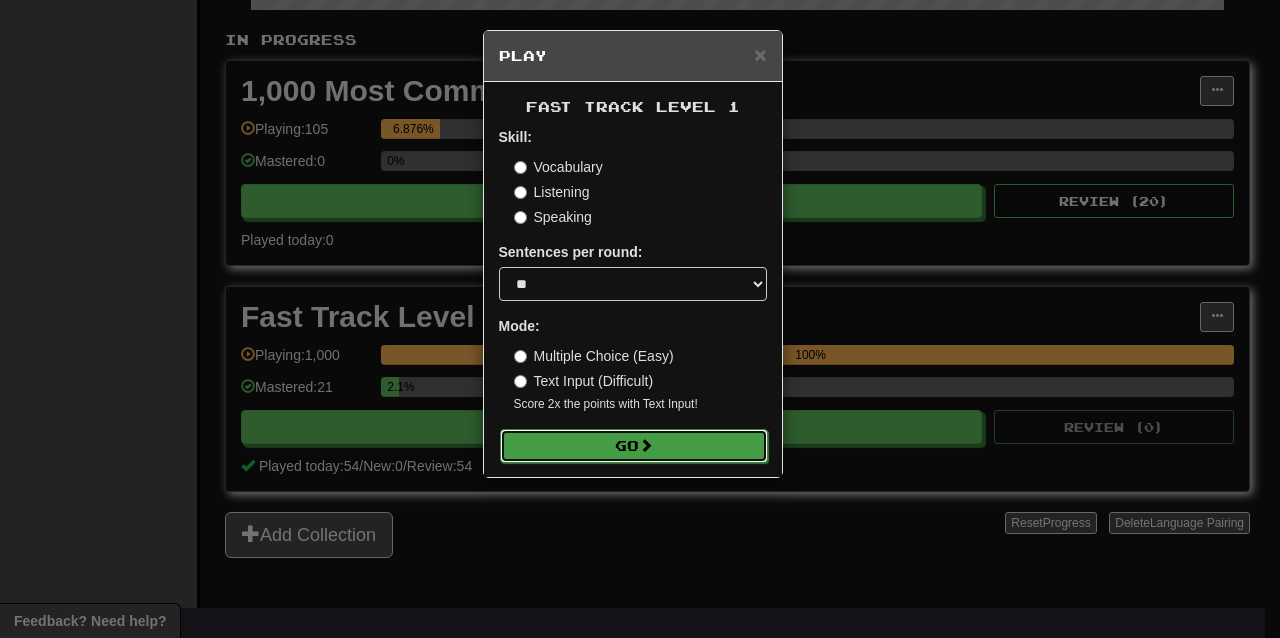 click on "Go" at bounding box center [634, 446] 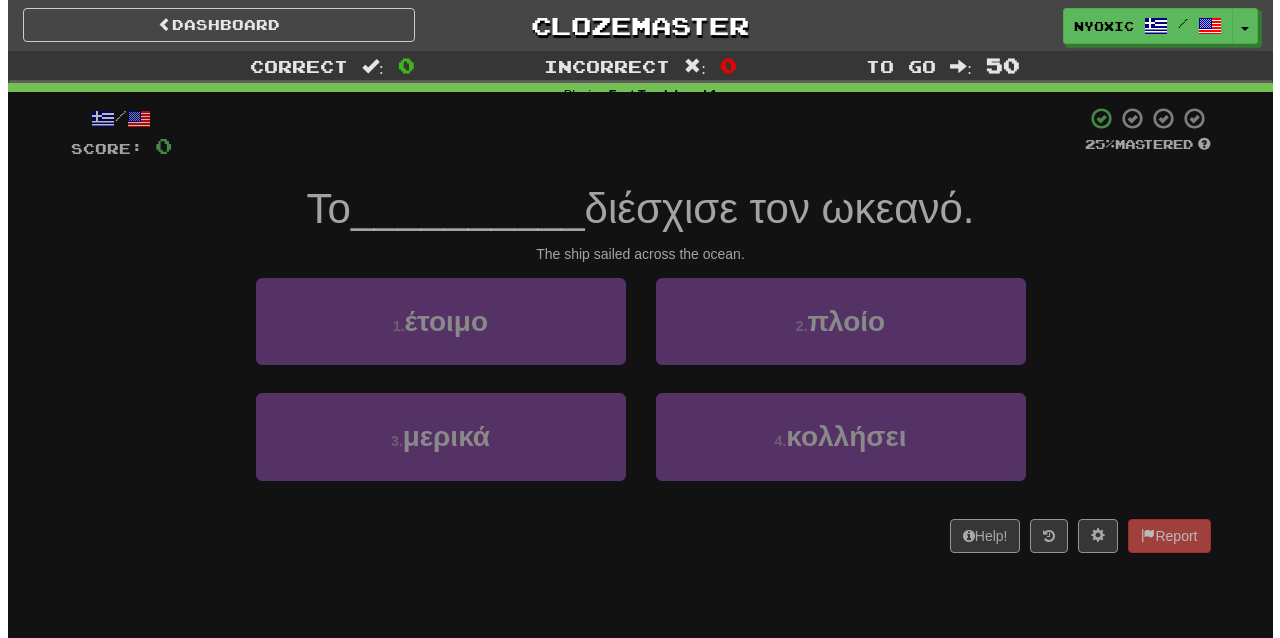 scroll, scrollTop: 0, scrollLeft: 0, axis: both 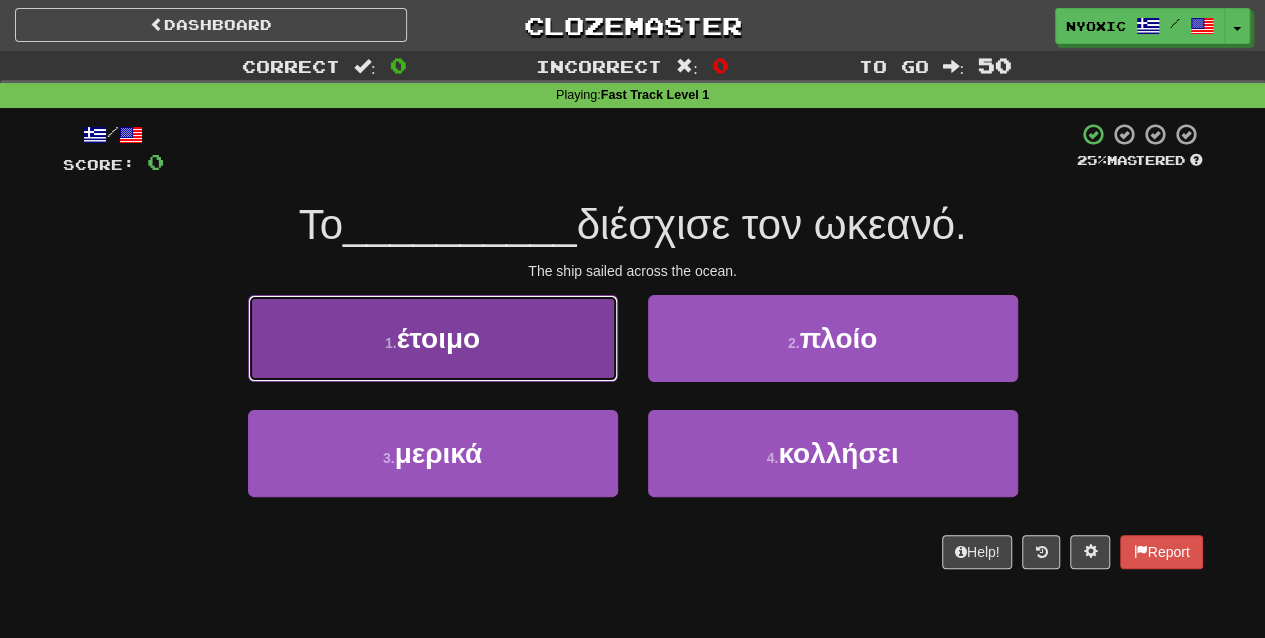 click on "1 .  έτοιμο" at bounding box center (433, 338) 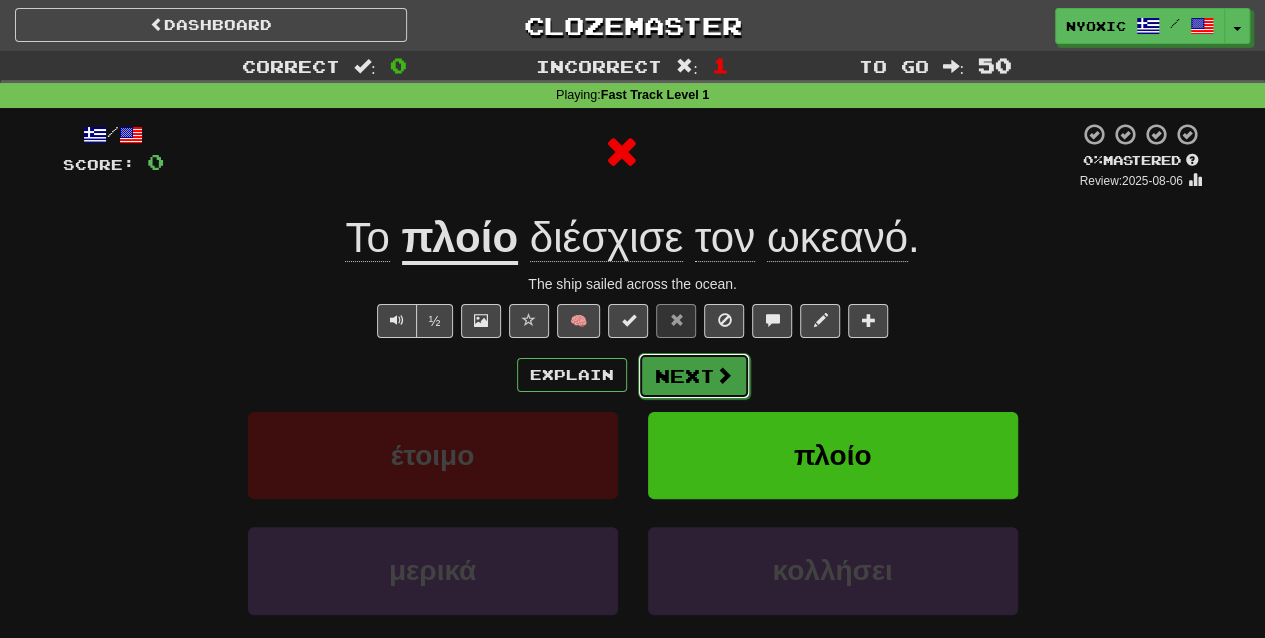 click on "Next" at bounding box center (694, 376) 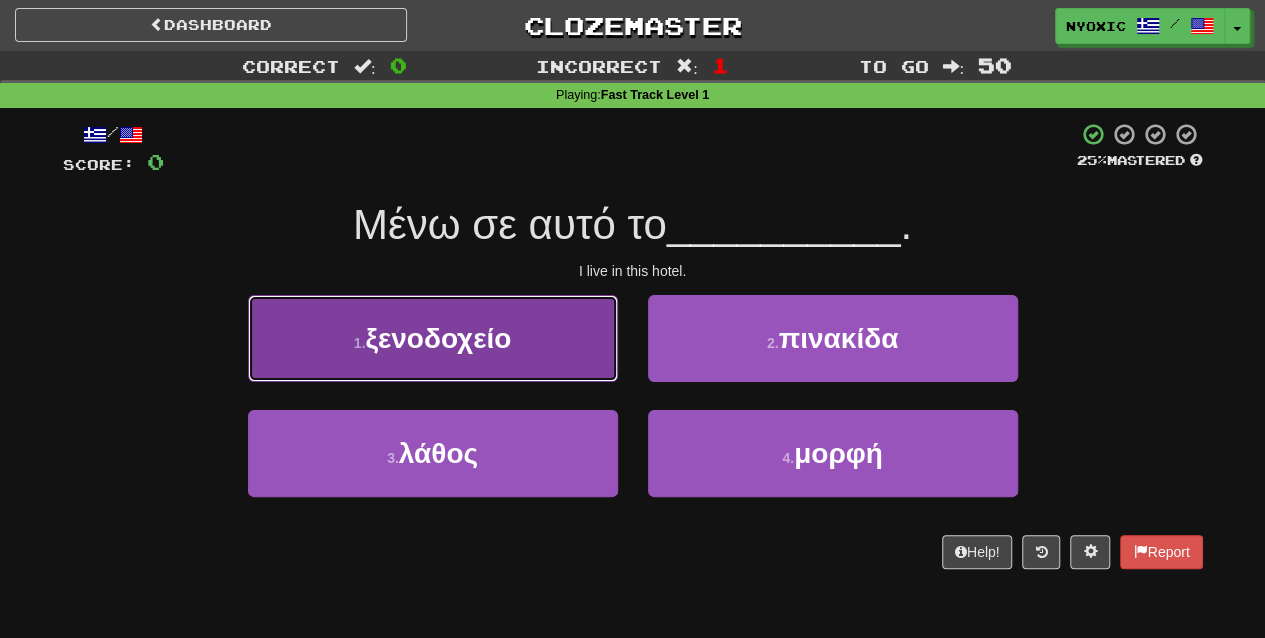 click on "1 .  ξενοδοχείο" at bounding box center (433, 338) 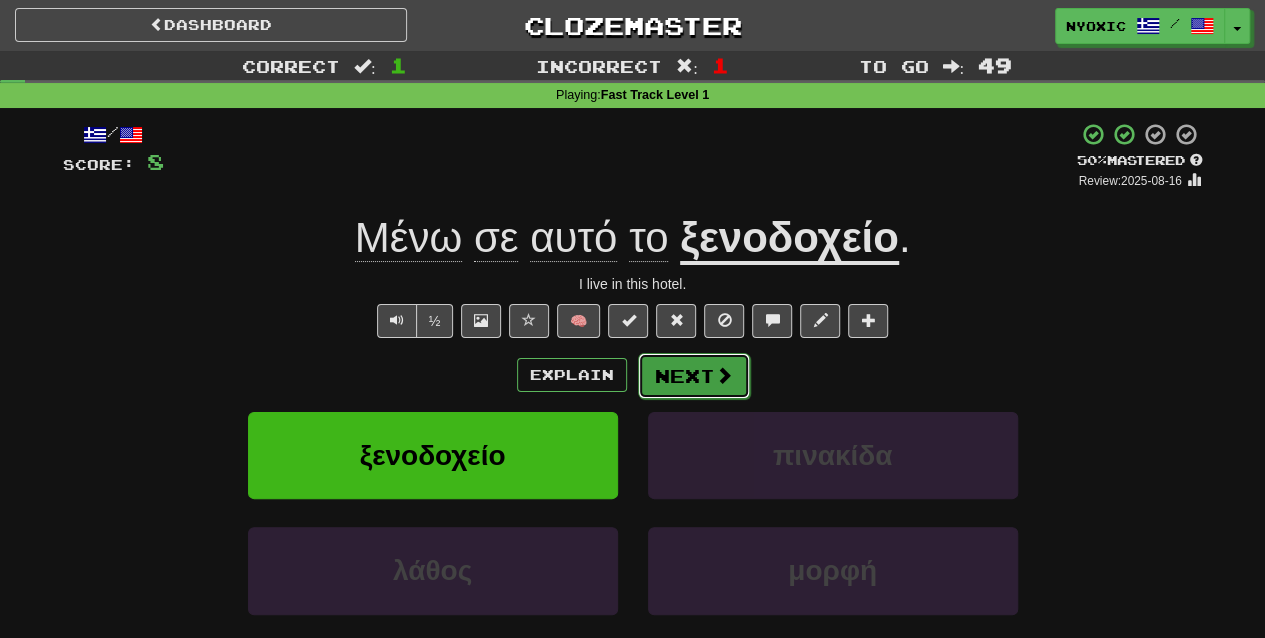 click on "Next" at bounding box center [694, 376] 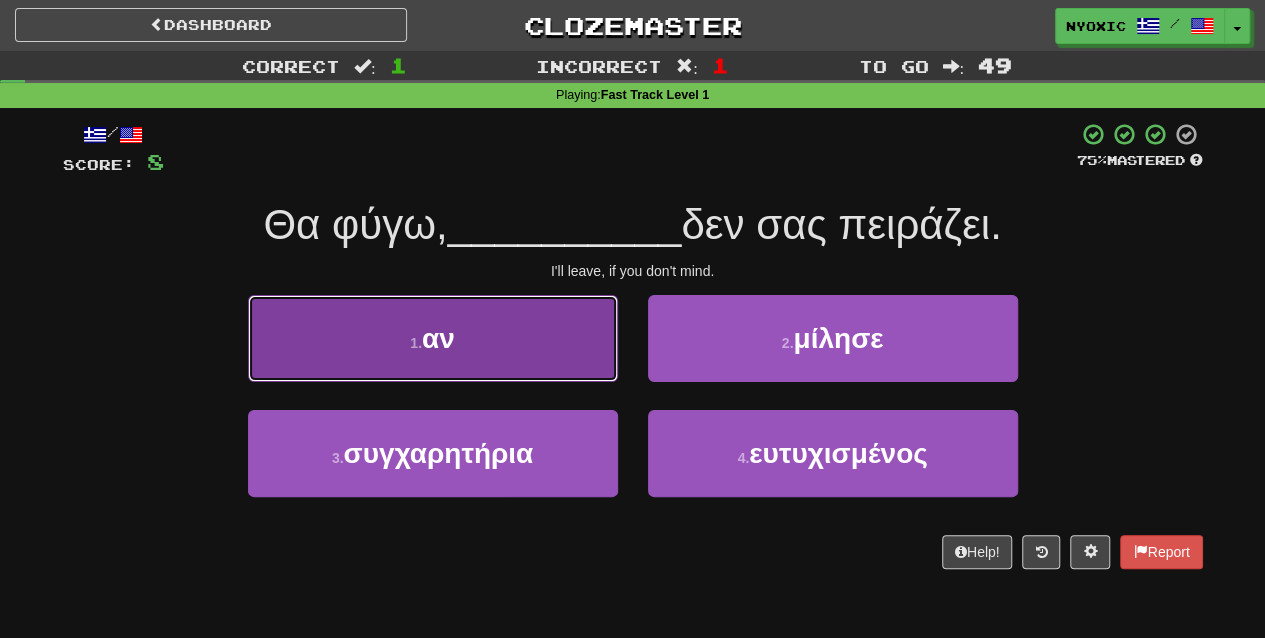 click on "1 .  αν" at bounding box center [433, 338] 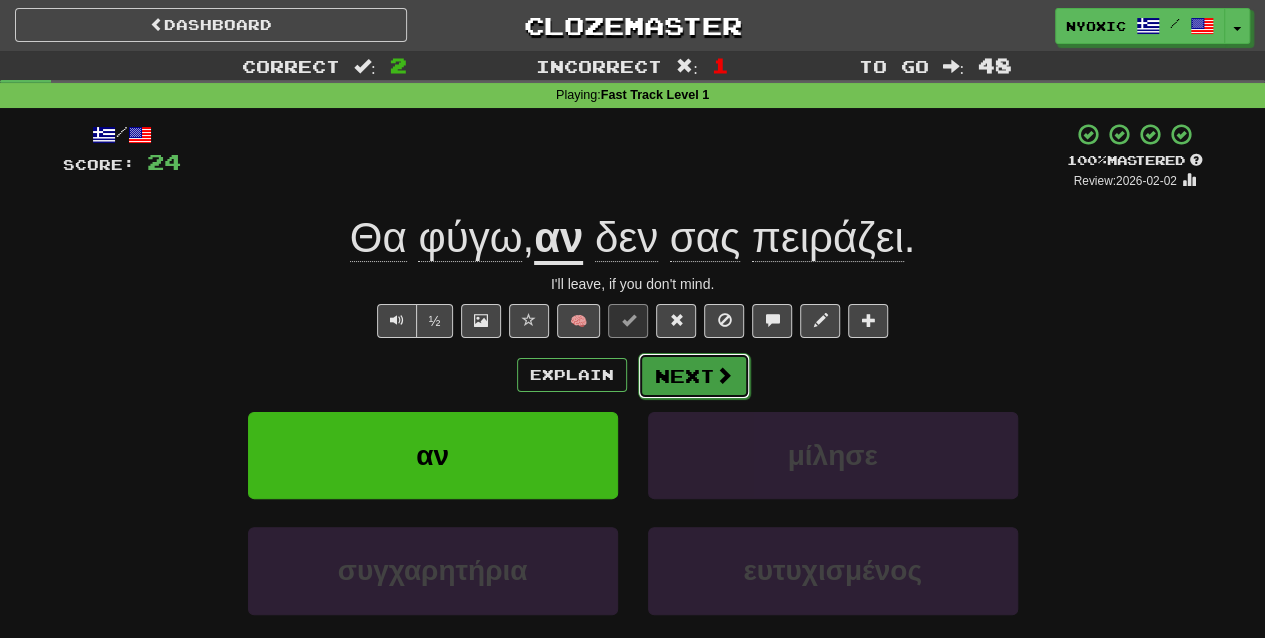 click on "Next" at bounding box center [694, 376] 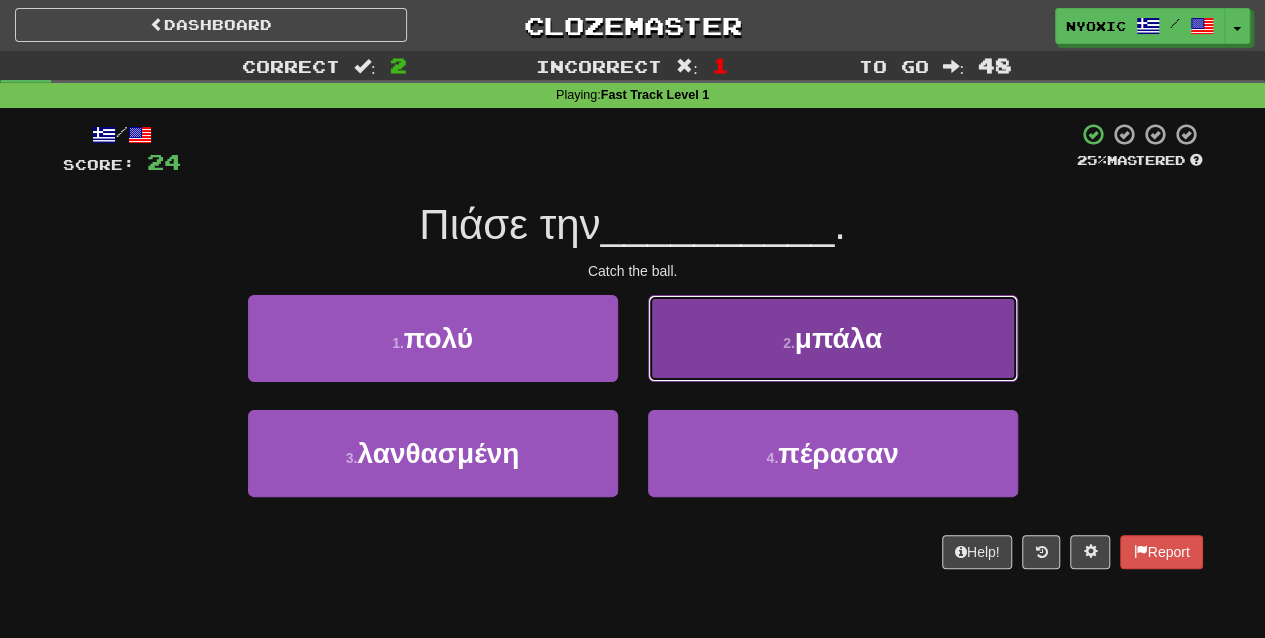 click on "2 .  μπάλα" at bounding box center [833, 338] 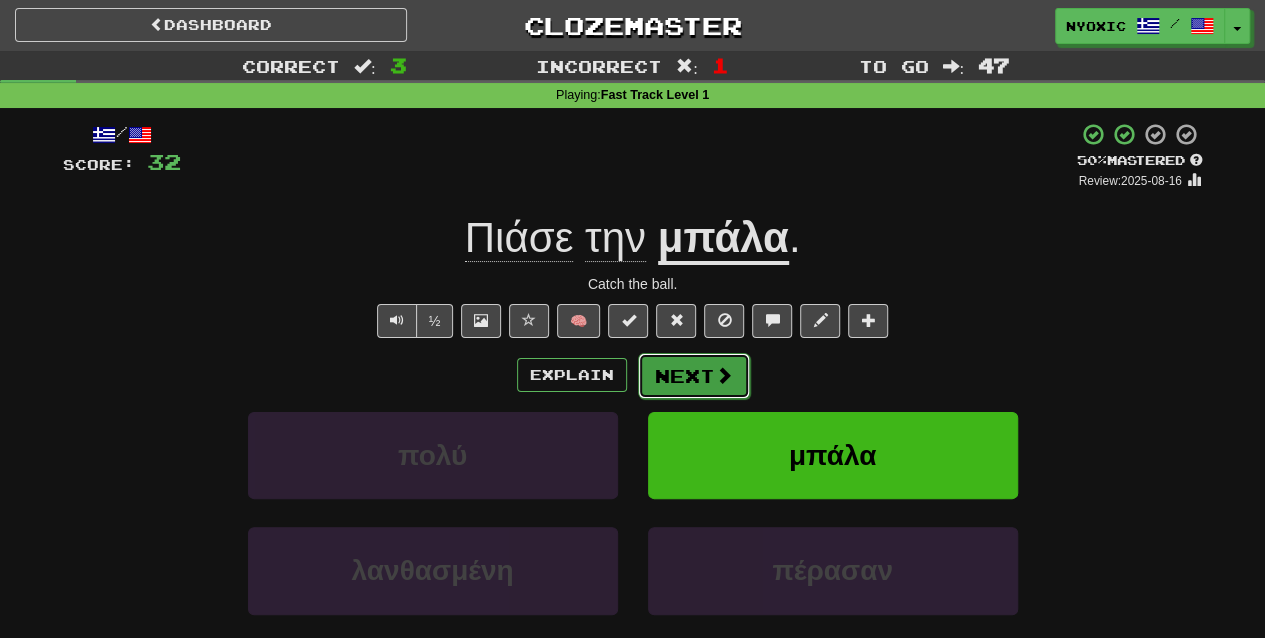click at bounding box center (724, 375) 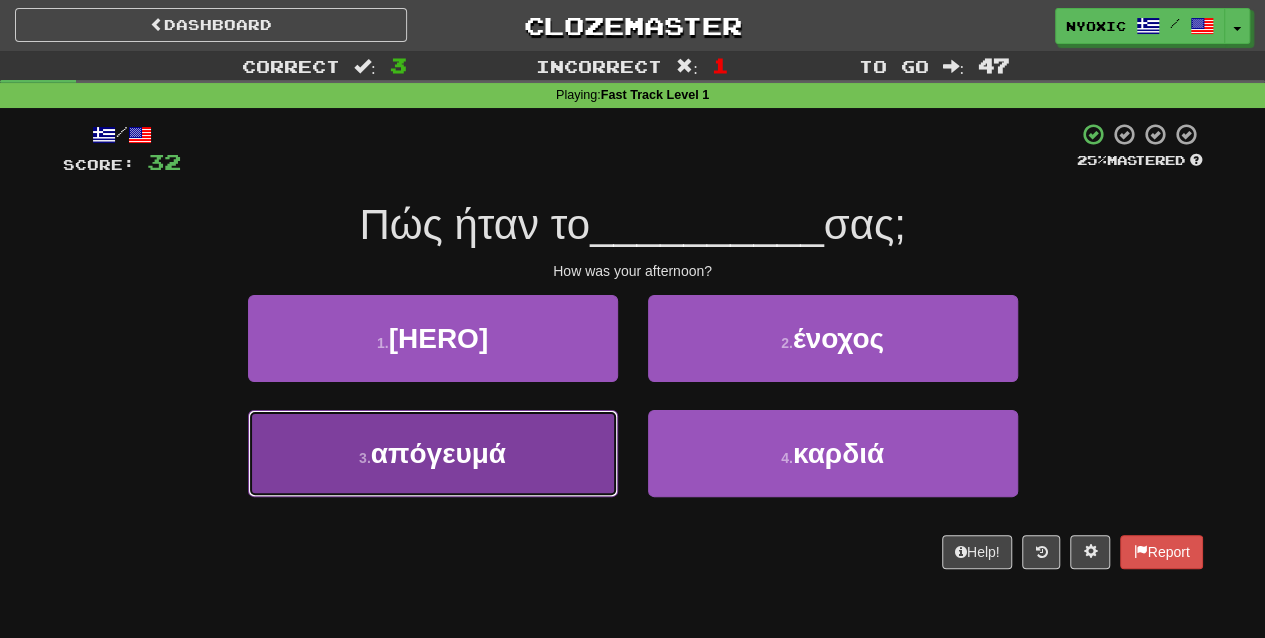 click on "3 .  απόγευμά" at bounding box center [433, 453] 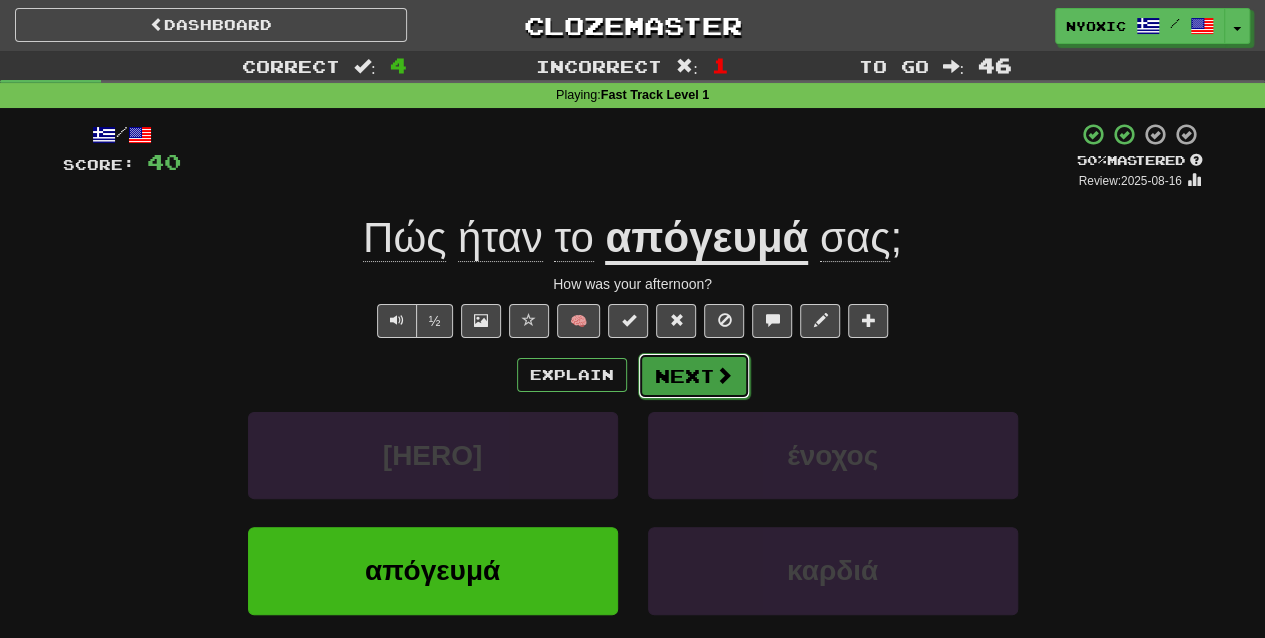 click on "Next" at bounding box center [694, 376] 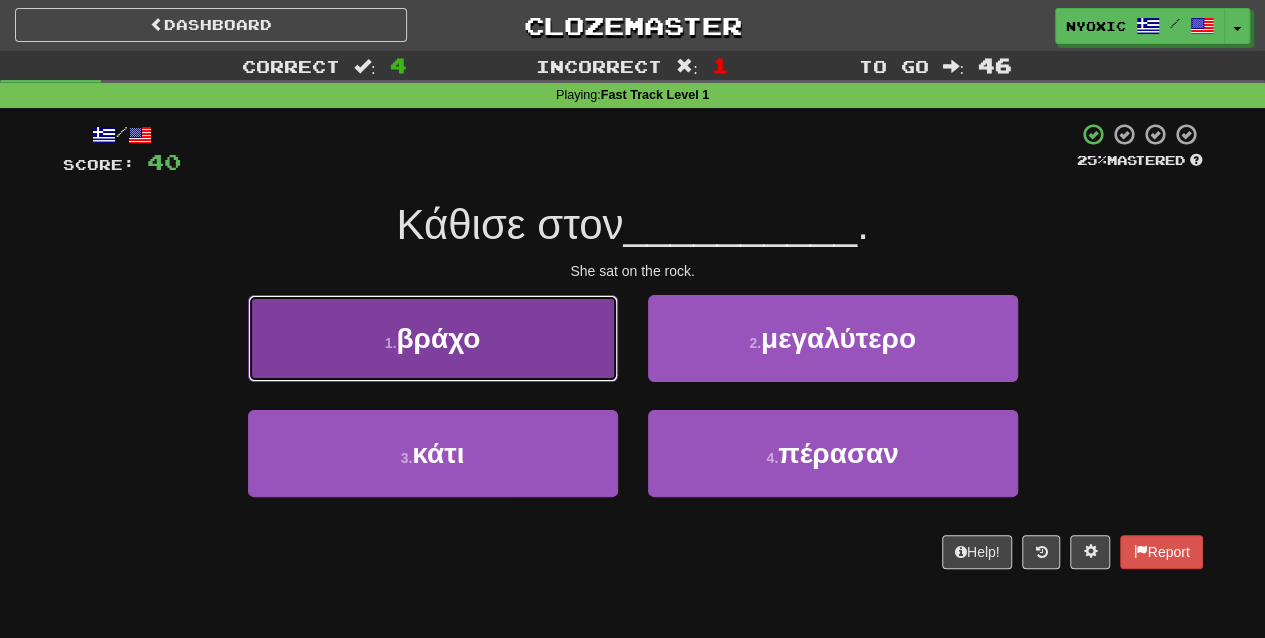 click on "1 .  βράχο" at bounding box center [433, 338] 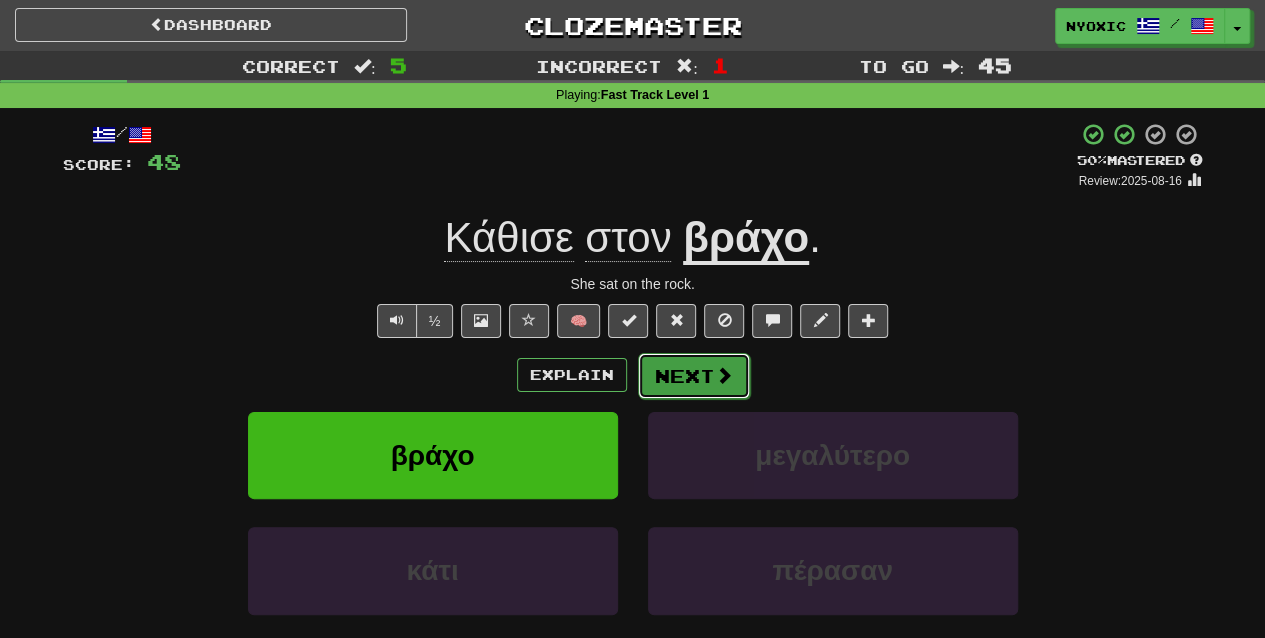 click on "Next" at bounding box center (694, 376) 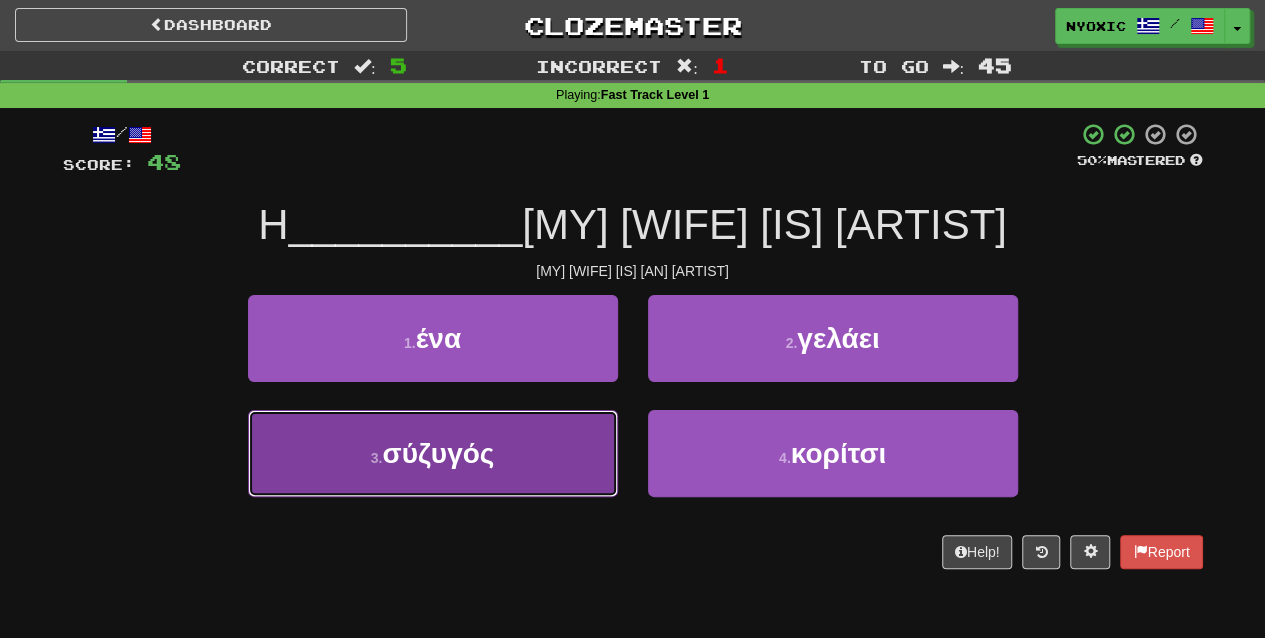 click on "3 .  σύζυγός" at bounding box center [433, 453] 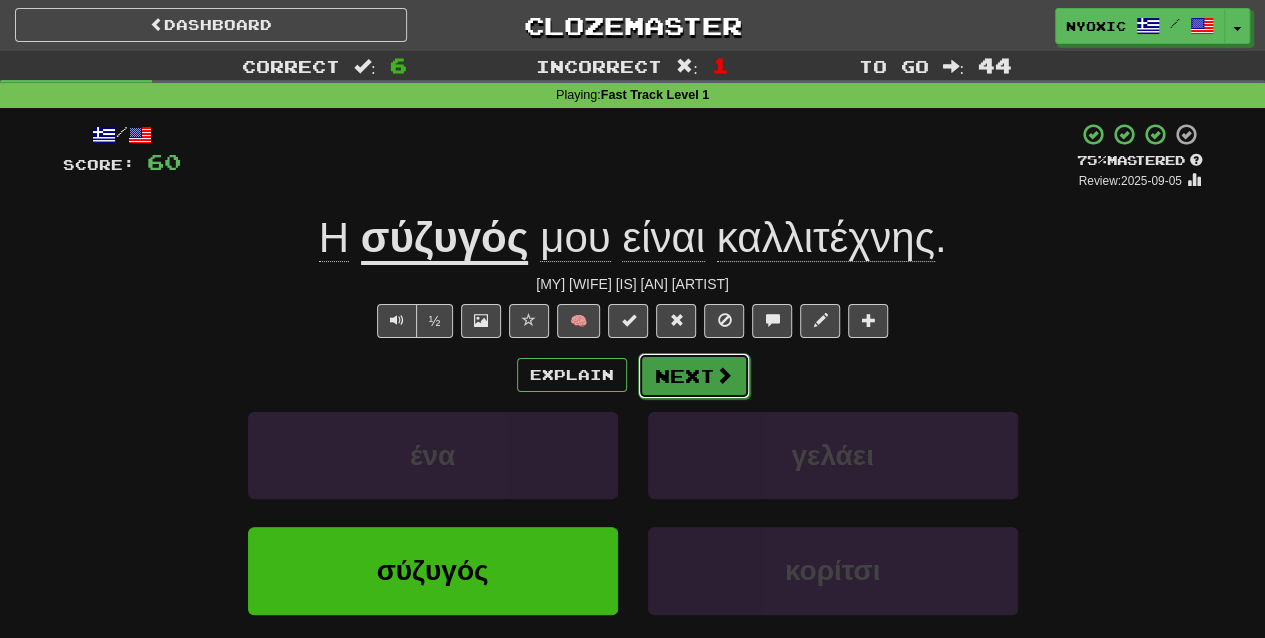 click on "Next" at bounding box center [694, 376] 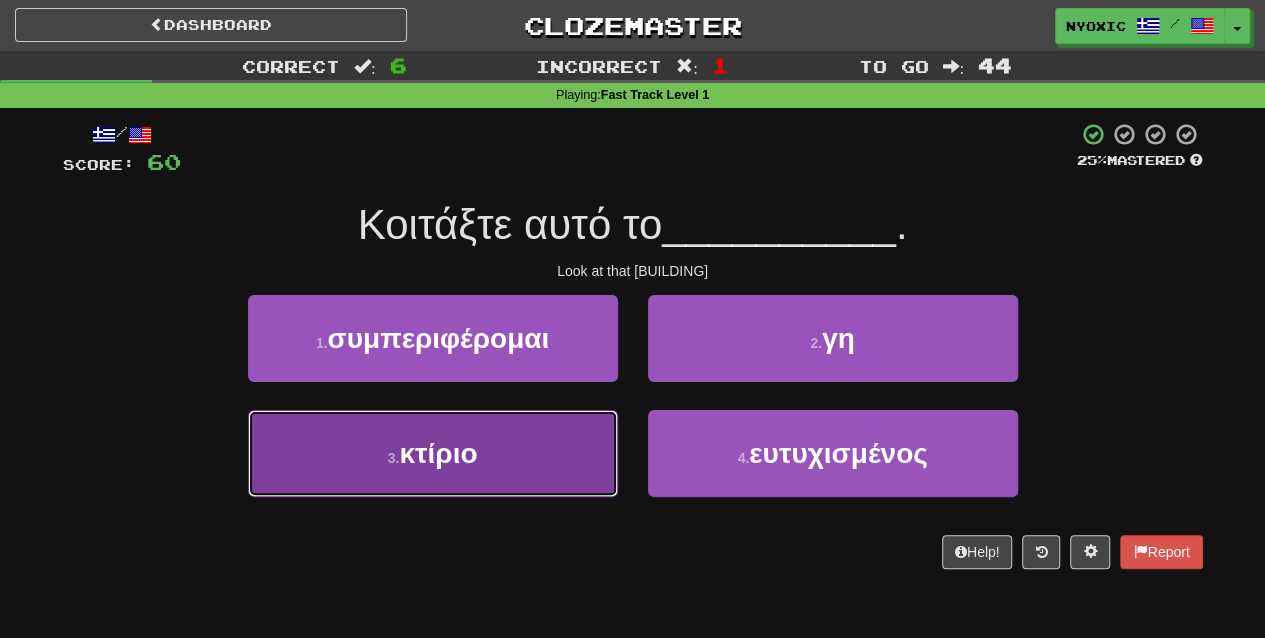 click on "3 .  κτίριο" at bounding box center [433, 453] 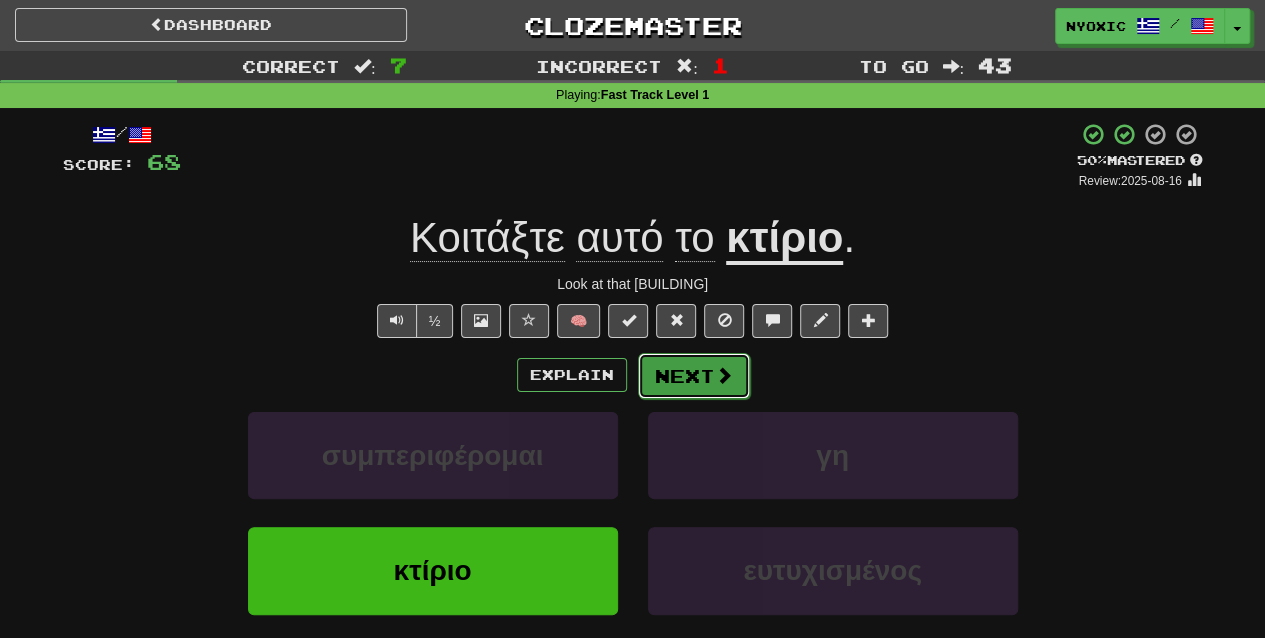 click at bounding box center [724, 375] 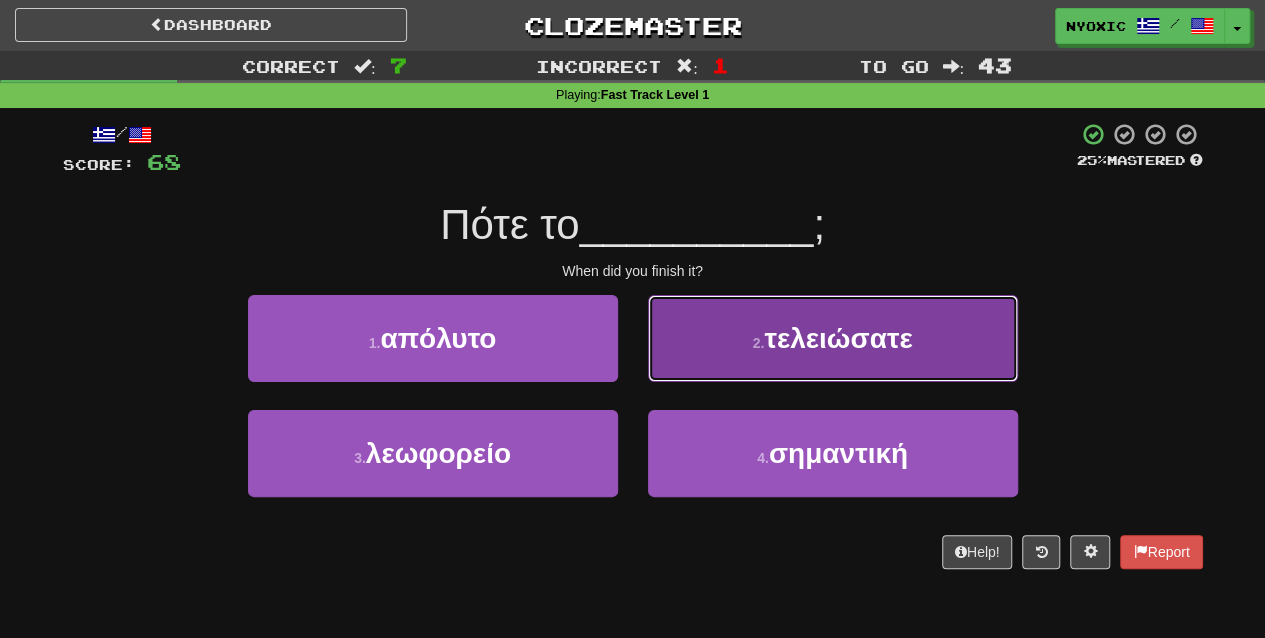 click on "2 .  τελειώσατε" at bounding box center [833, 338] 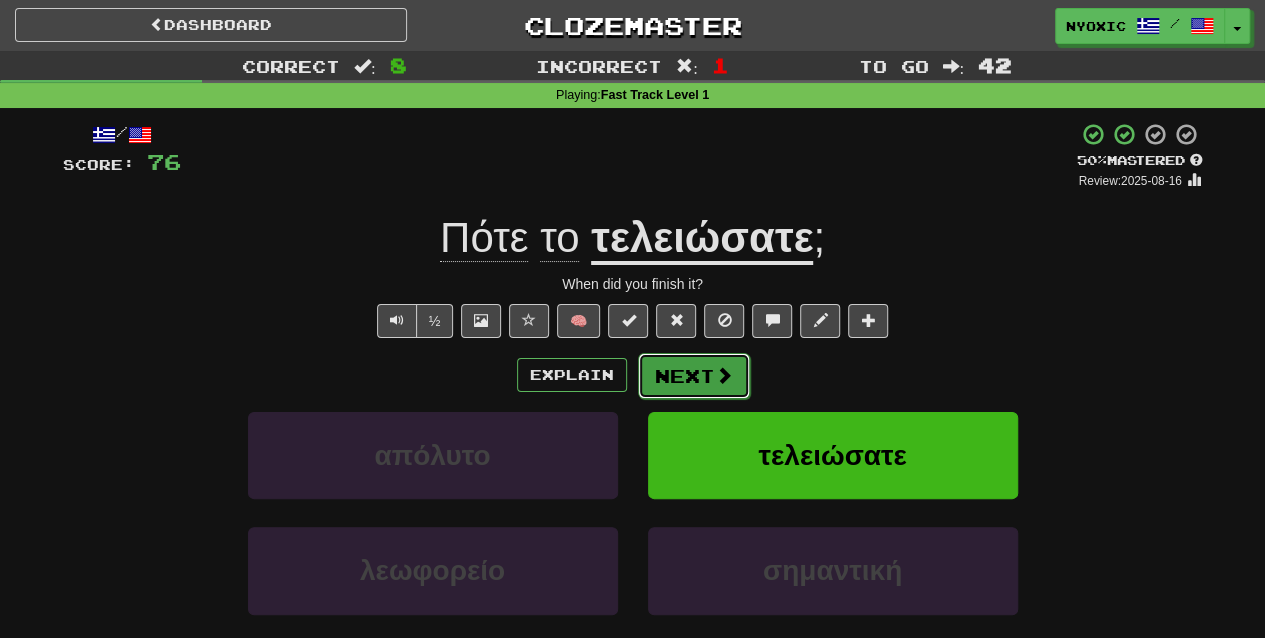 click on "Next" at bounding box center (694, 376) 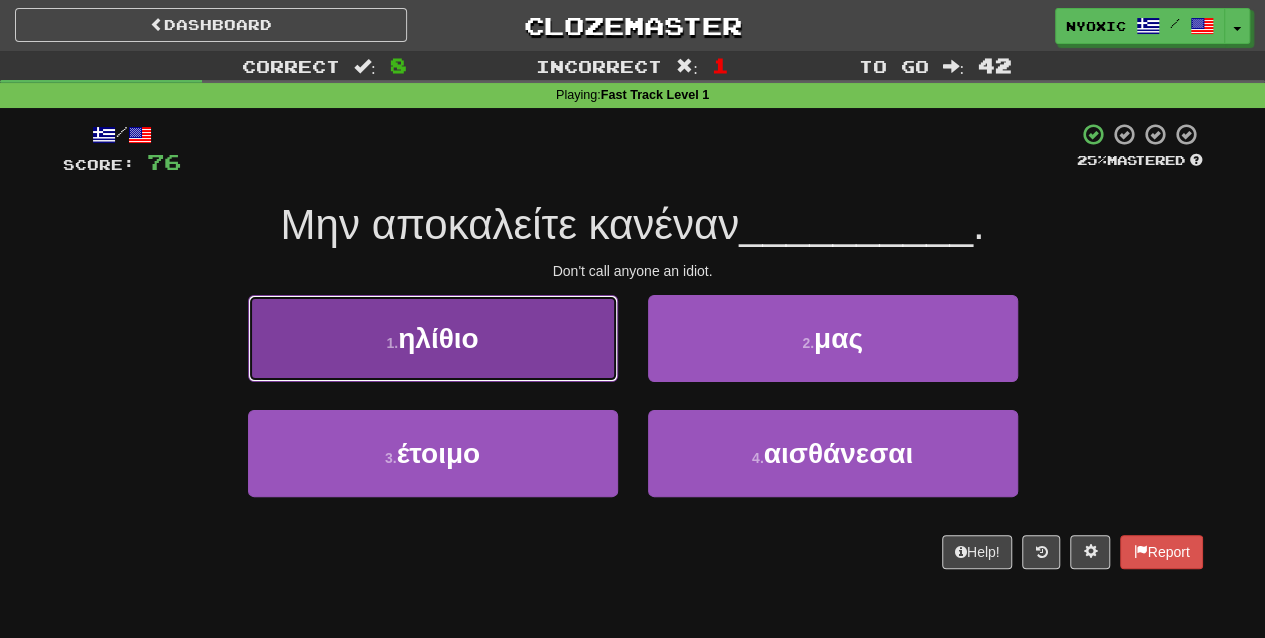 click on "1 .  ηλίθιο" at bounding box center [433, 338] 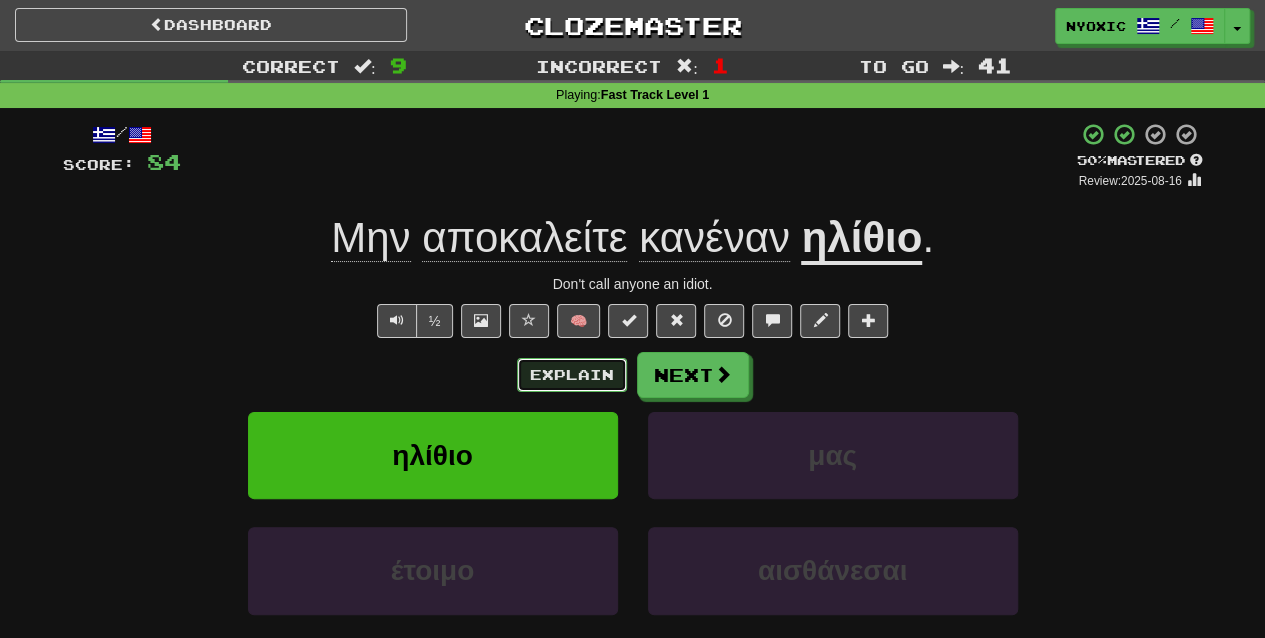 click on "Explain" at bounding box center (572, 375) 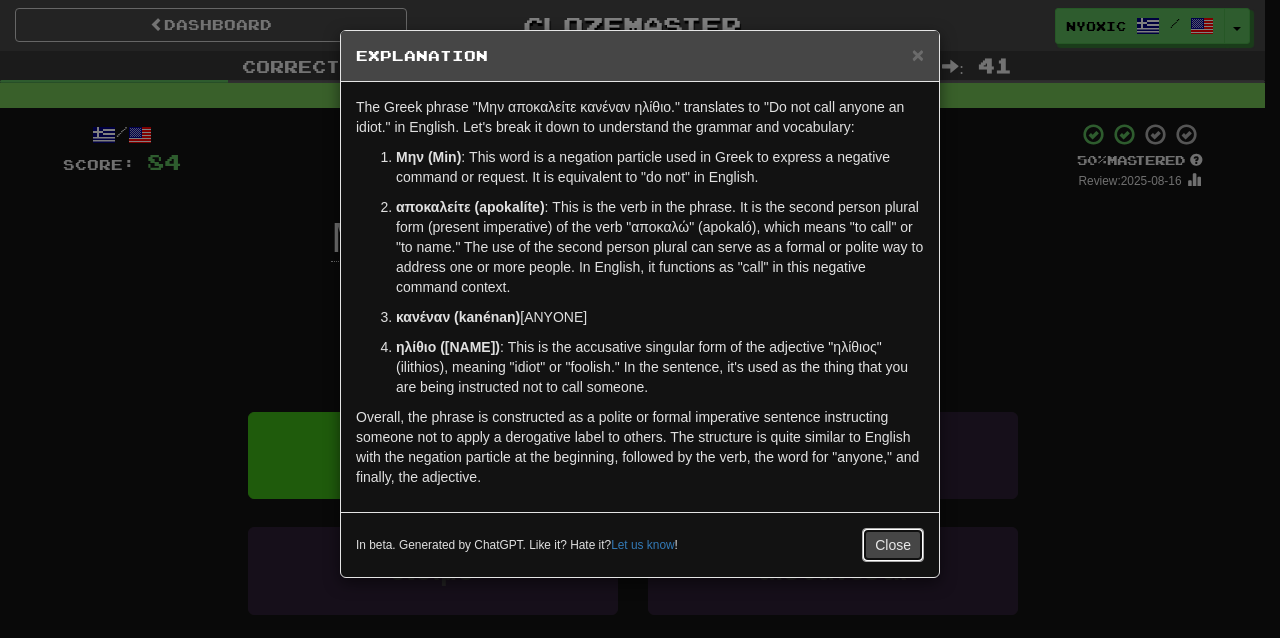 click on "Close" at bounding box center [893, 545] 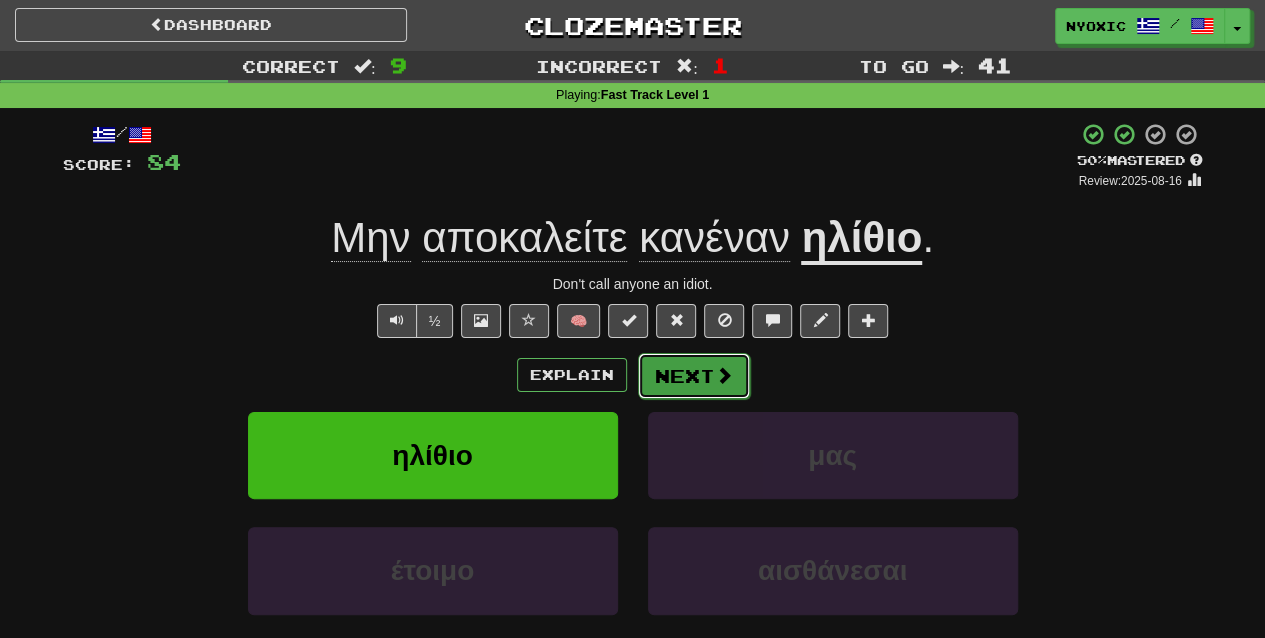 click on "Next" at bounding box center (694, 376) 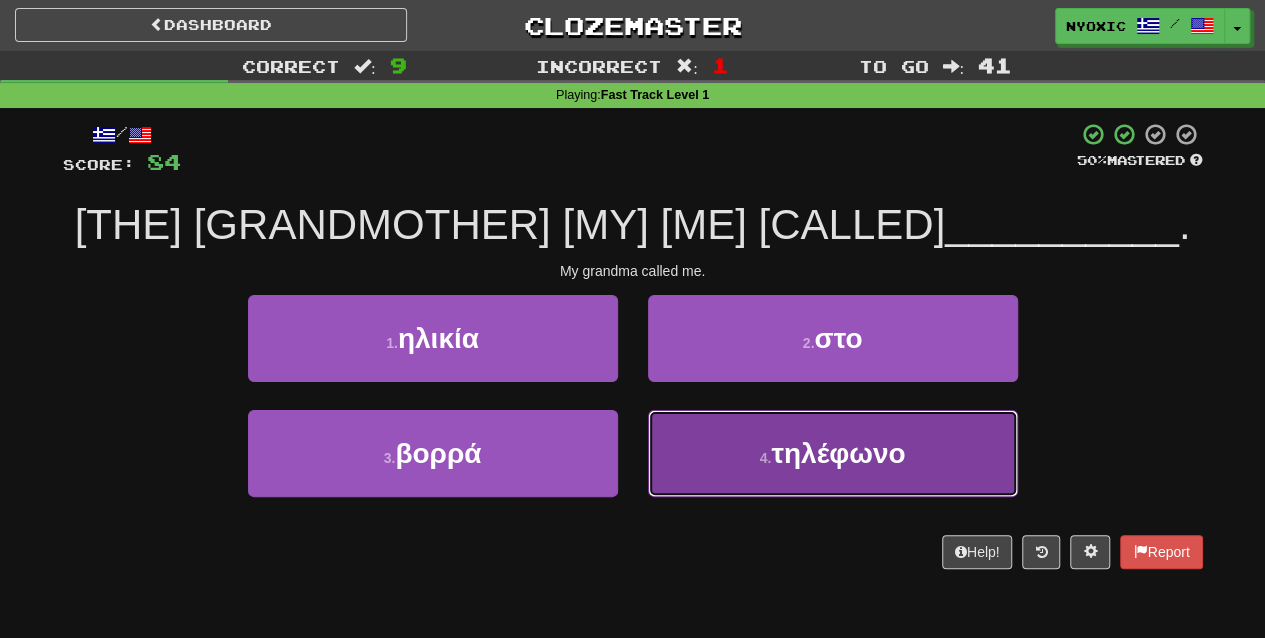click on "4 .  τηλέφωνο" at bounding box center [833, 453] 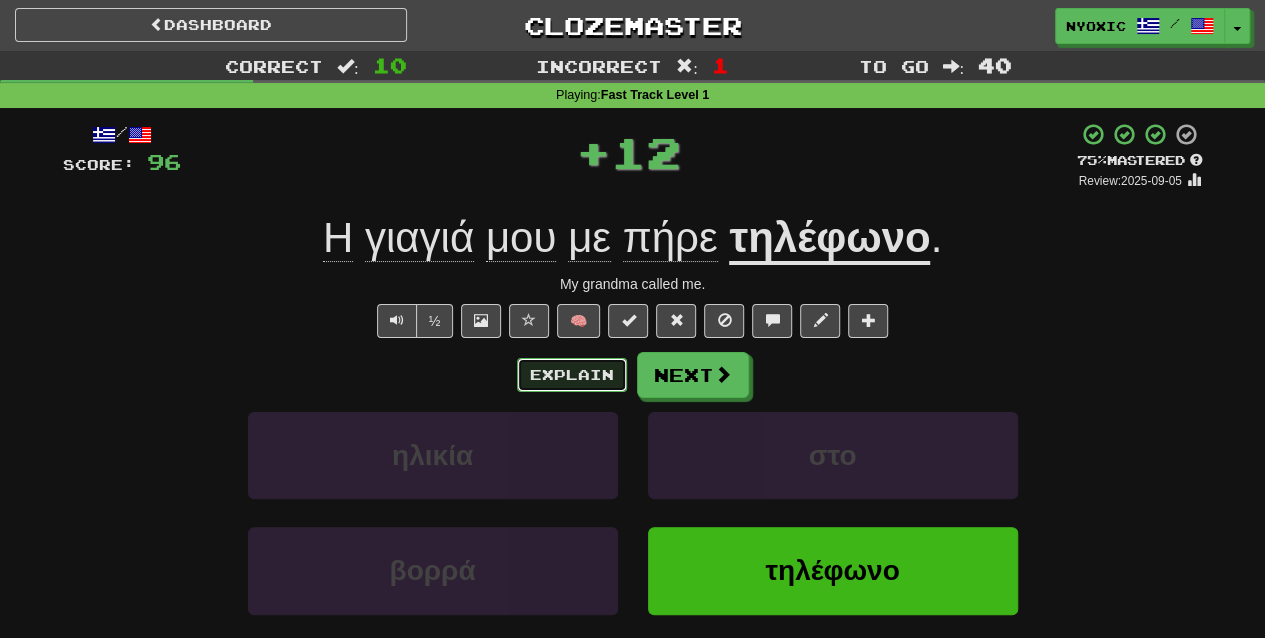 click on "Explain" at bounding box center (572, 375) 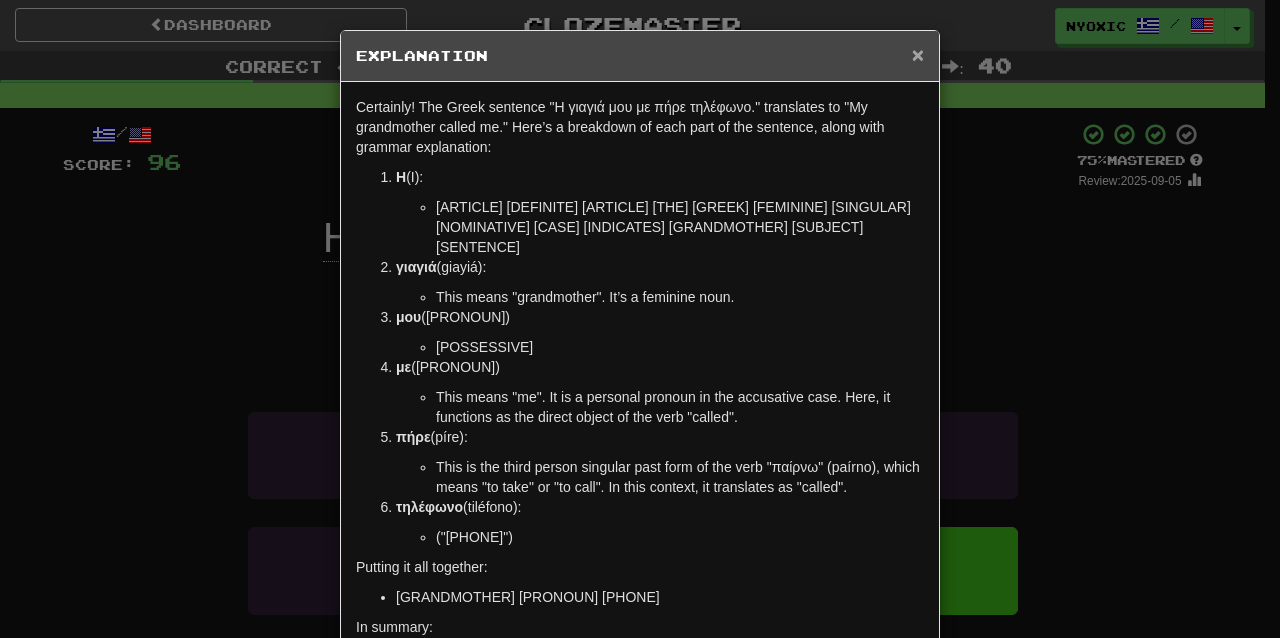 click on "×" at bounding box center [918, 54] 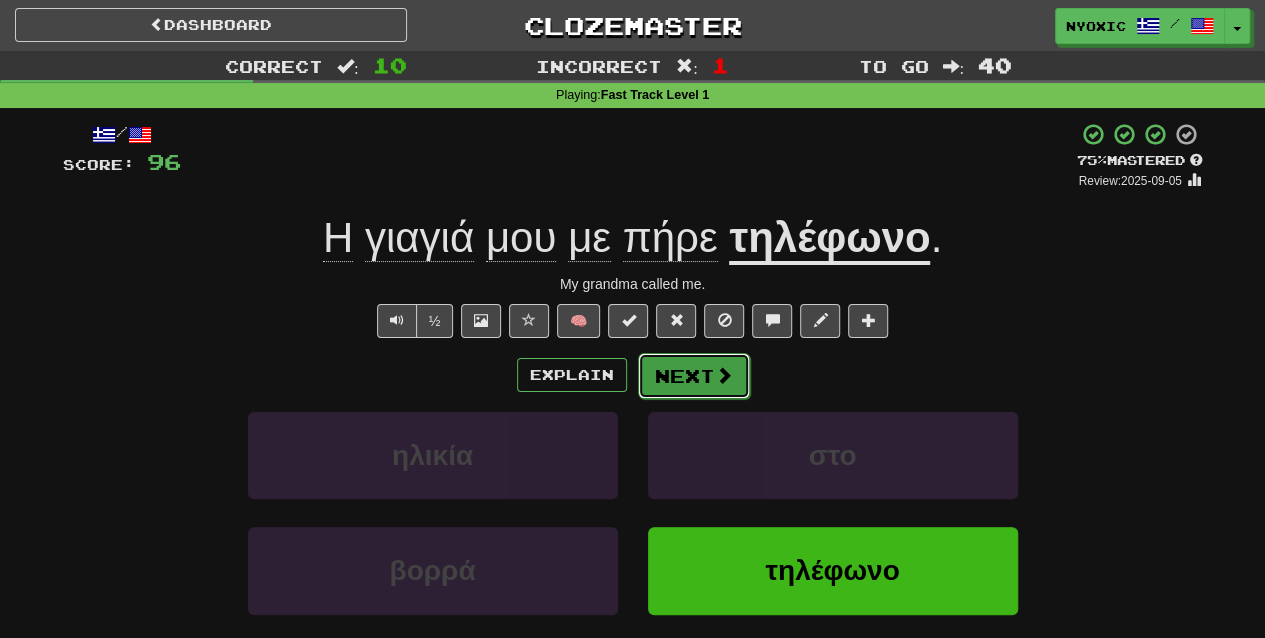 click on "Next" at bounding box center [694, 376] 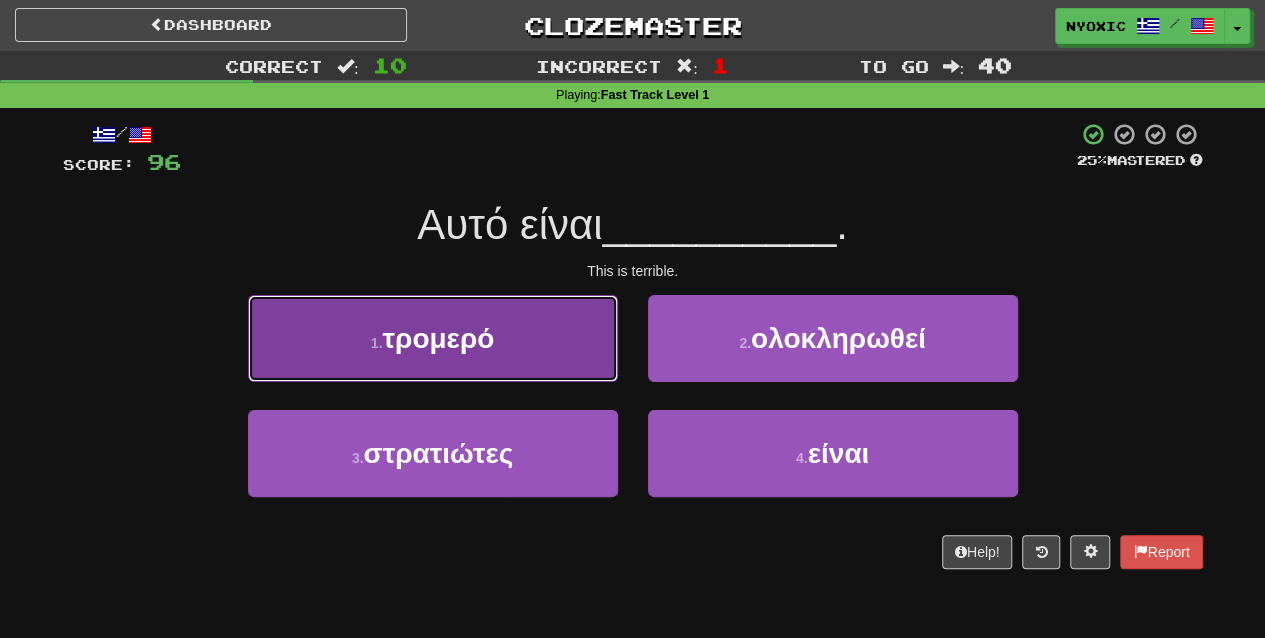 click on "1 .  τρομερό" at bounding box center [433, 338] 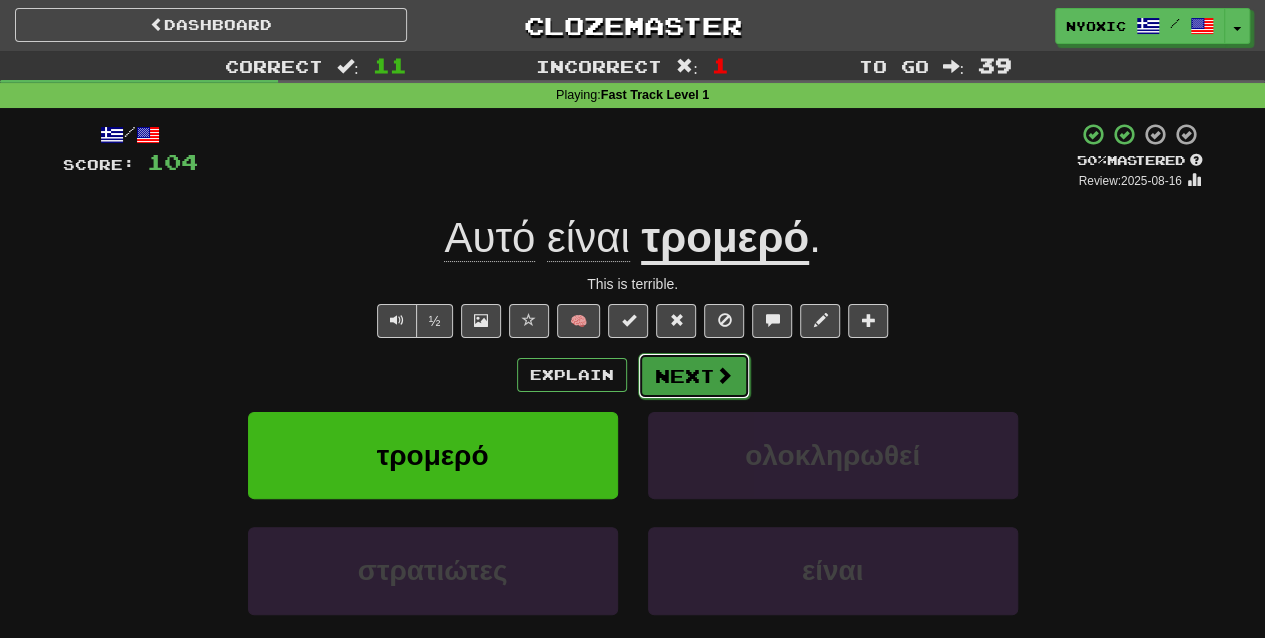 click at bounding box center [724, 375] 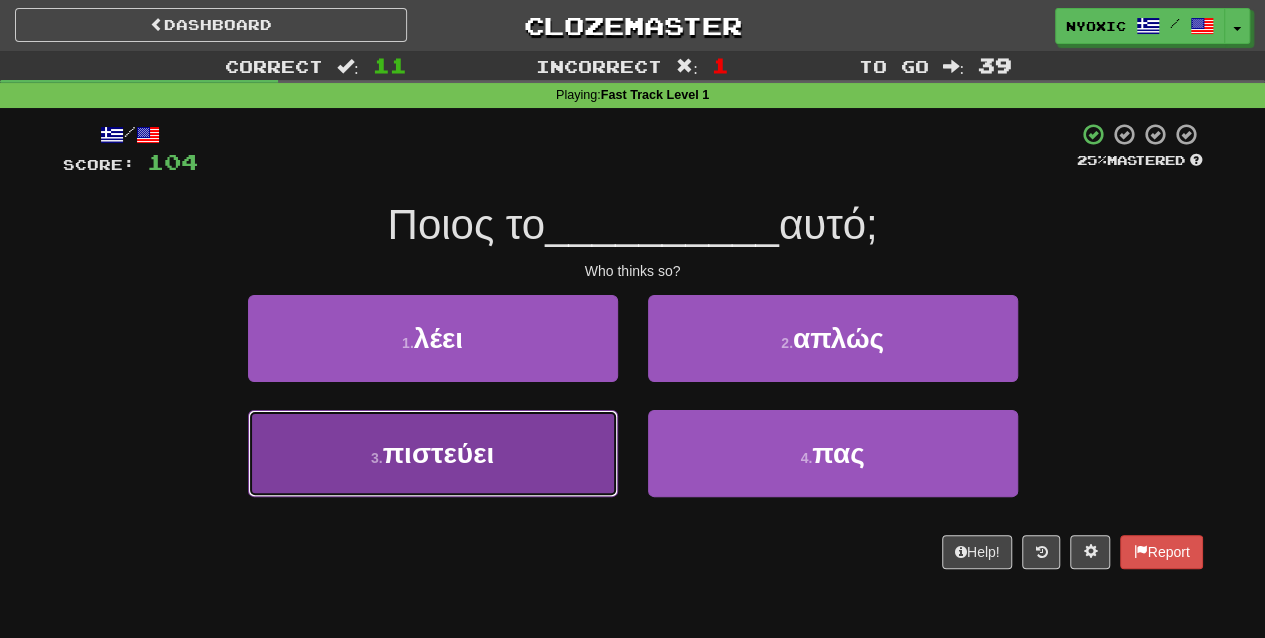 click on "3 .  πιστεύει" at bounding box center (433, 453) 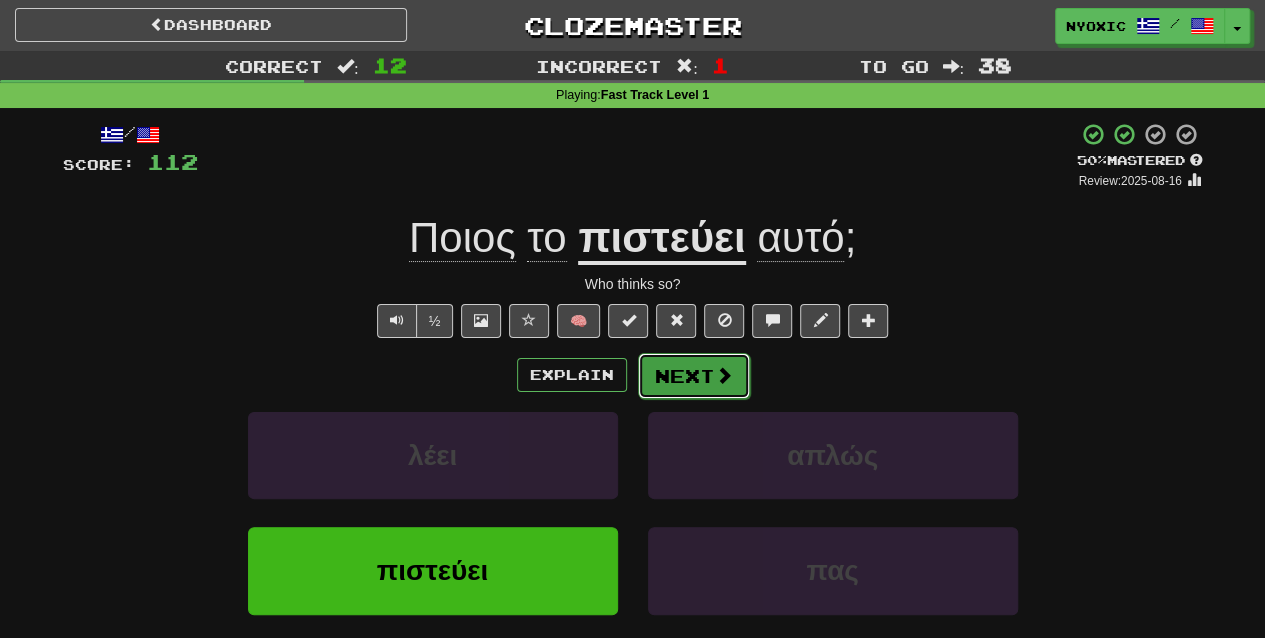click on "Next" at bounding box center (694, 376) 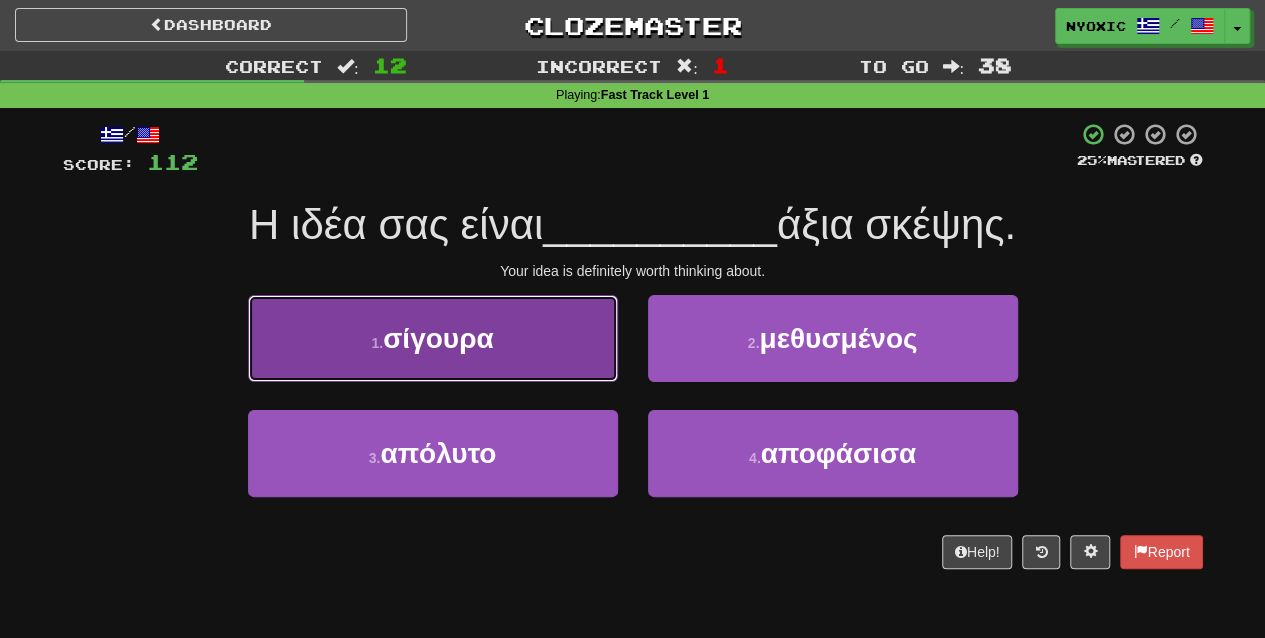 click on "1 .  σίγουρα" at bounding box center [433, 338] 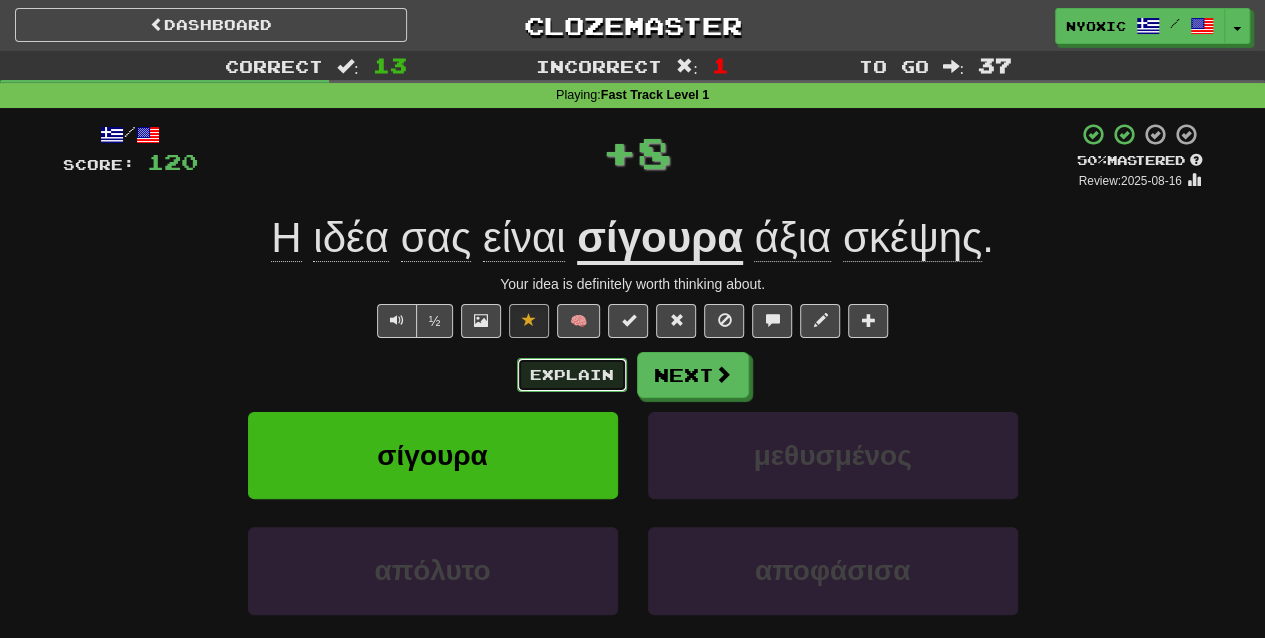 click on "Explain" at bounding box center [572, 375] 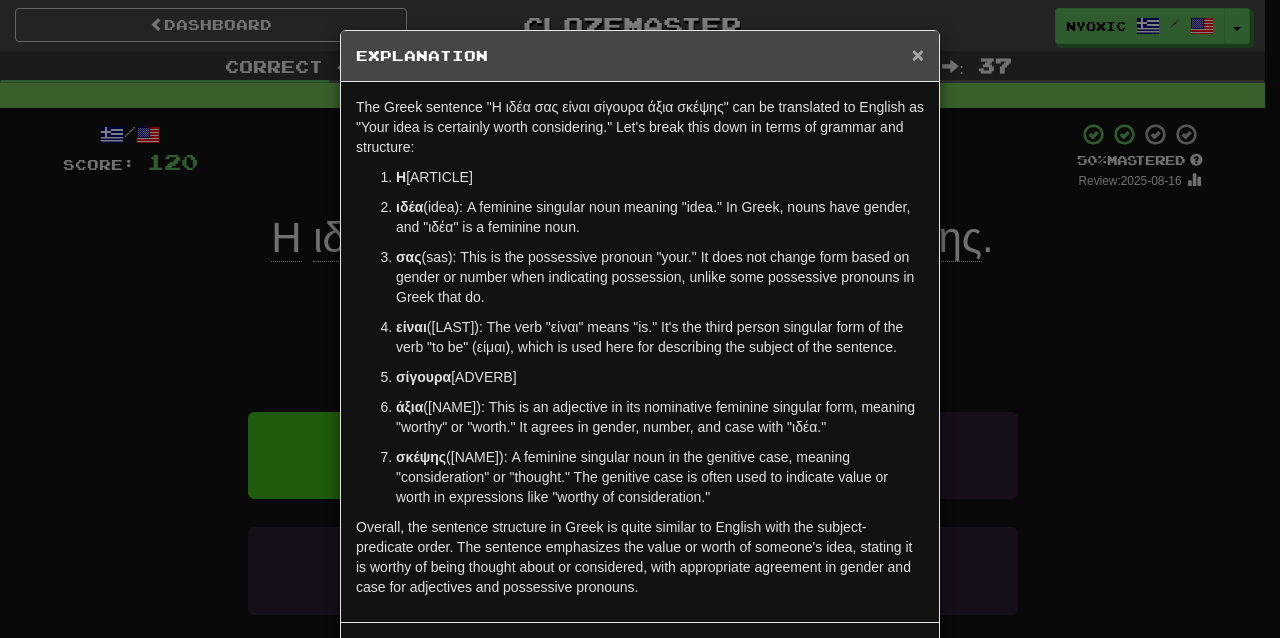 click on "×" at bounding box center (918, 54) 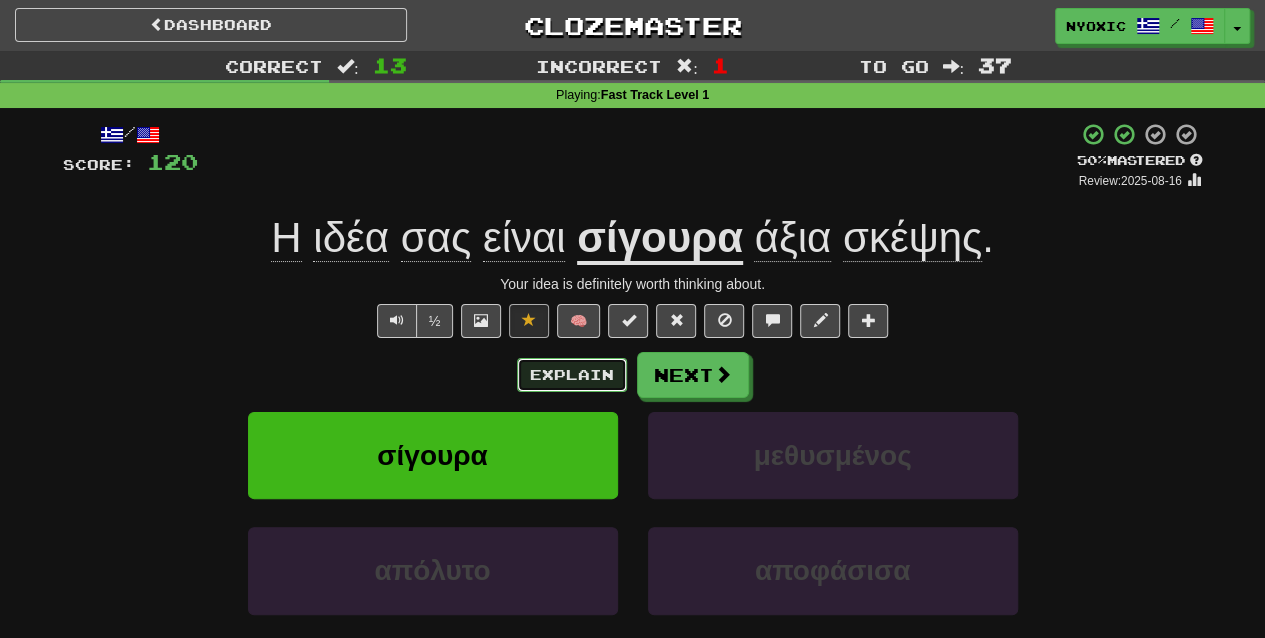click on "Explain" at bounding box center [572, 375] 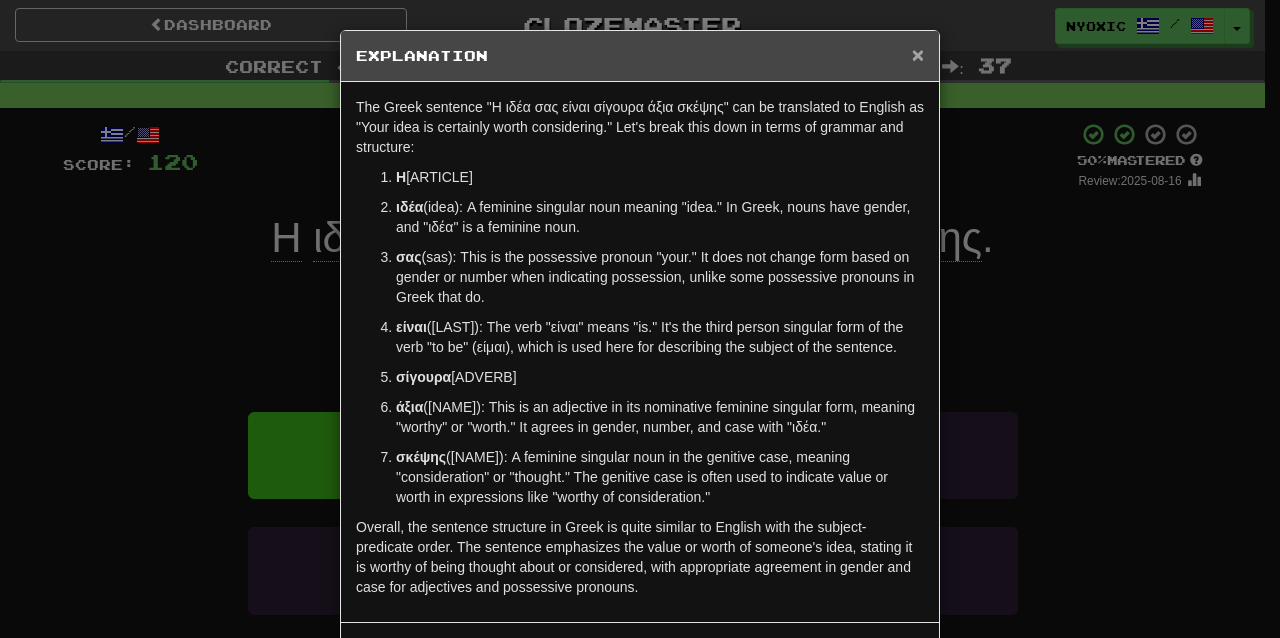 click on "×" at bounding box center [918, 54] 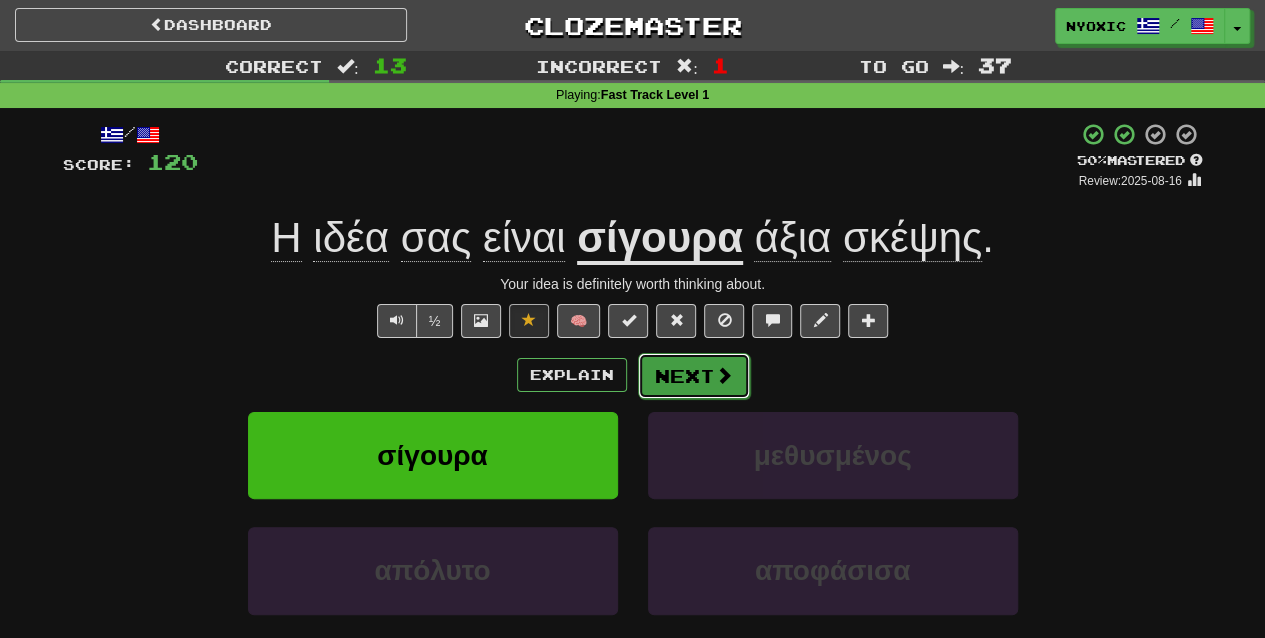 click on "Next" at bounding box center [694, 376] 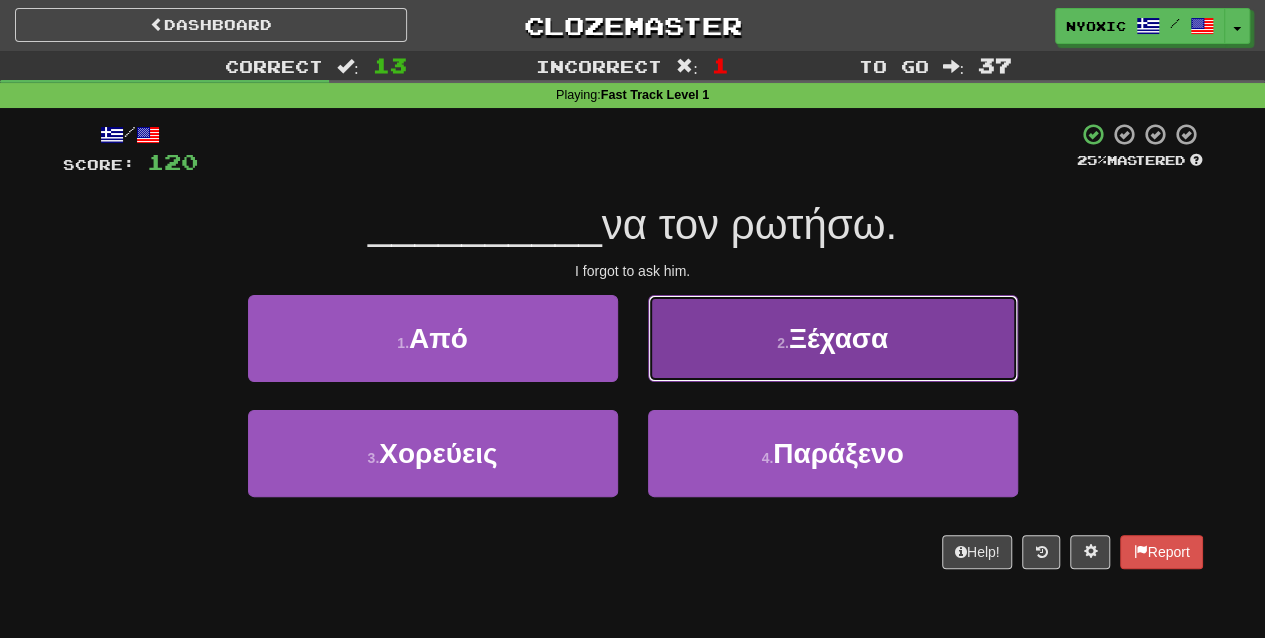 click on "2 . Ξέχασα" at bounding box center [833, 338] 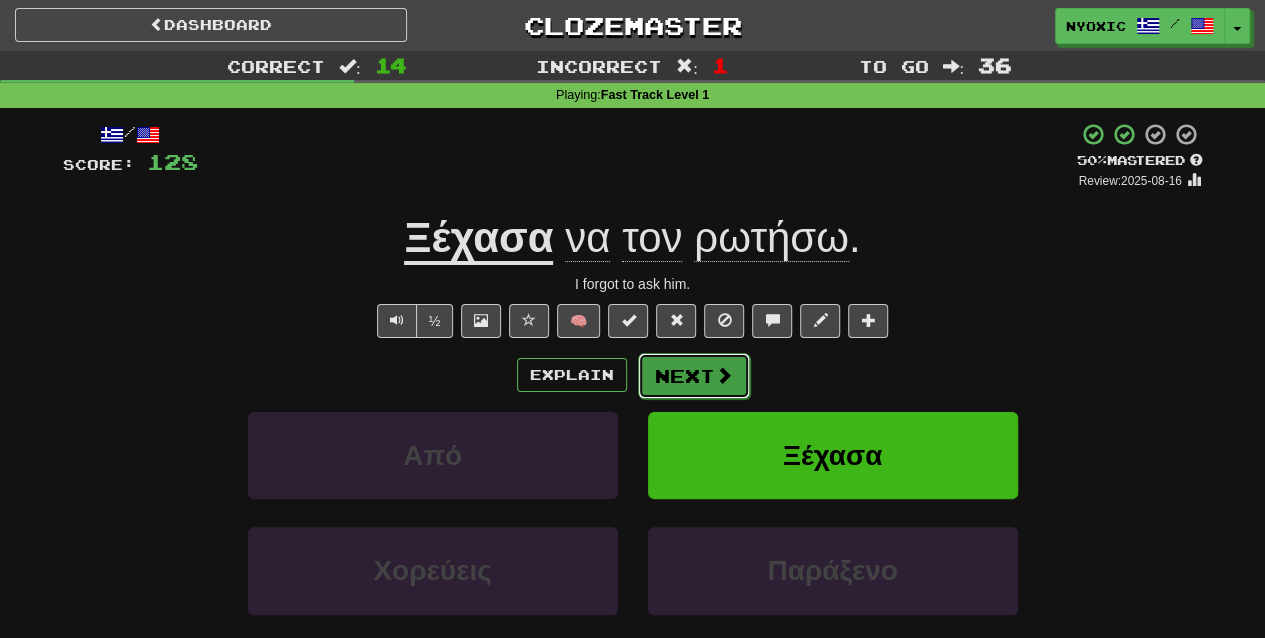 click at bounding box center [724, 375] 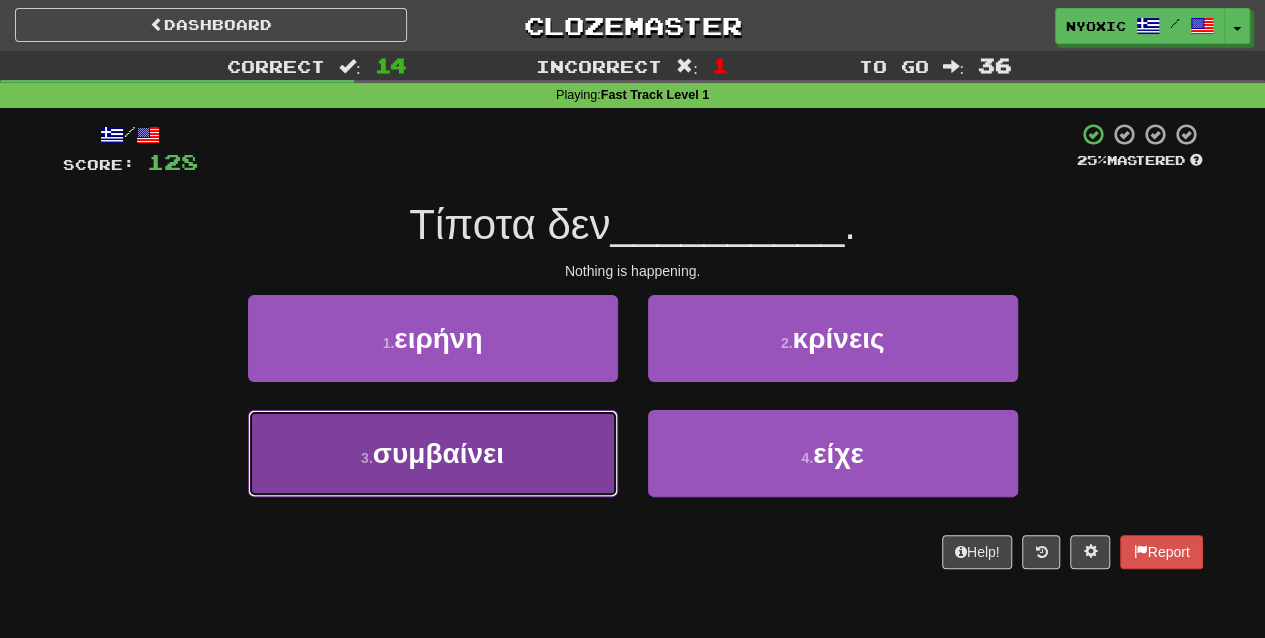 click on "3 .  συμβαίνει" at bounding box center [433, 453] 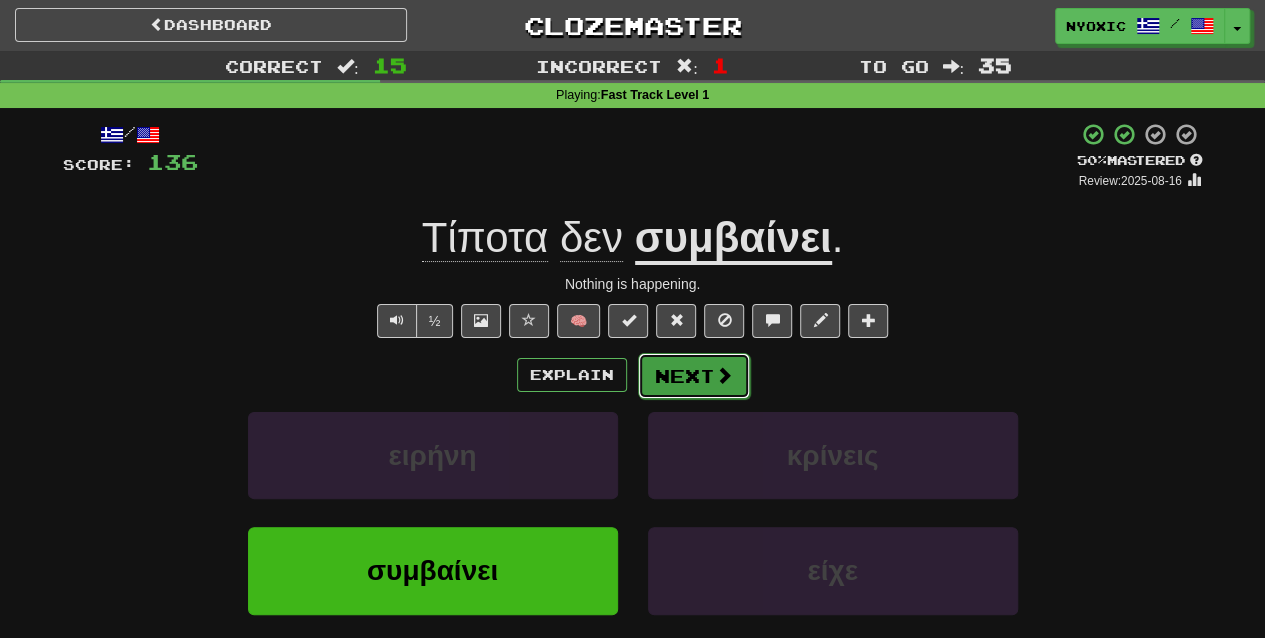 click at bounding box center (724, 375) 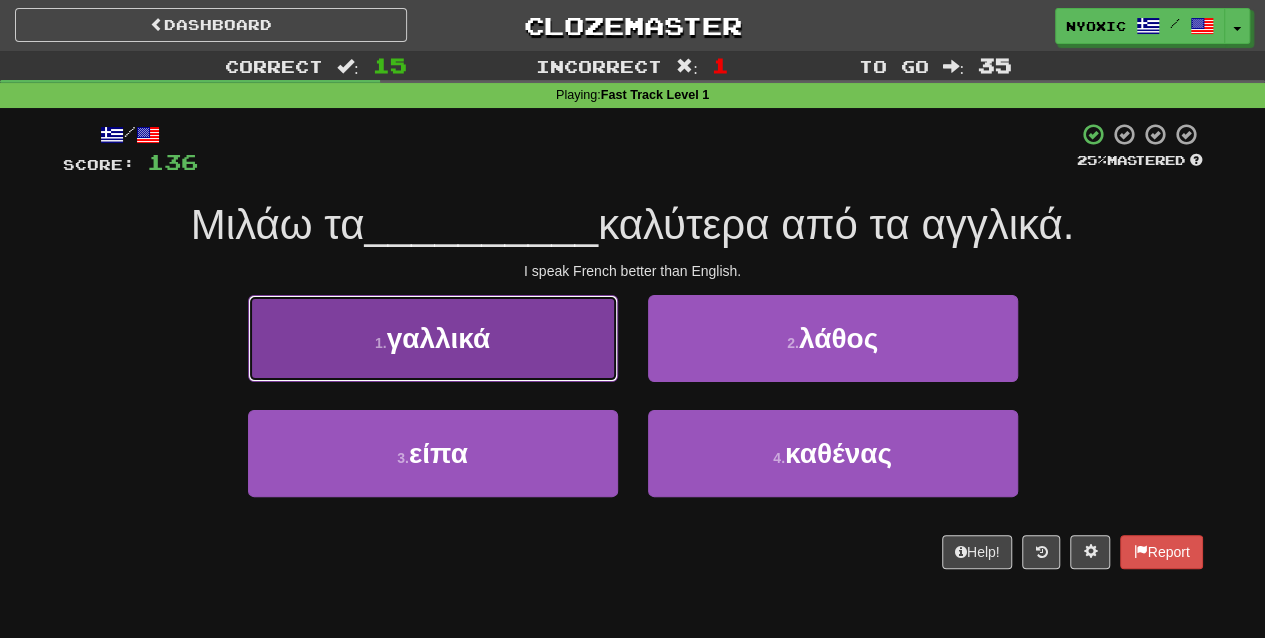 click on "1 .  γαλλικά" at bounding box center [433, 338] 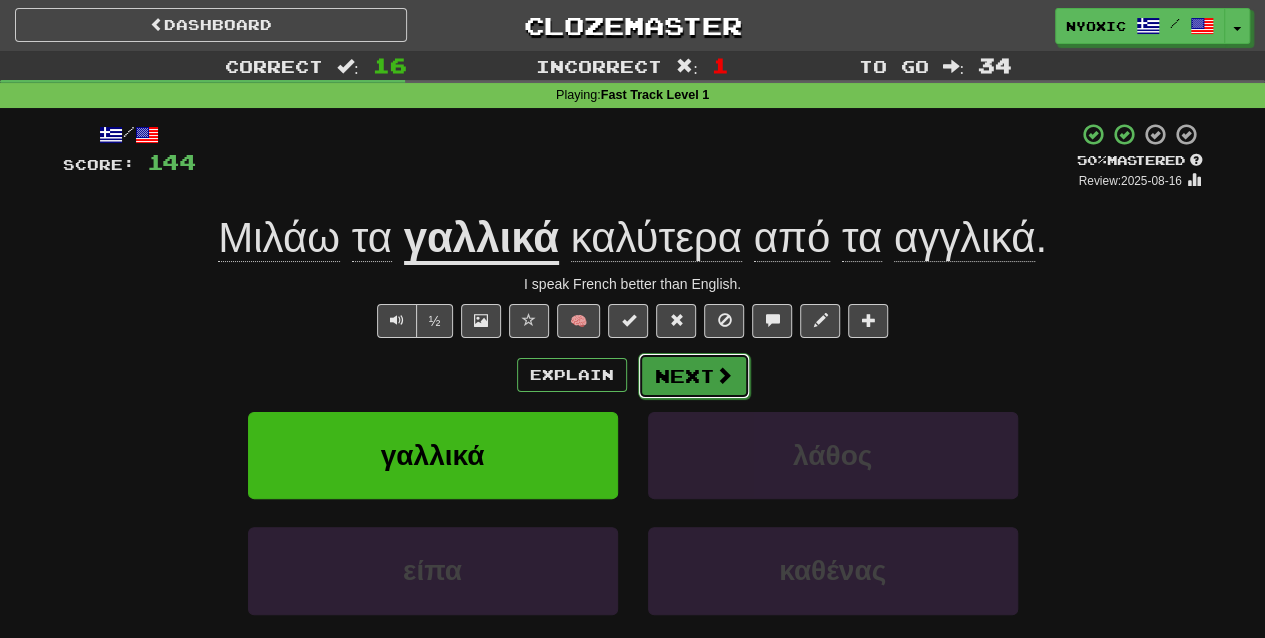 click at bounding box center [724, 375] 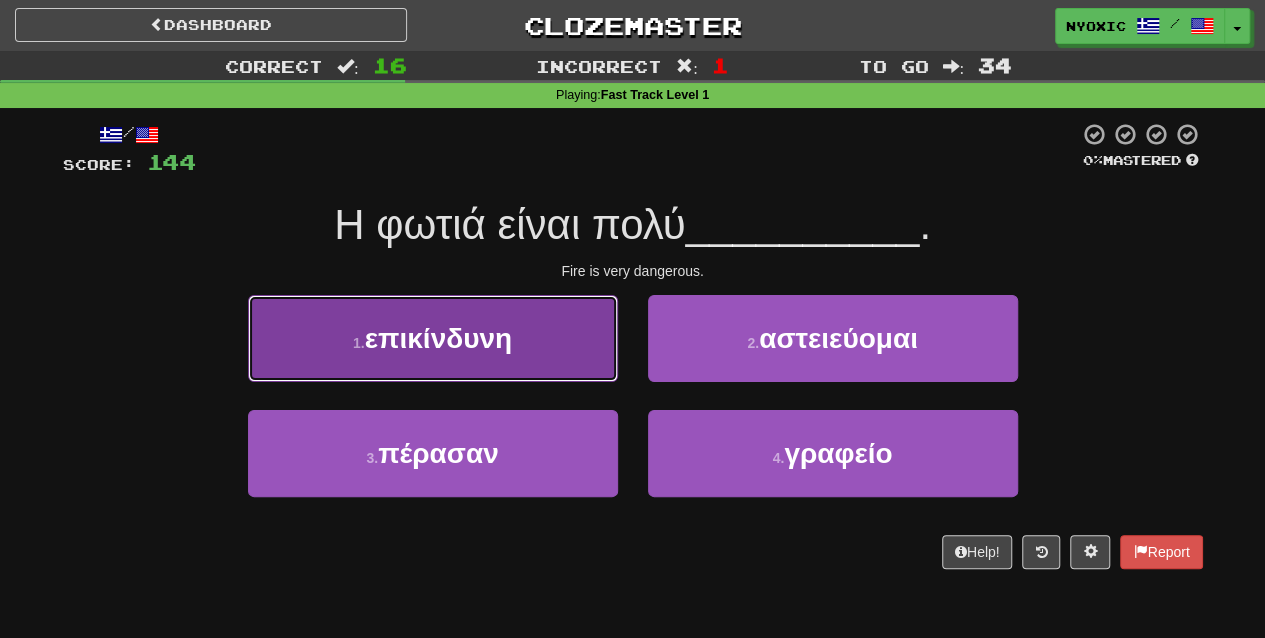 click on "1 . επικίνδυνη" at bounding box center (433, 338) 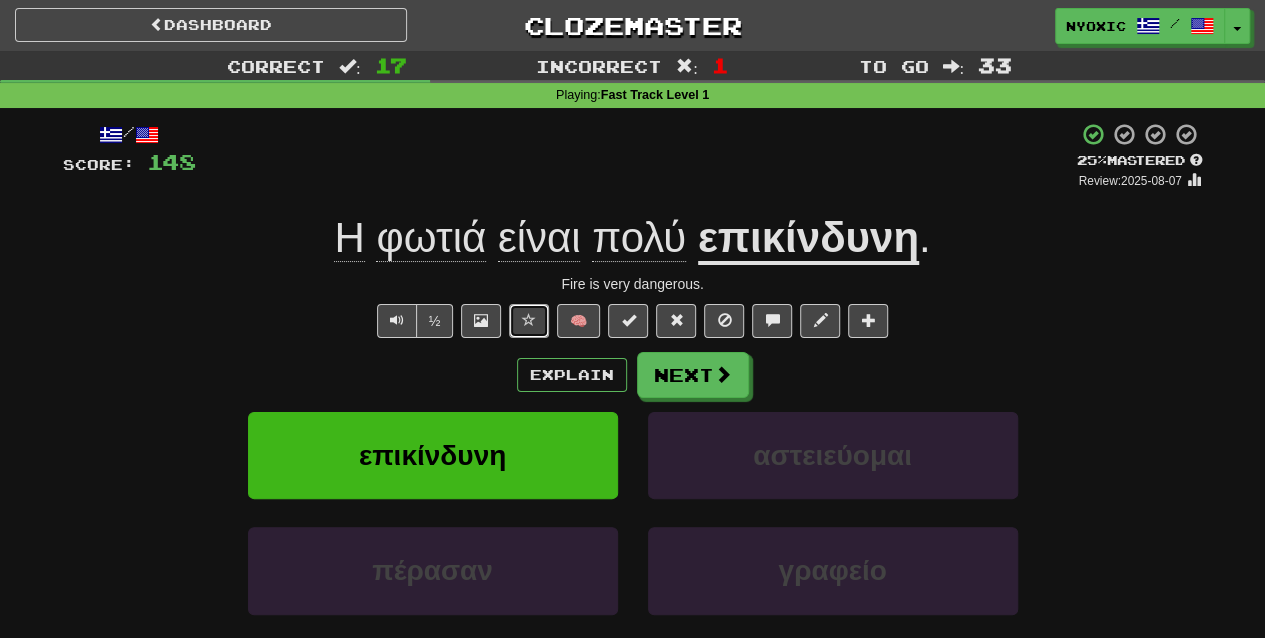 click at bounding box center [529, 320] 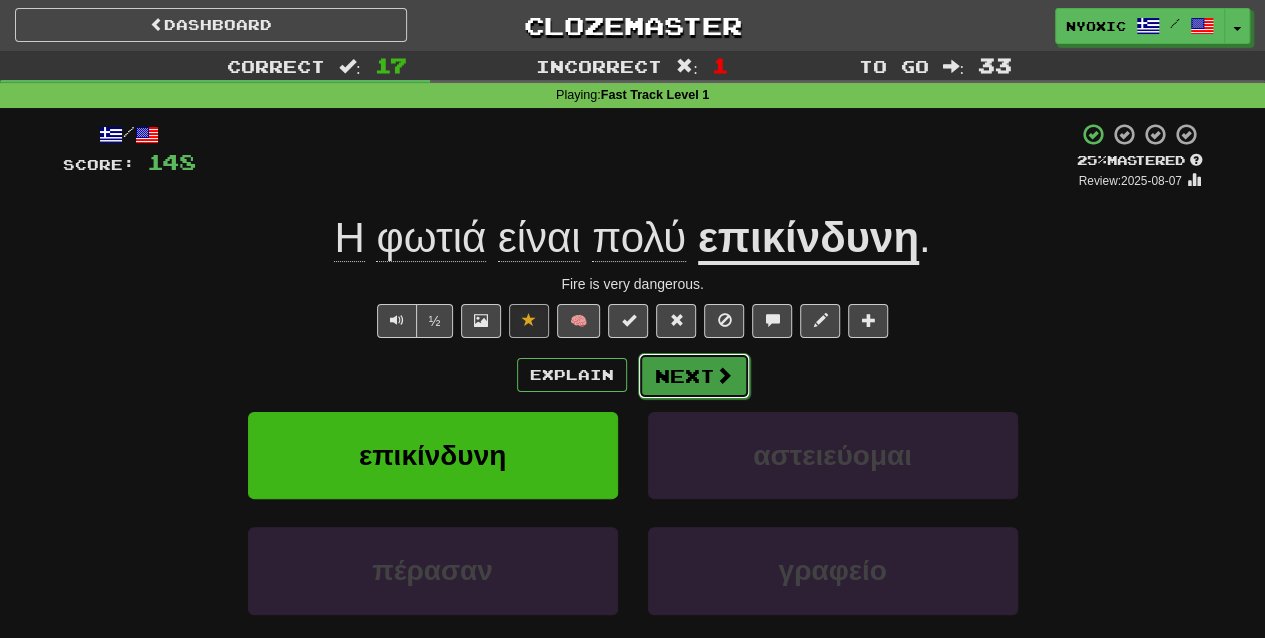 click on "Next" at bounding box center (694, 376) 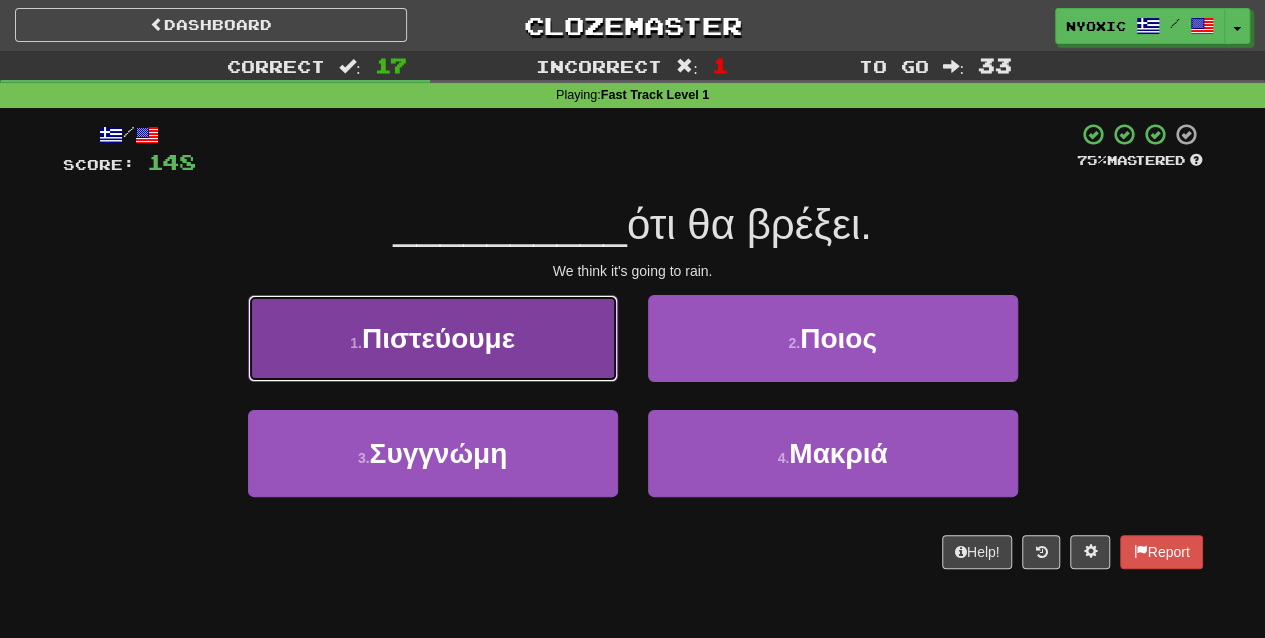 click on "Πιστεύουμε" at bounding box center (438, 338) 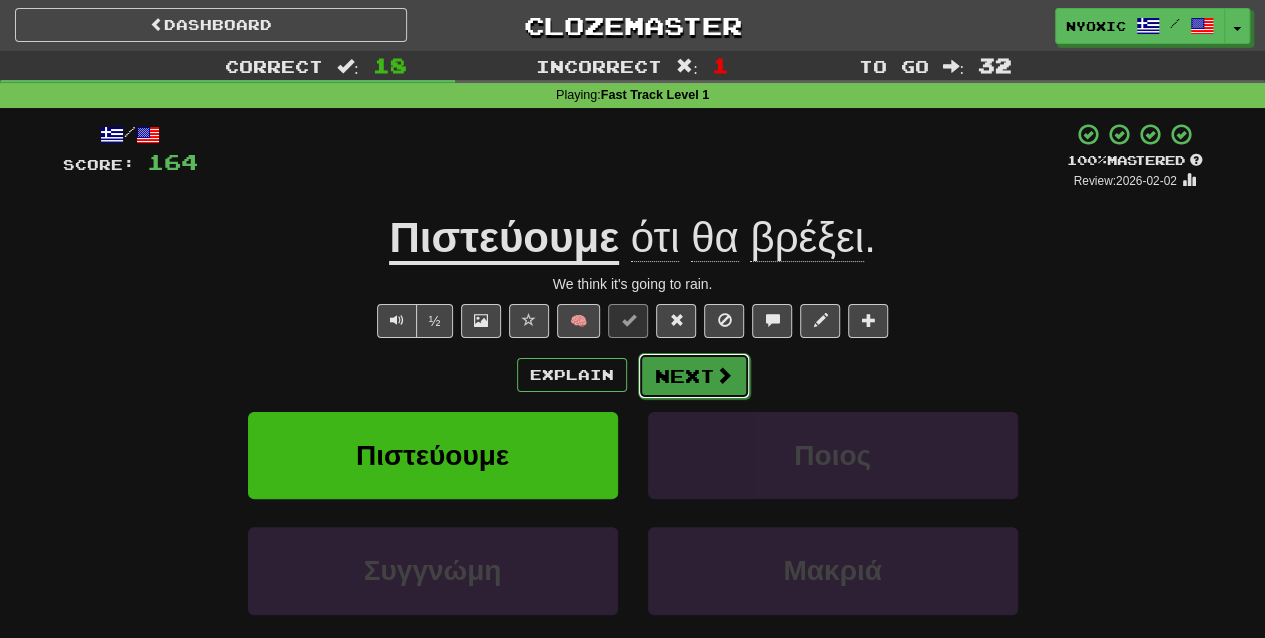 click on "Next" at bounding box center (694, 376) 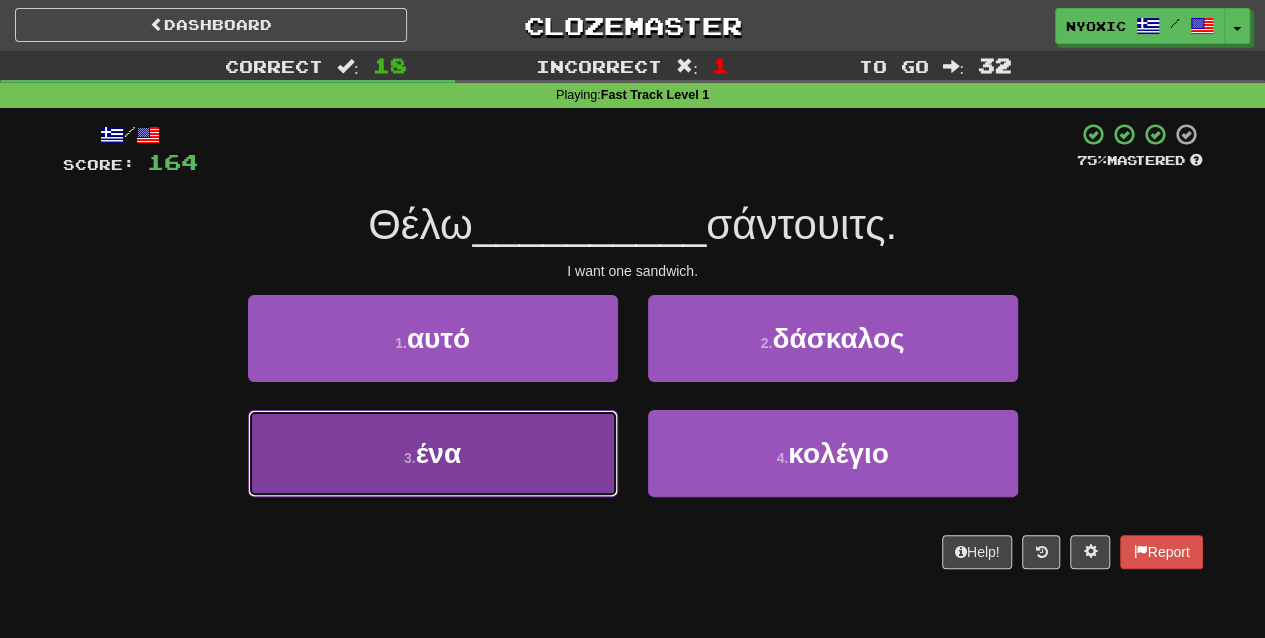 click on "ένα" at bounding box center (438, 453) 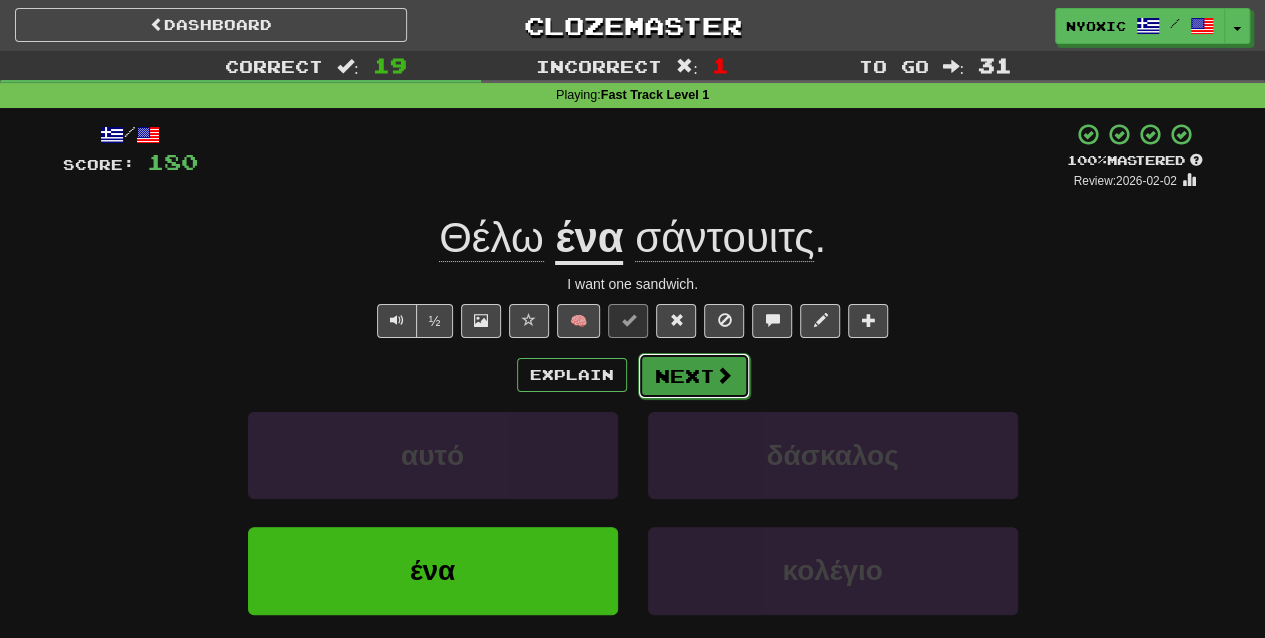 click on "Next" at bounding box center [694, 376] 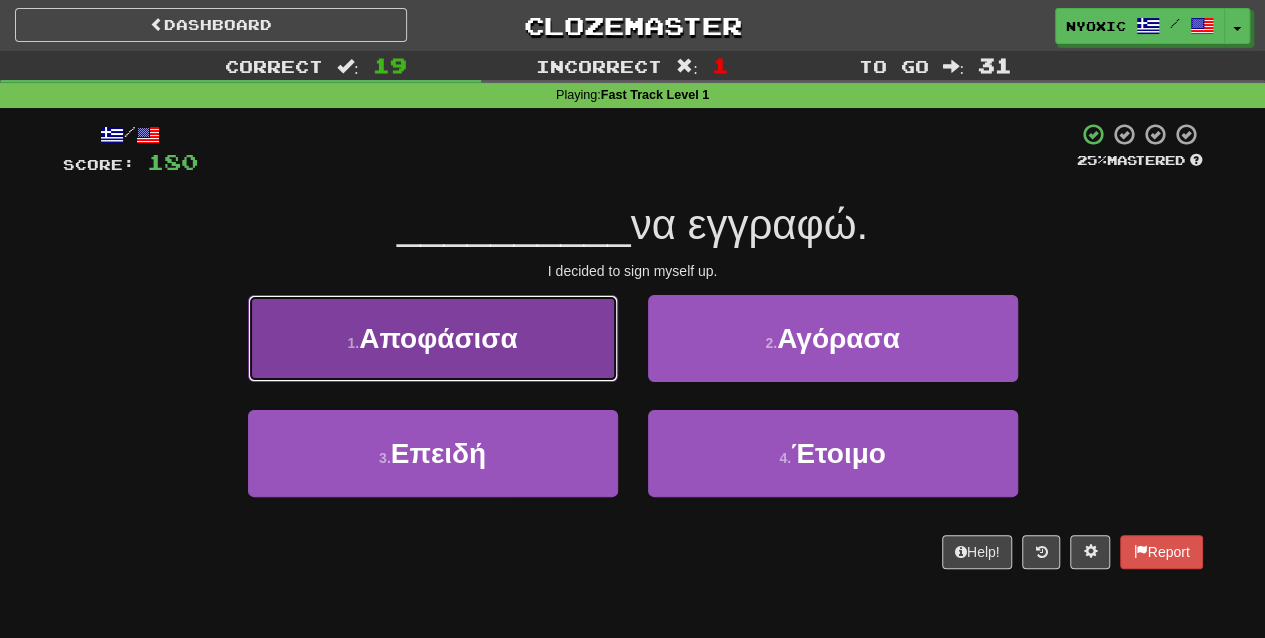 click on "1 . Αποφάσισα" at bounding box center [433, 338] 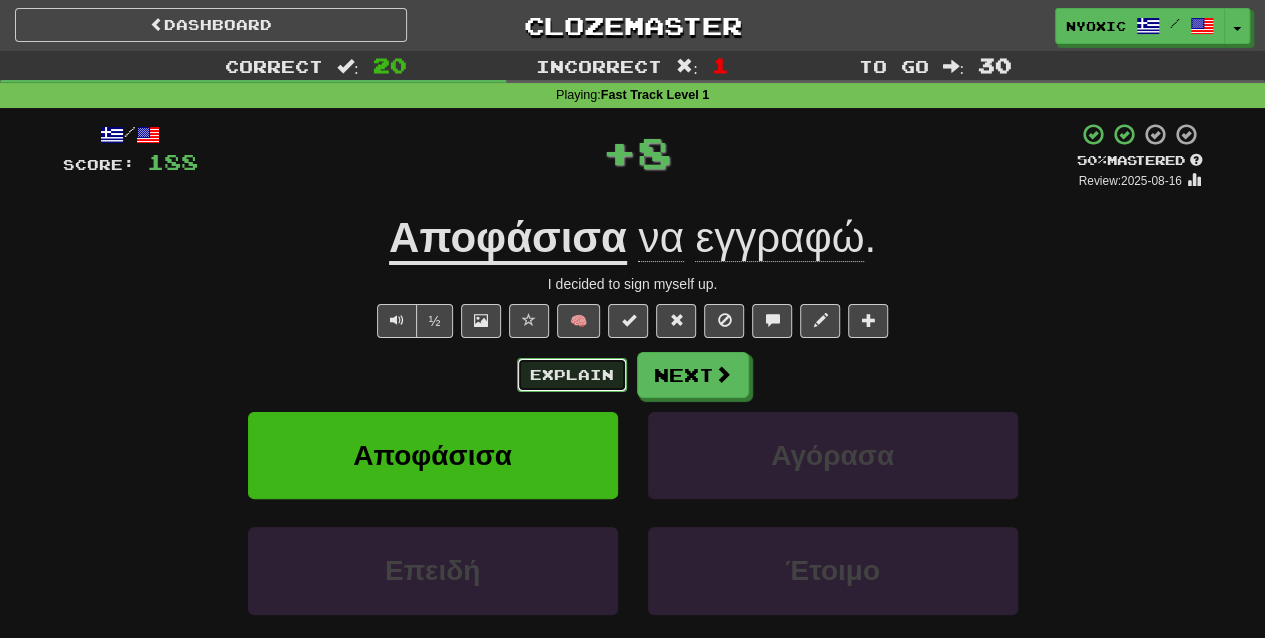 click on "Explain" at bounding box center (572, 375) 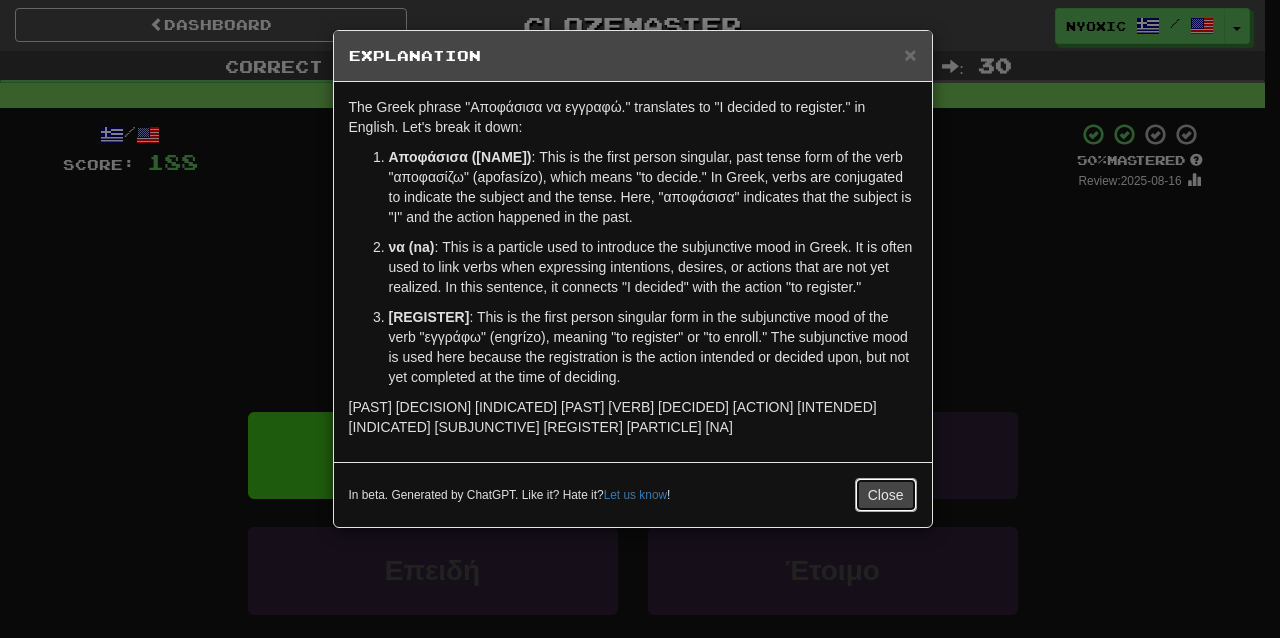 click on "Close" at bounding box center (886, 495) 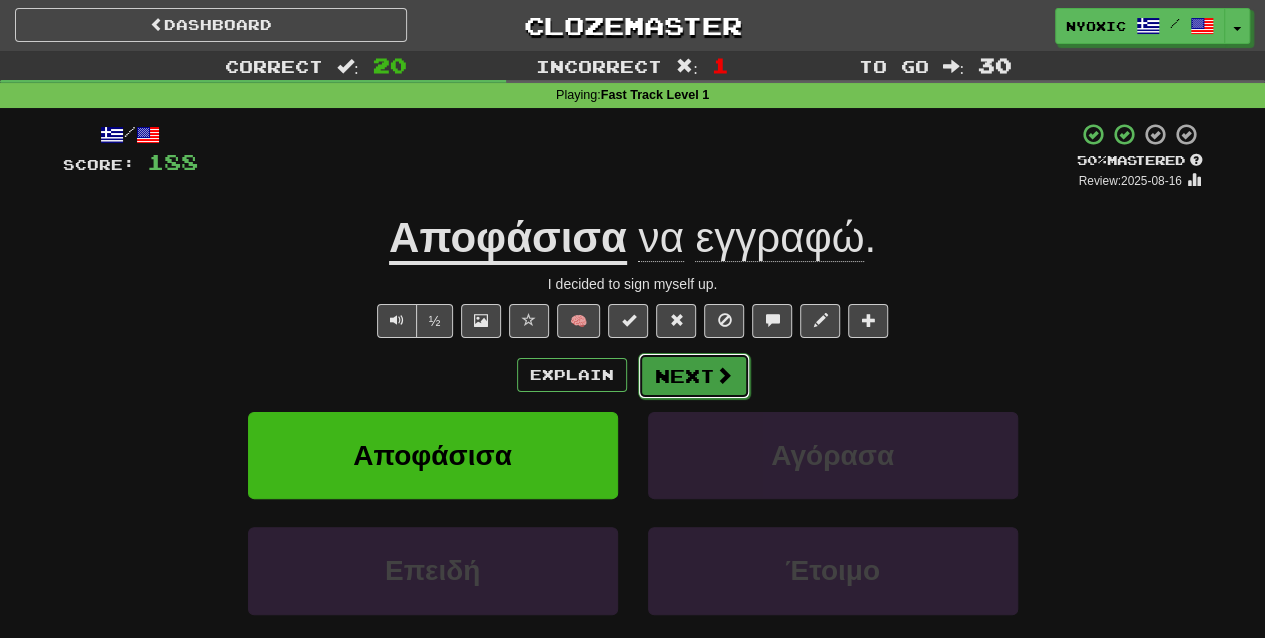 click on "Next" at bounding box center (694, 376) 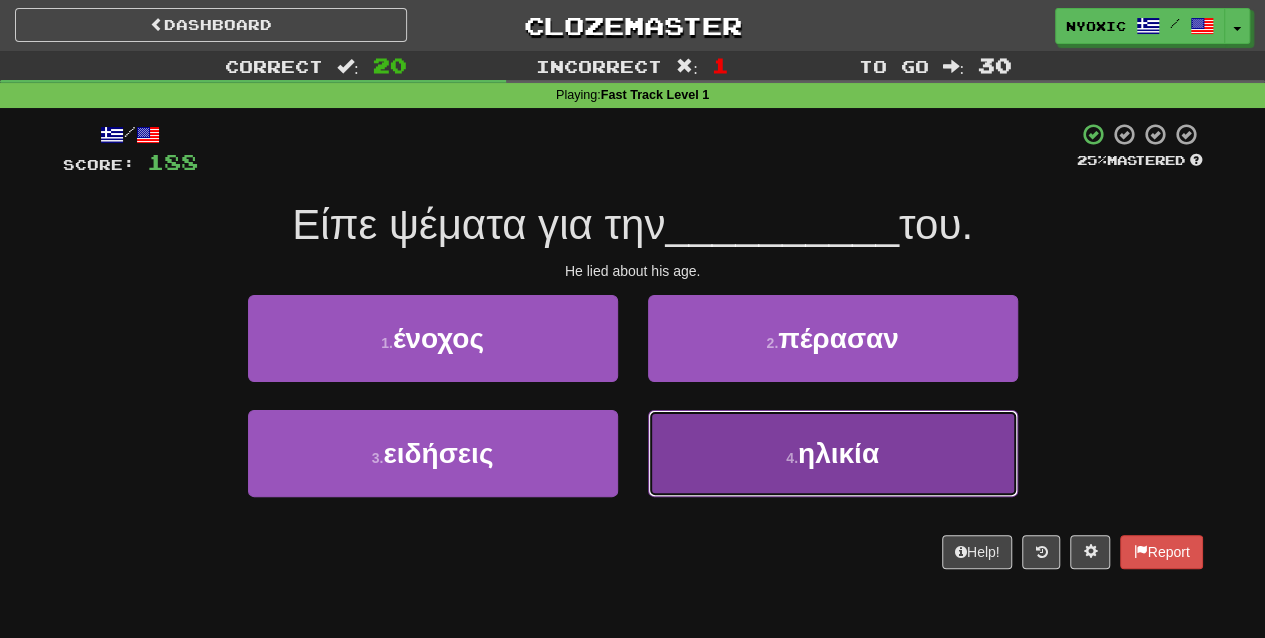 click on "4 . ηλικία" at bounding box center (833, 453) 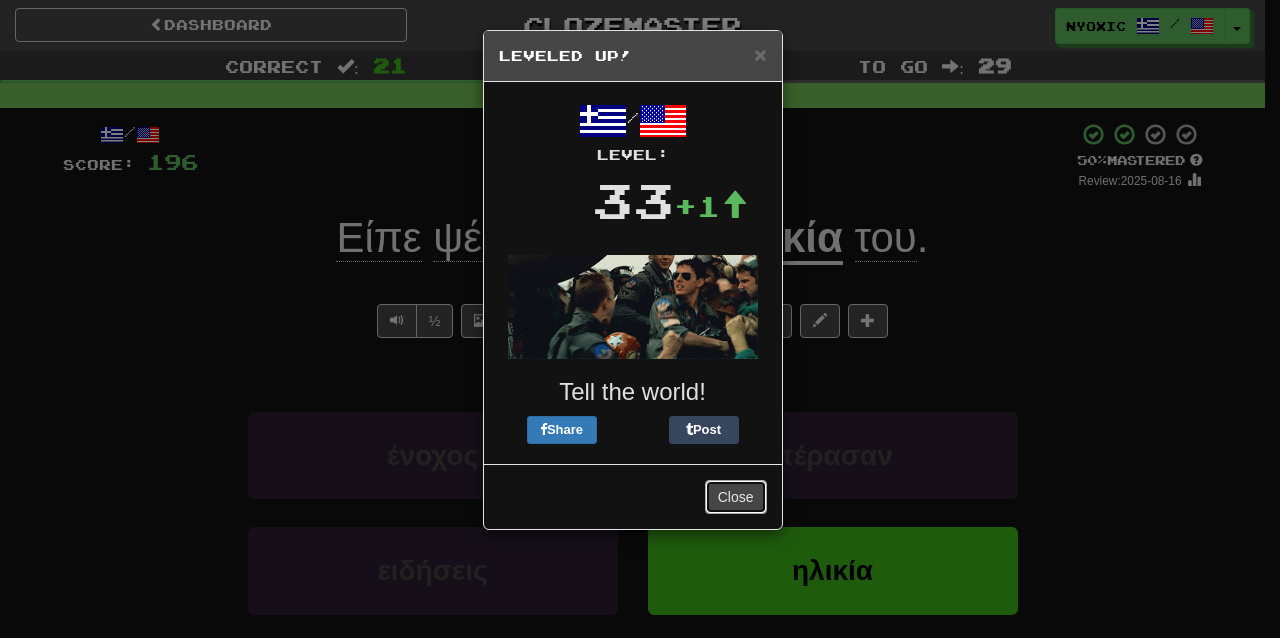 click on "Close" at bounding box center (736, 497) 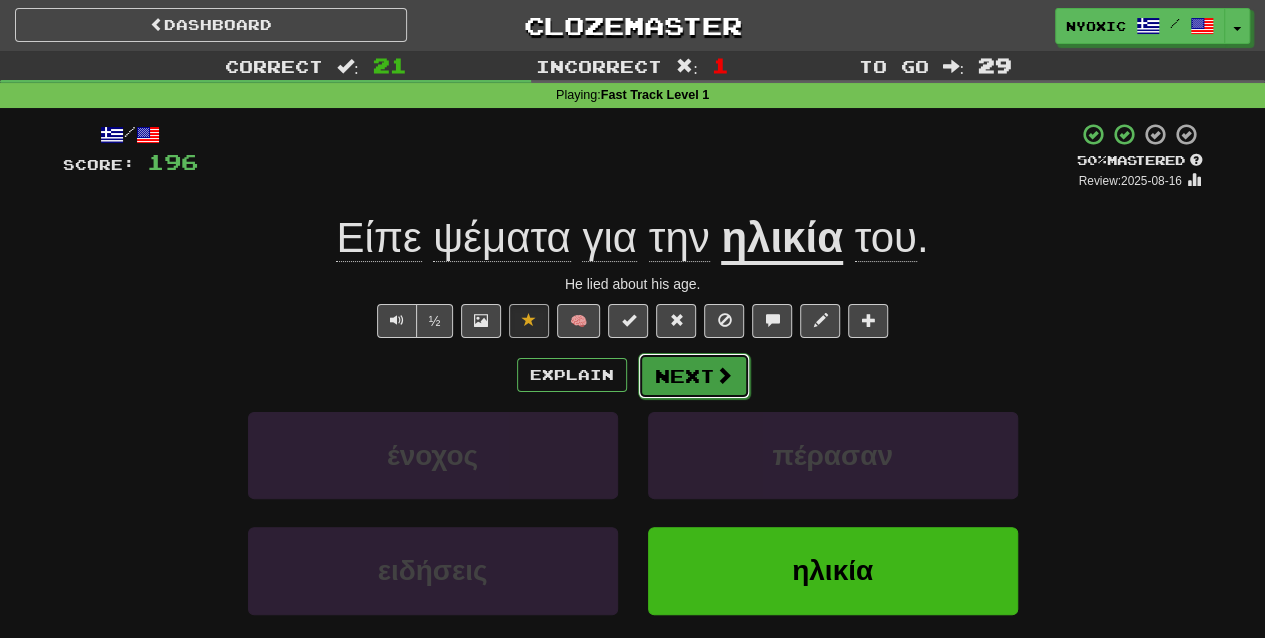 click on "Next" at bounding box center [694, 376] 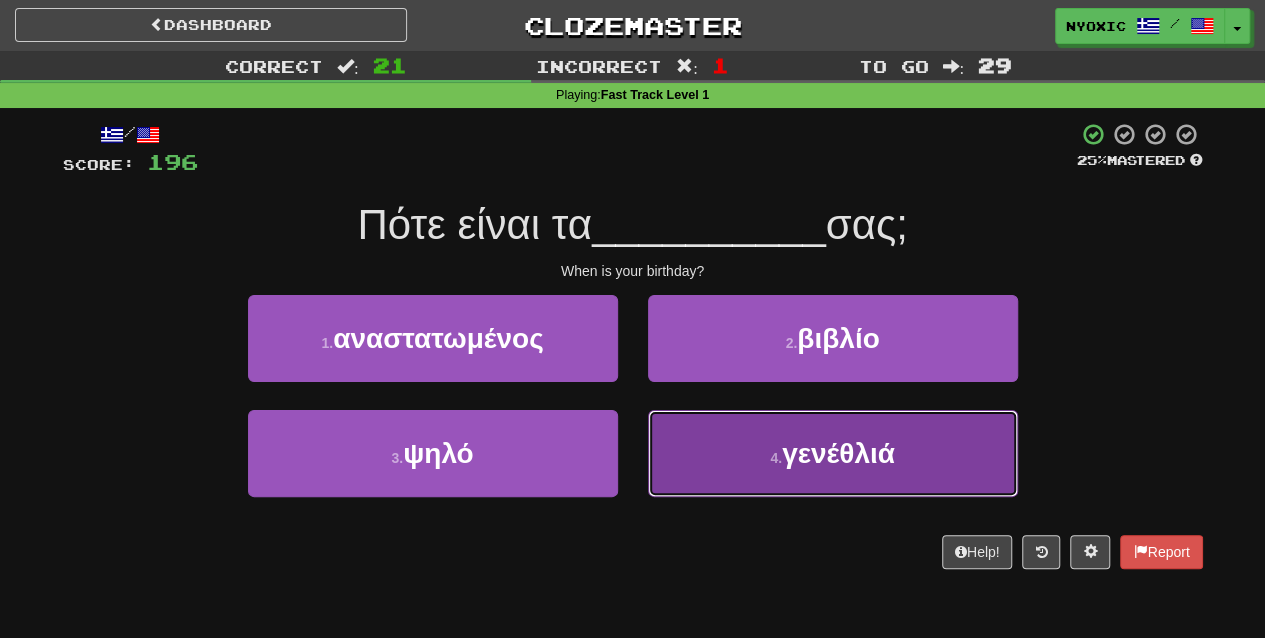 click on "4 . γενέθλιά" at bounding box center [833, 453] 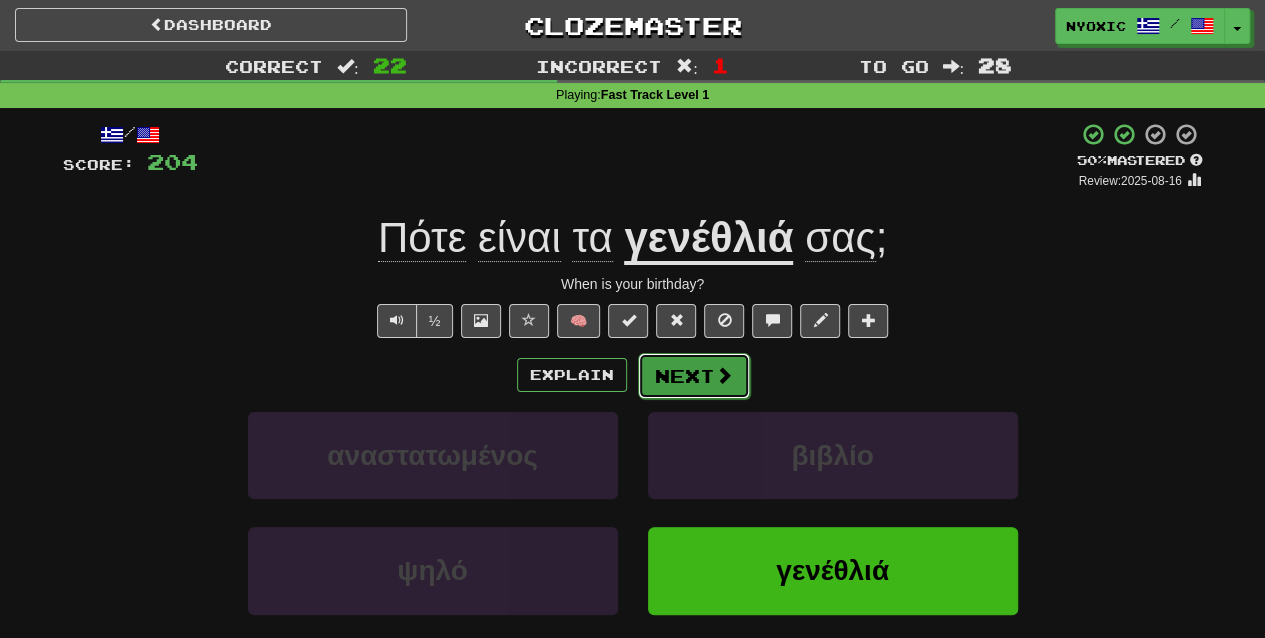 click on "Next" at bounding box center (694, 376) 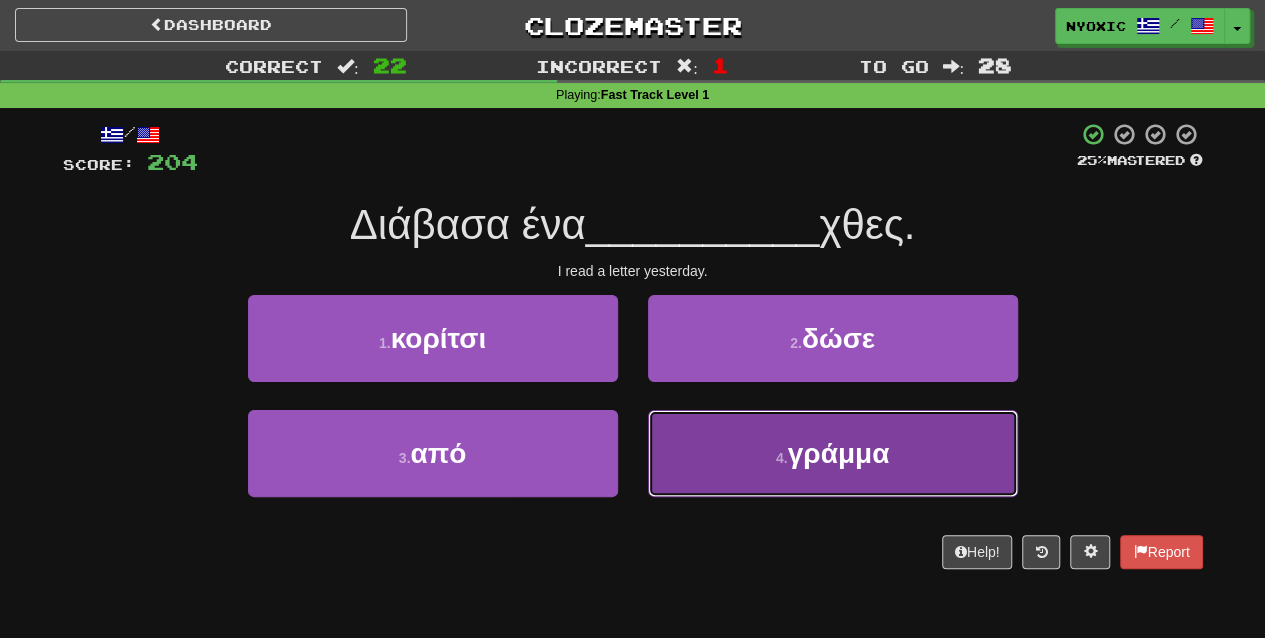 click on "4 .  γράμμα" at bounding box center [833, 453] 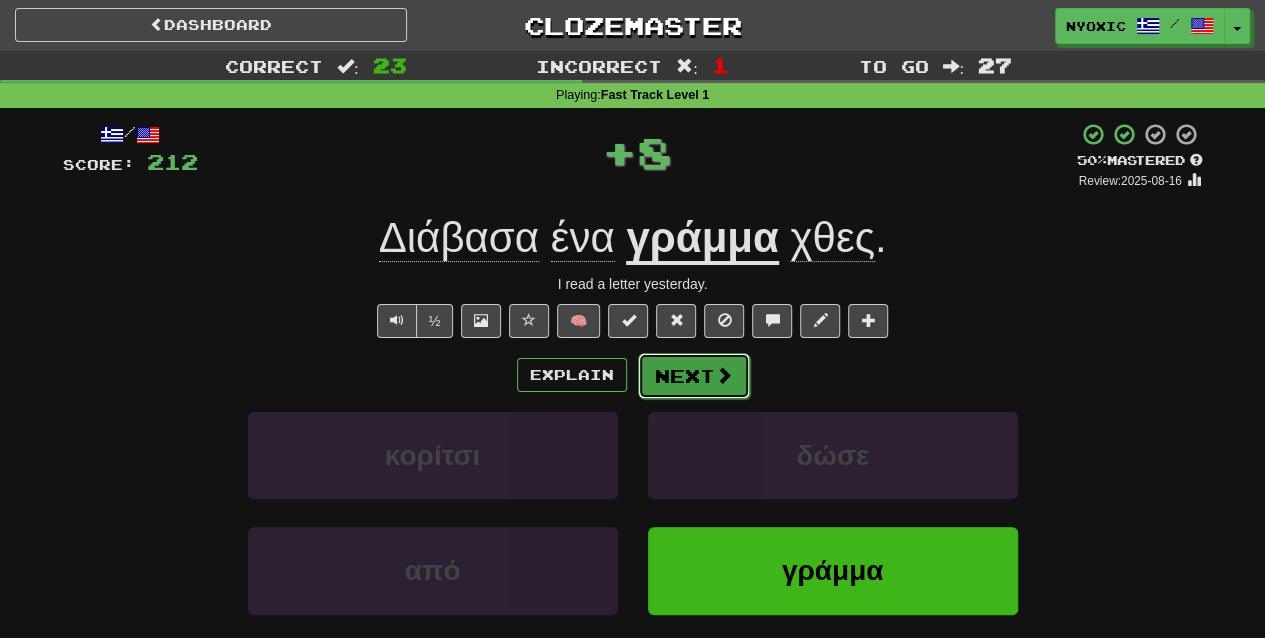 click on "Next" at bounding box center (694, 376) 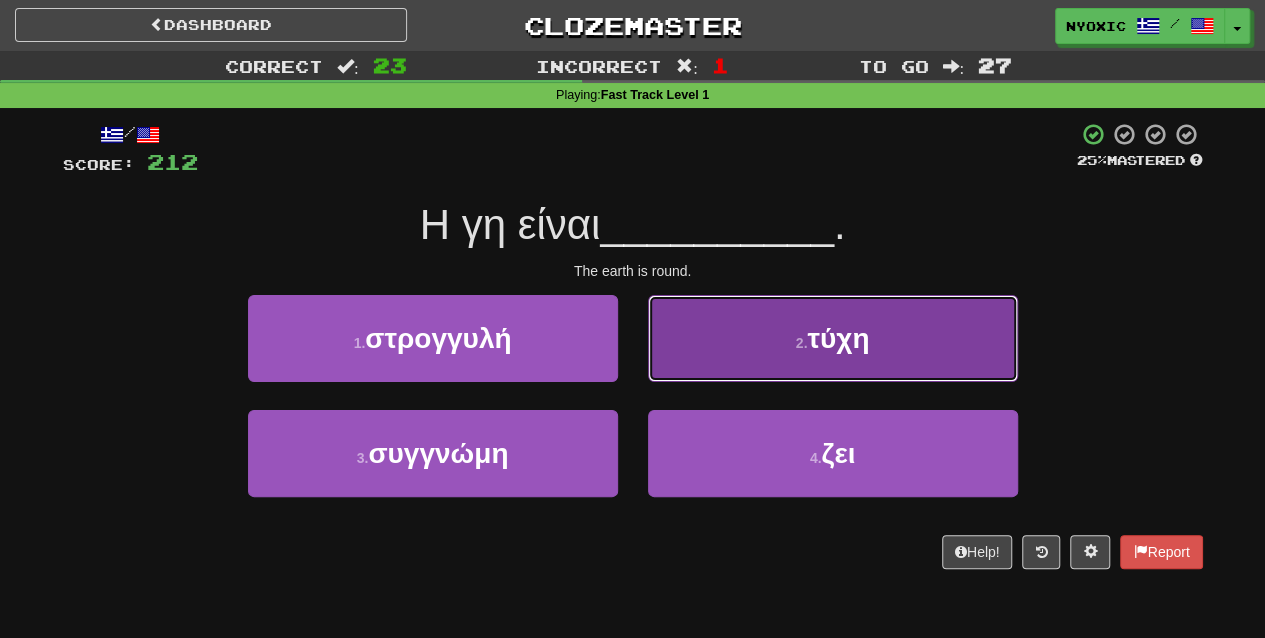 click on "2 .  τύχη" at bounding box center [833, 338] 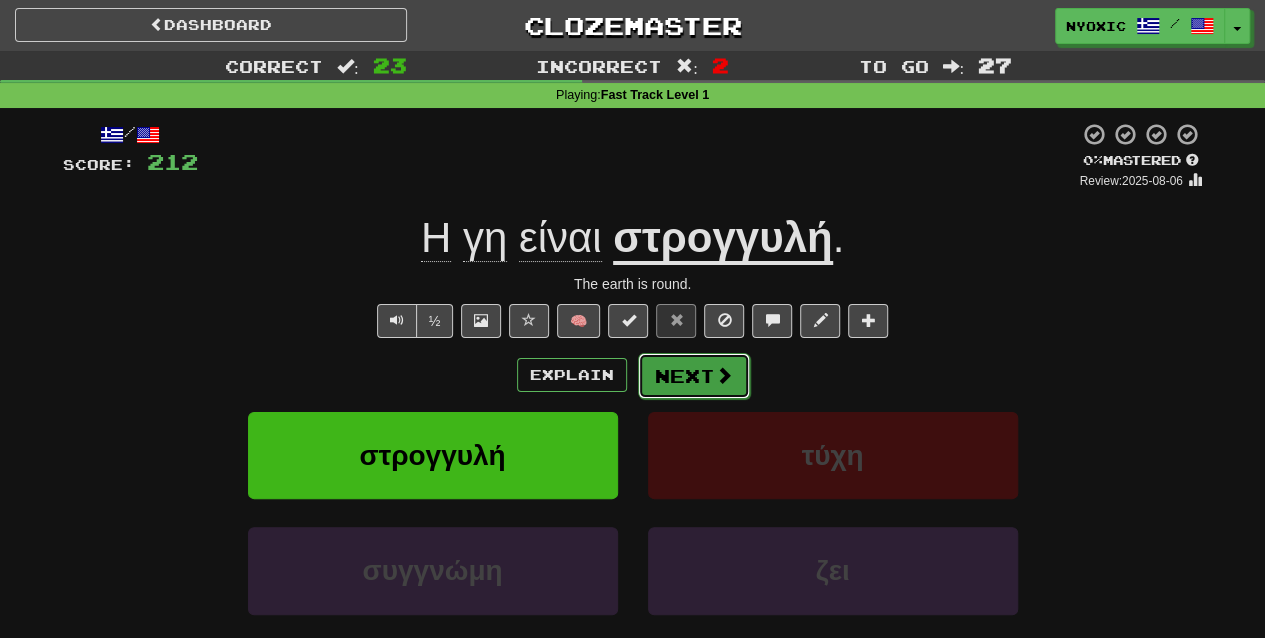 click on "Next" at bounding box center (694, 376) 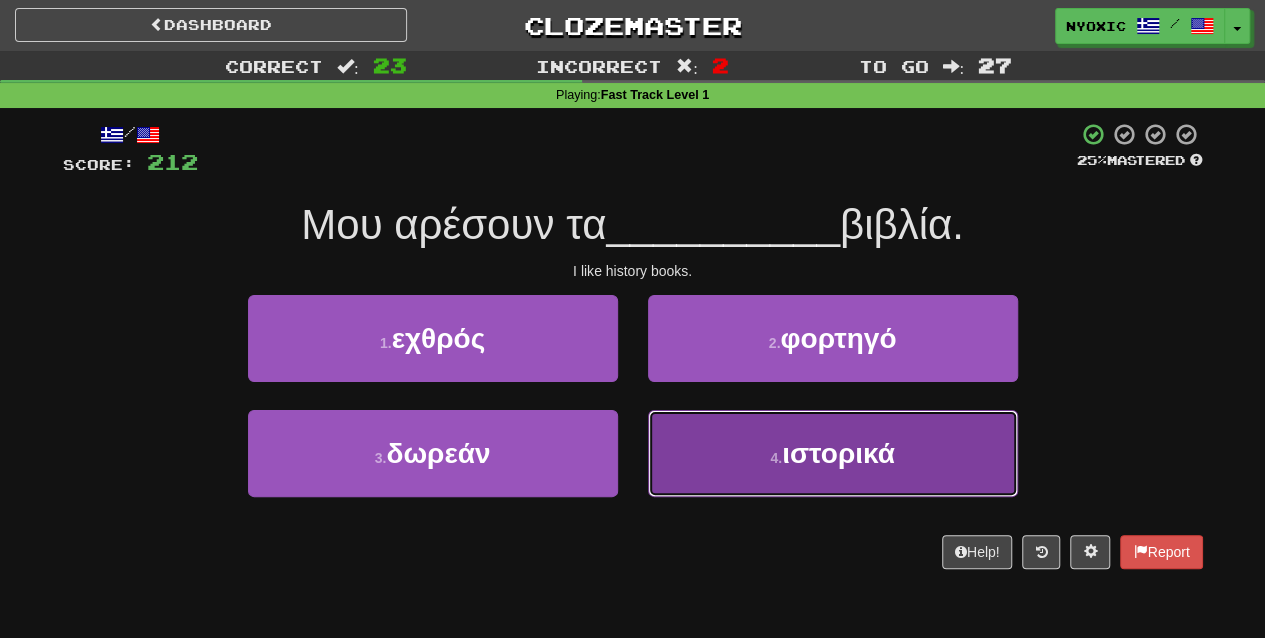 click on "4 .  ιστορικά" at bounding box center (833, 453) 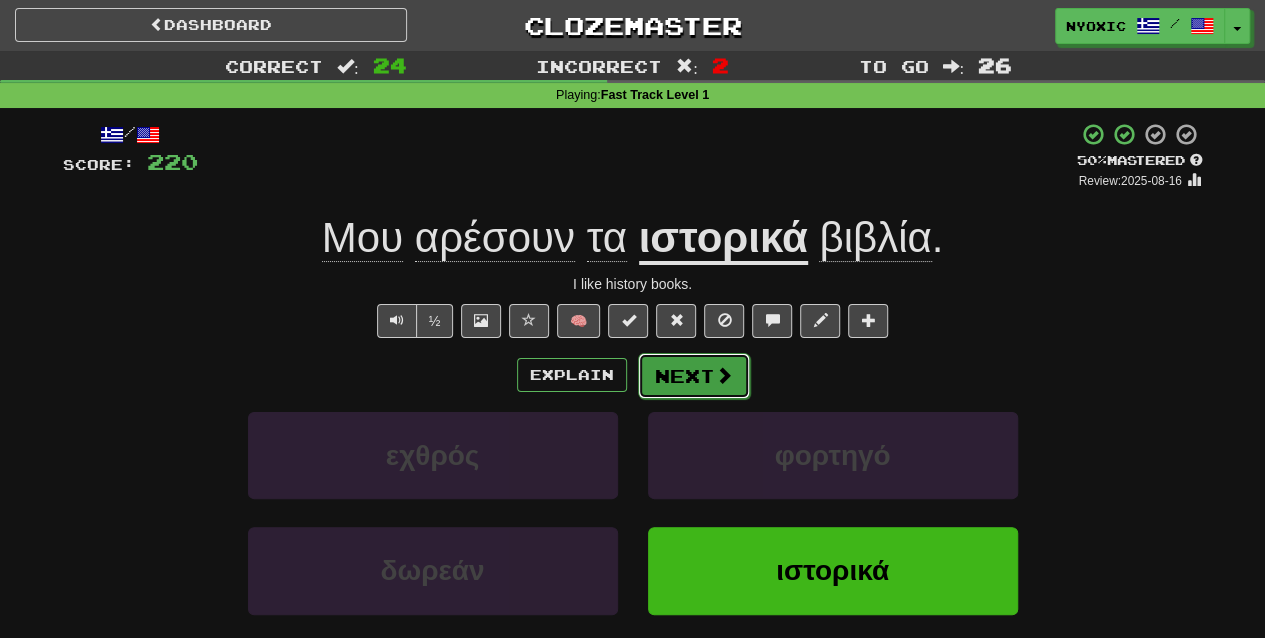 click on "Next" at bounding box center [694, 376] 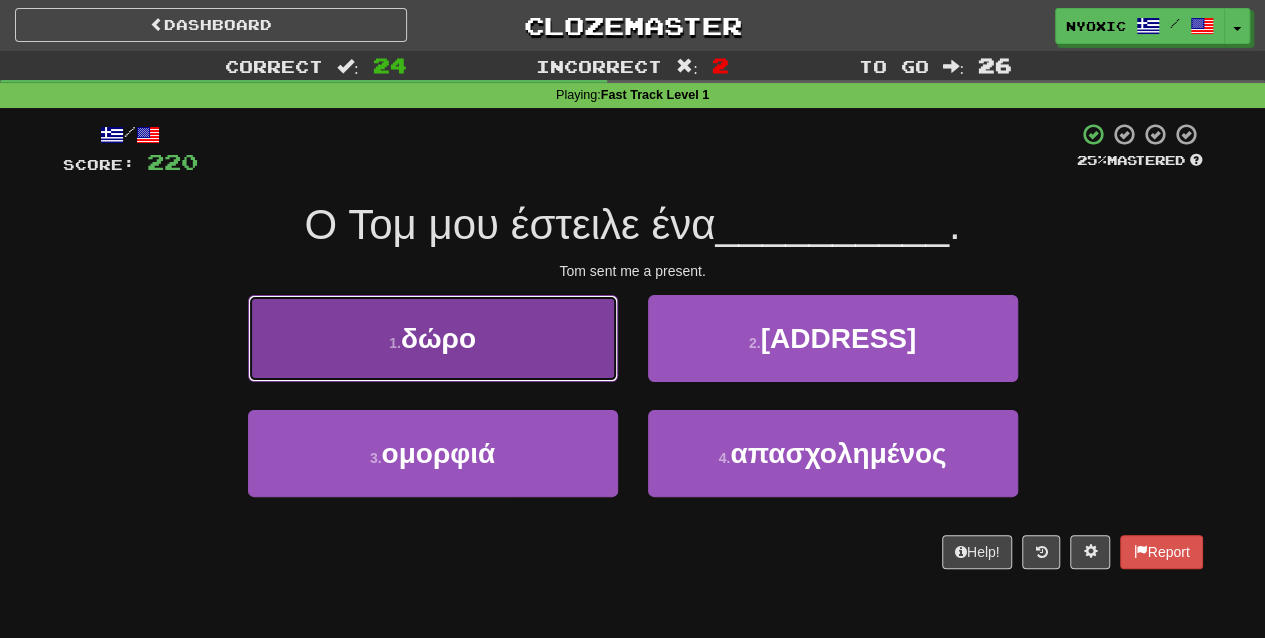 click on "1 .  δώρο" at bounding box center (433, 338) 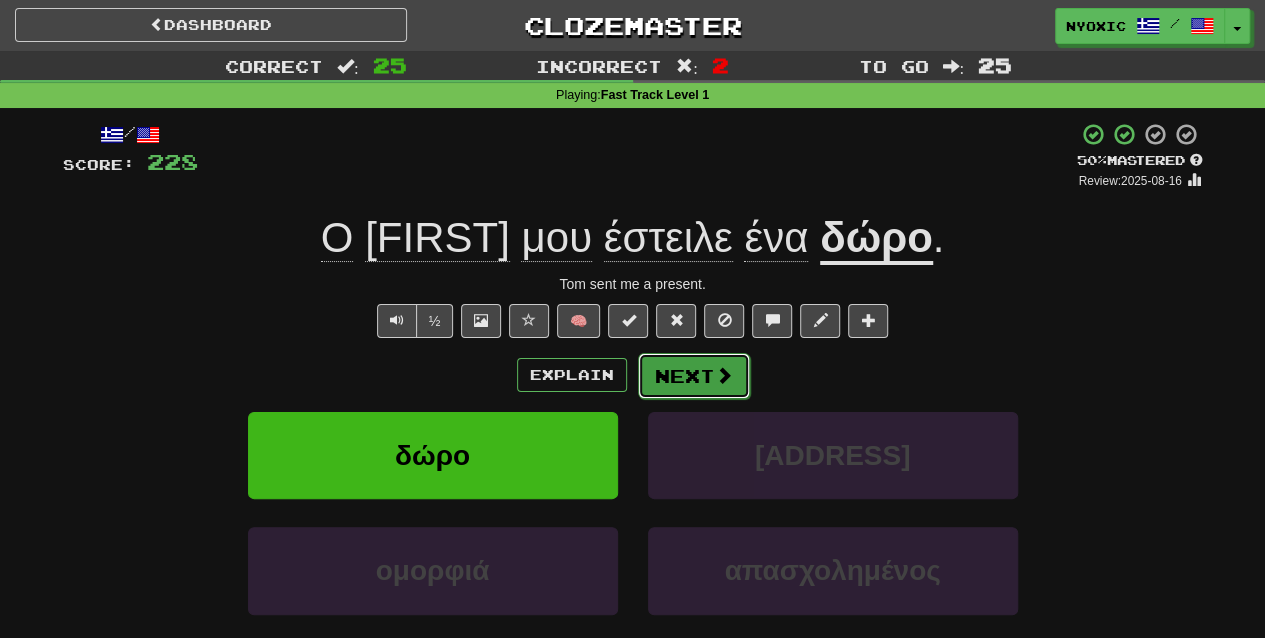 click on "Next" at bounding box center [694, 376] 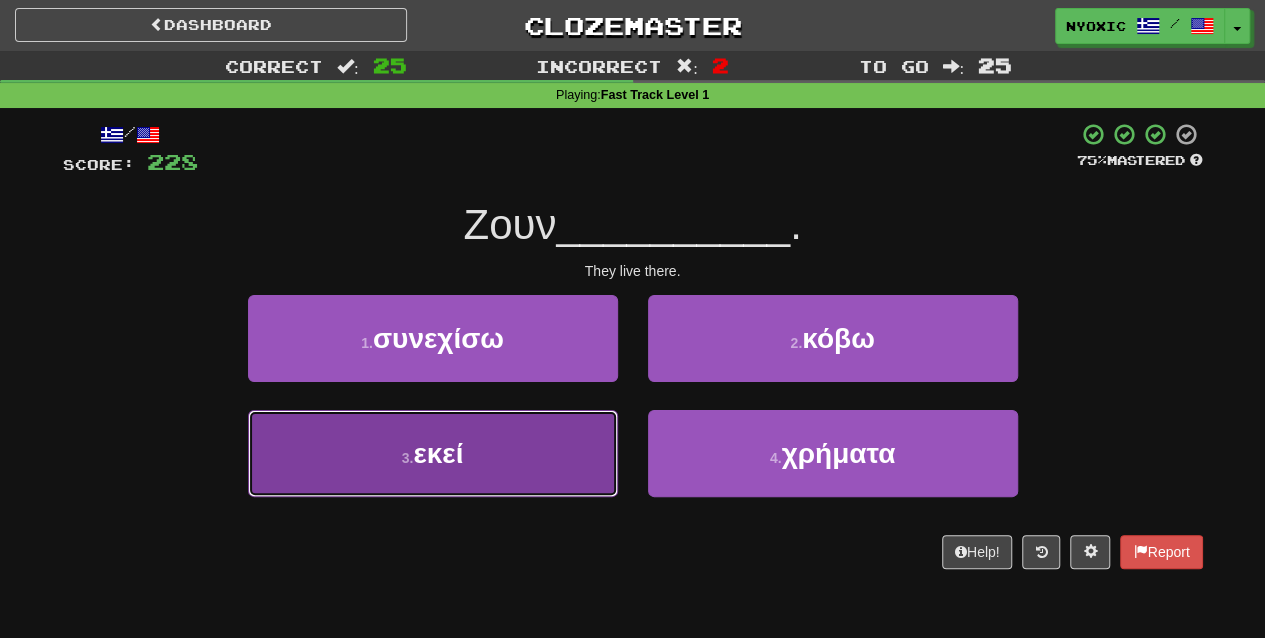 click on "3 .  εκεί" at bounding box center (433, 453) 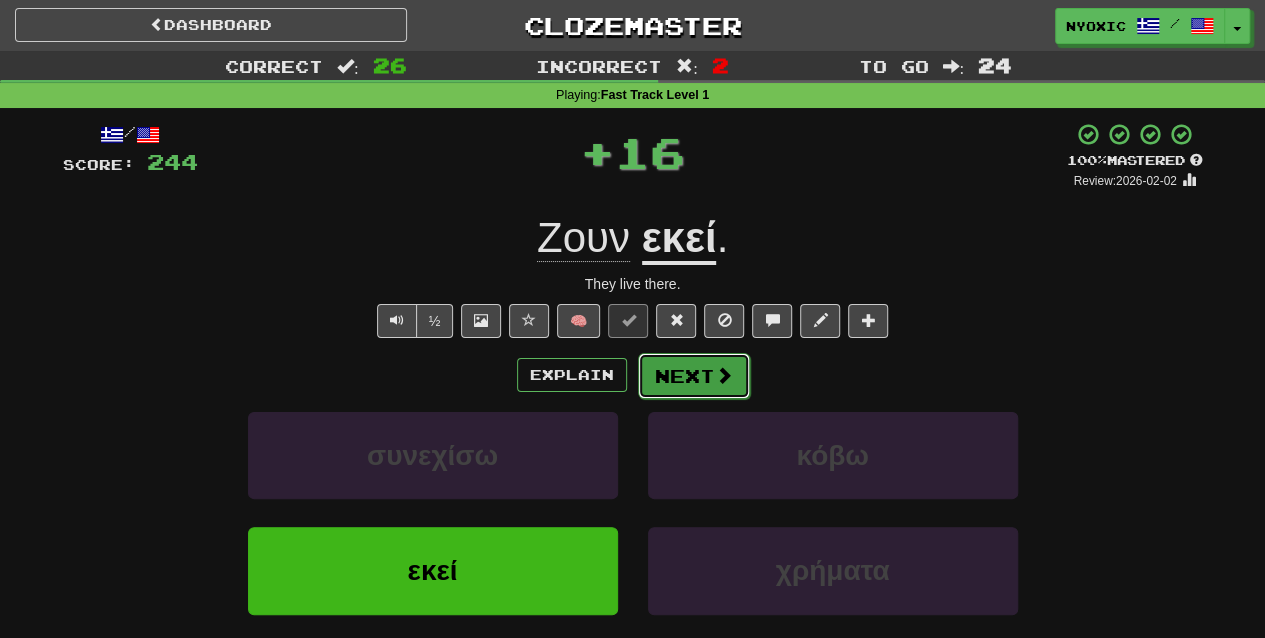 click on "Next" at bounding box center [694, 376] 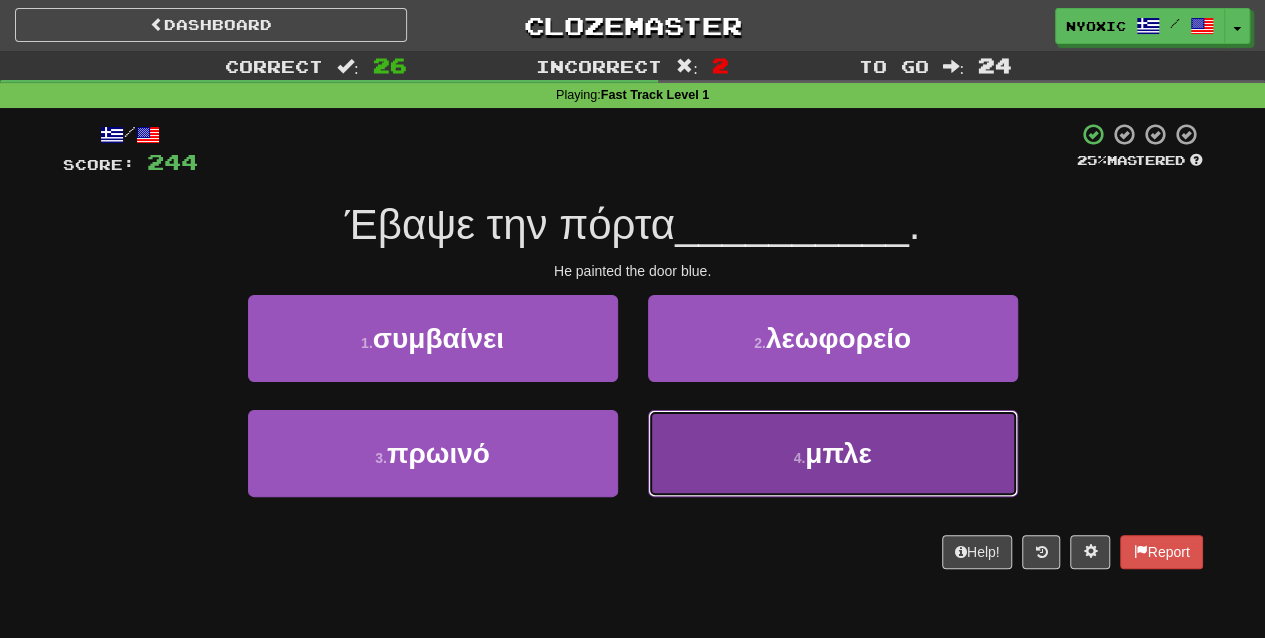 click on "4 . μπλε" at bounding box center (833, 453) 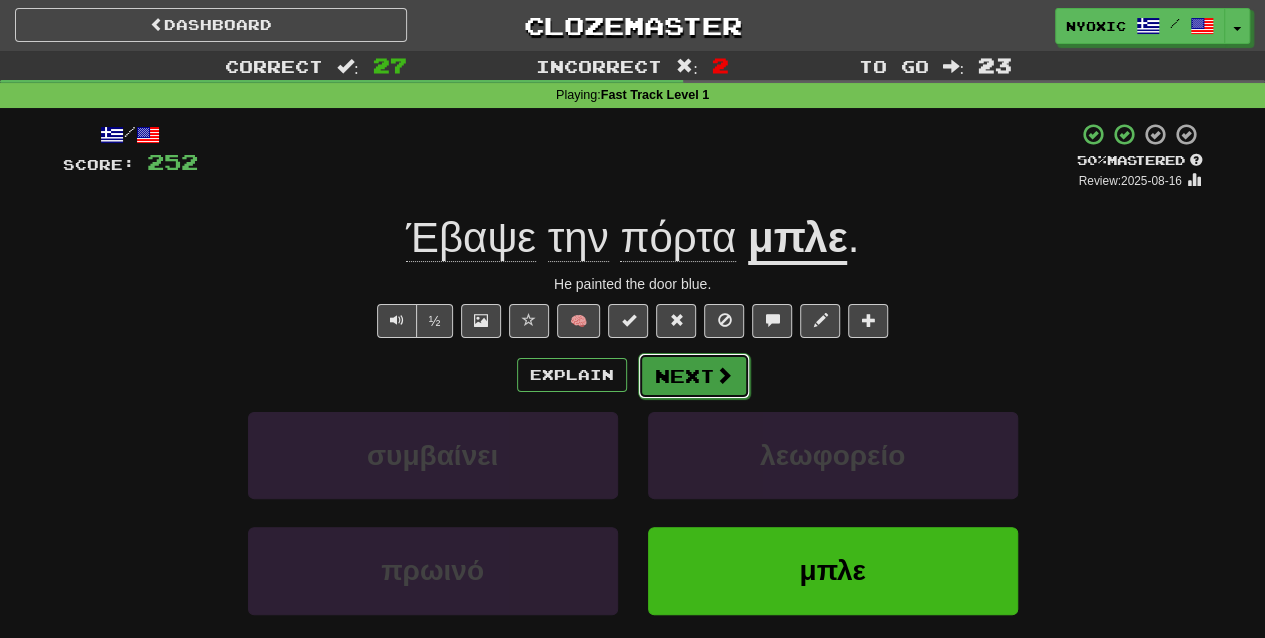 click on "Next" at bounding box center [694, 376] 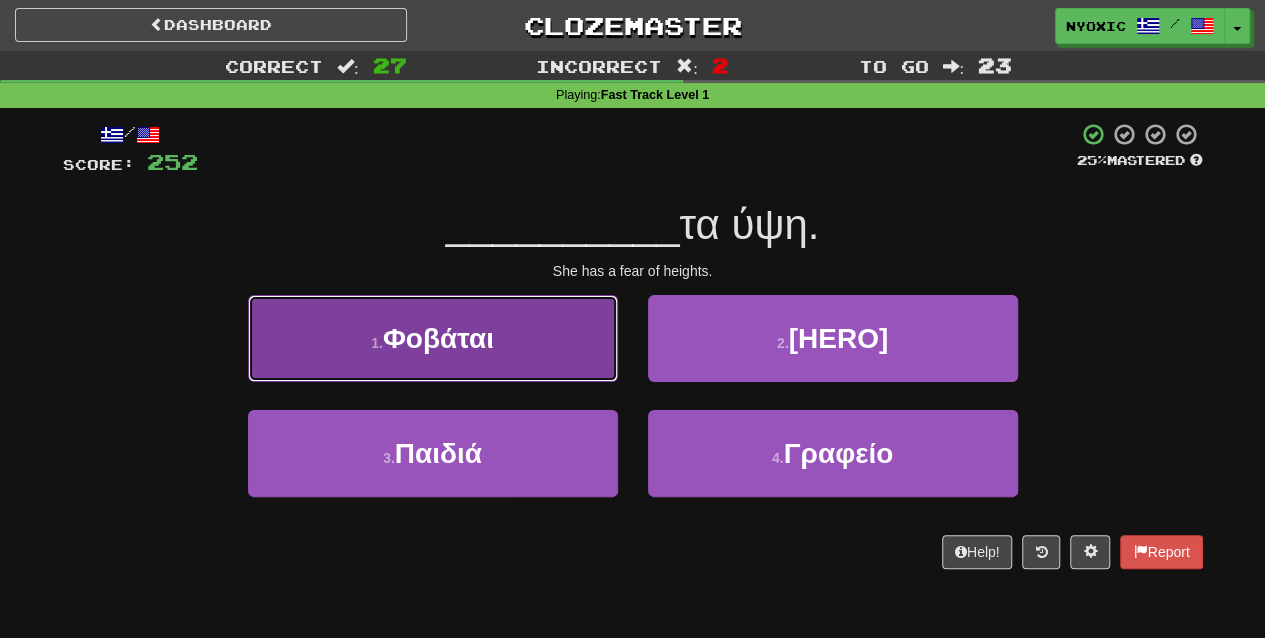 click on "1 . Φοβάται" at bounding box center [433, 338] 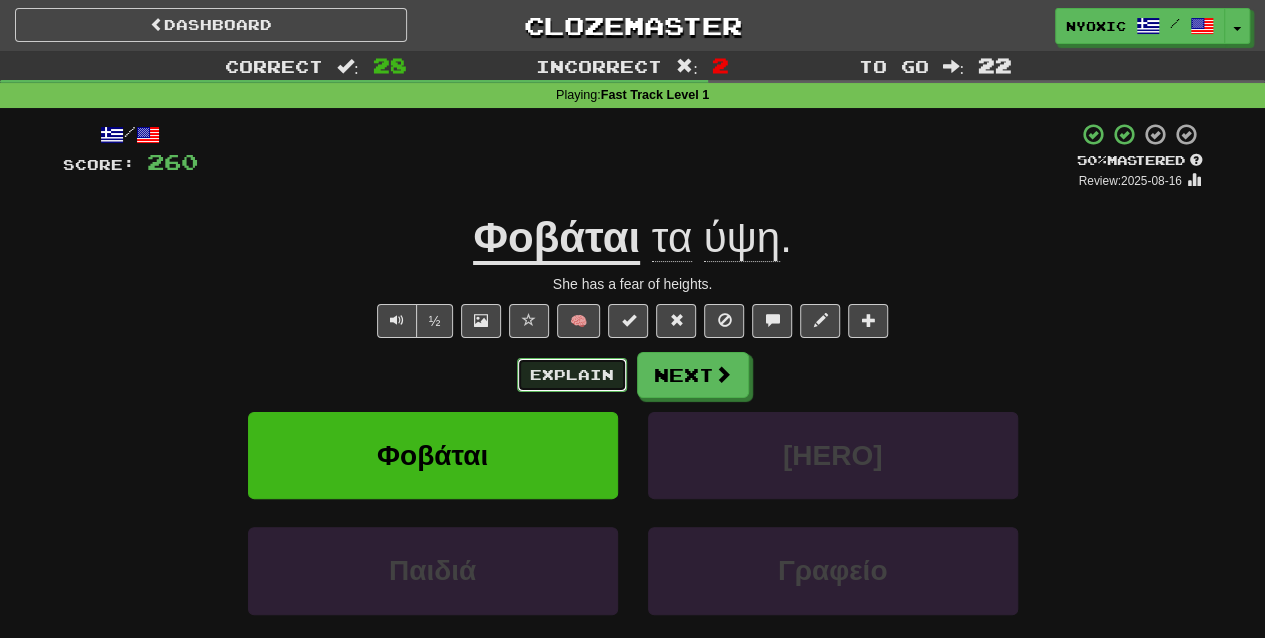 click on "Explain" at bounding box center (572, 375) 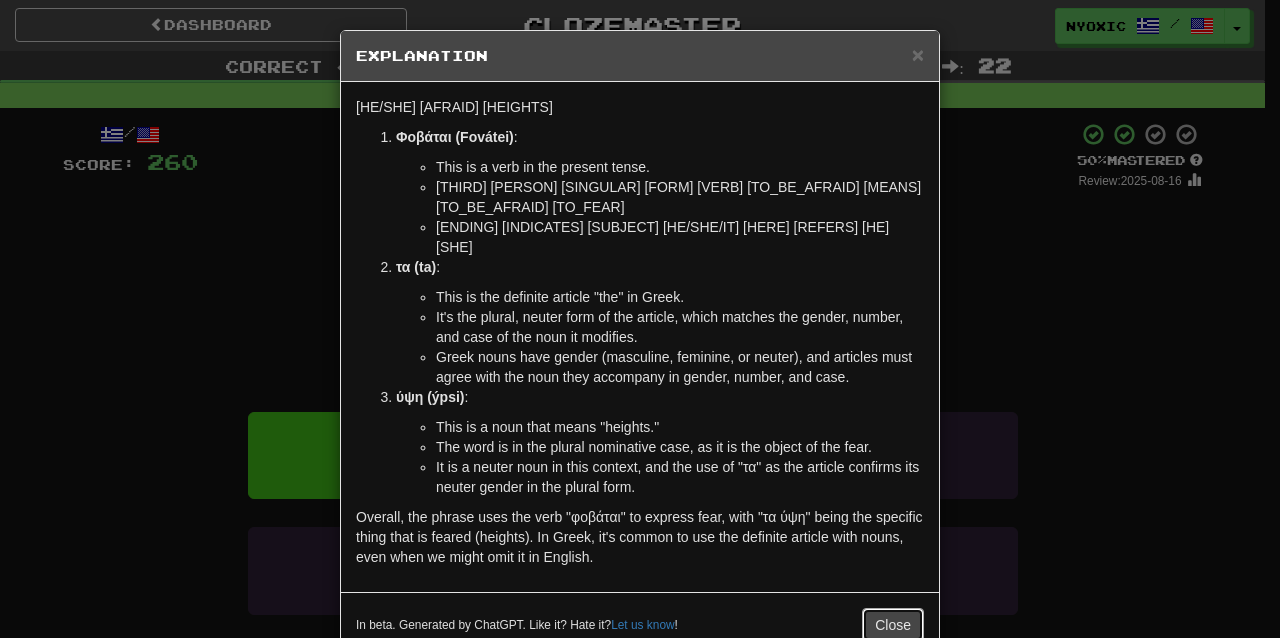 click on "Close" at bounding box center (893, 625) 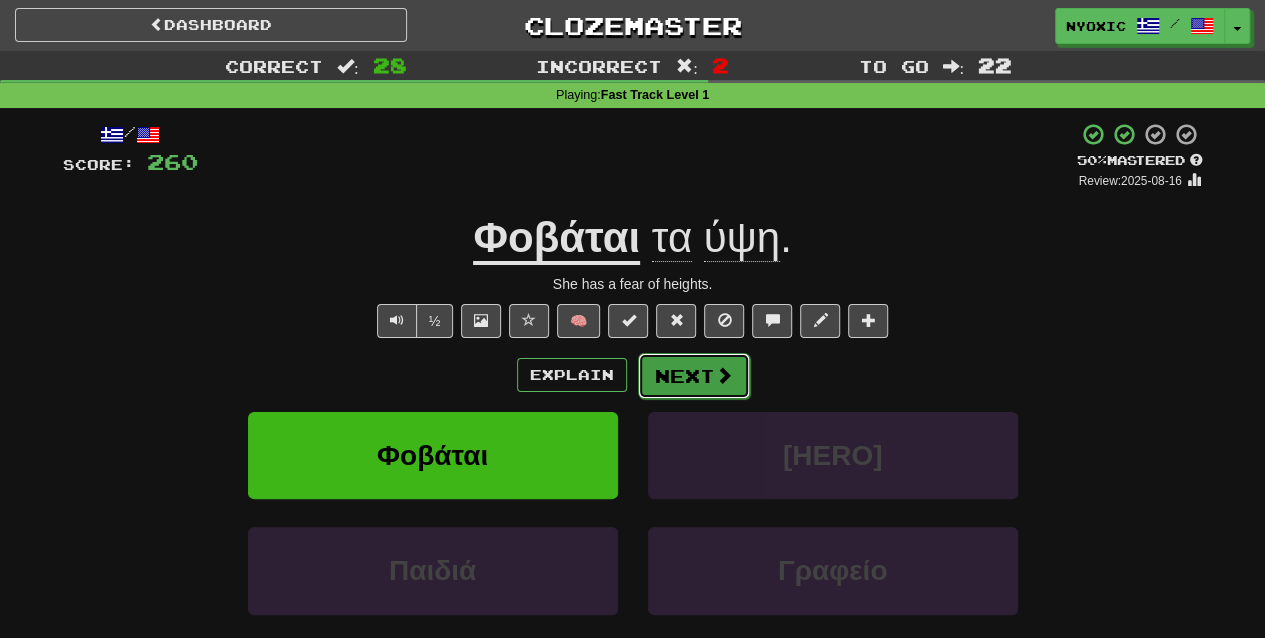 click at bounding box center [724, 375] 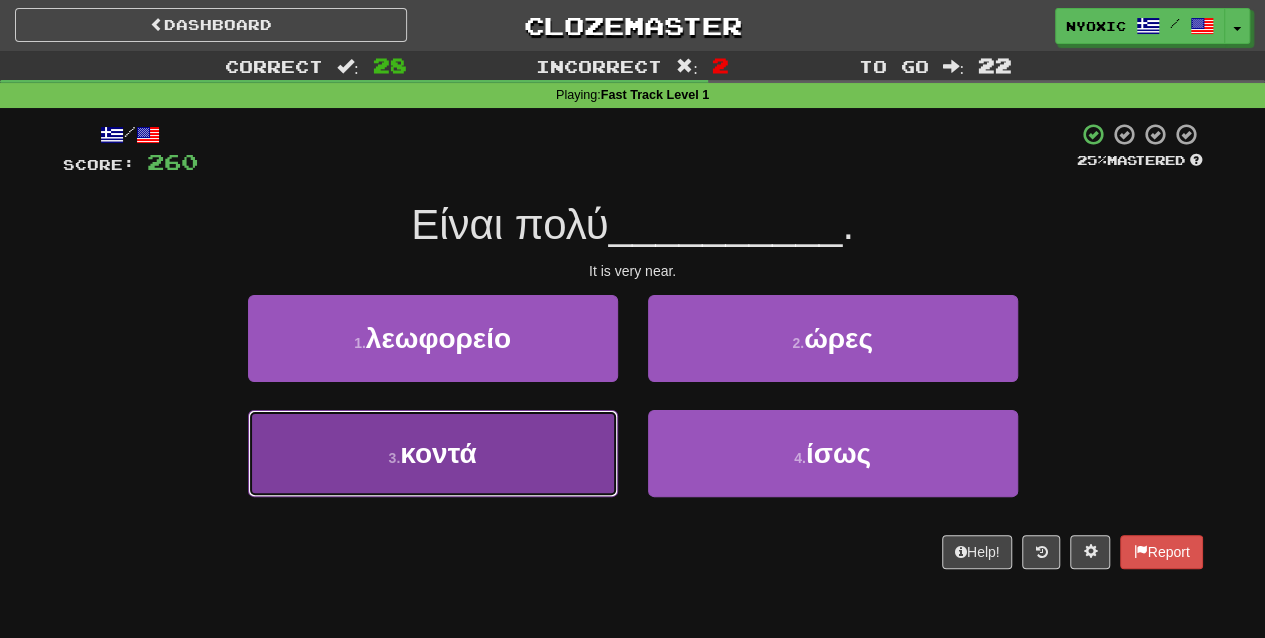 click on "3 .  κοντά" at bounding box center [433, 453] 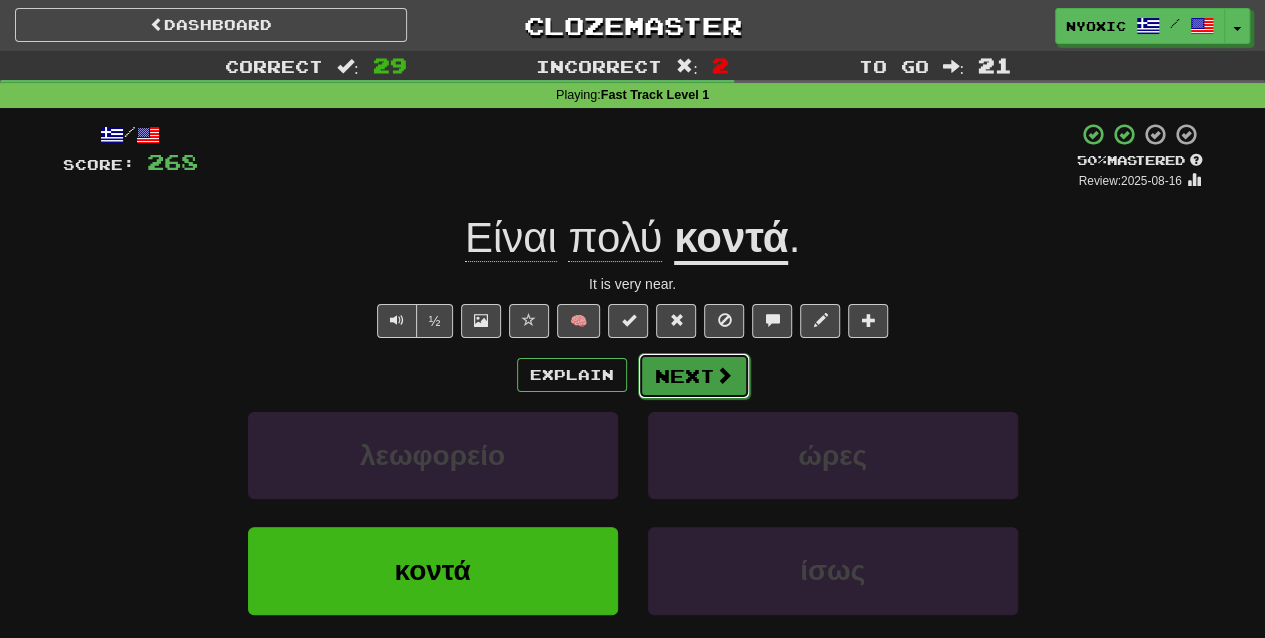 click at bounding box center [724, 375] 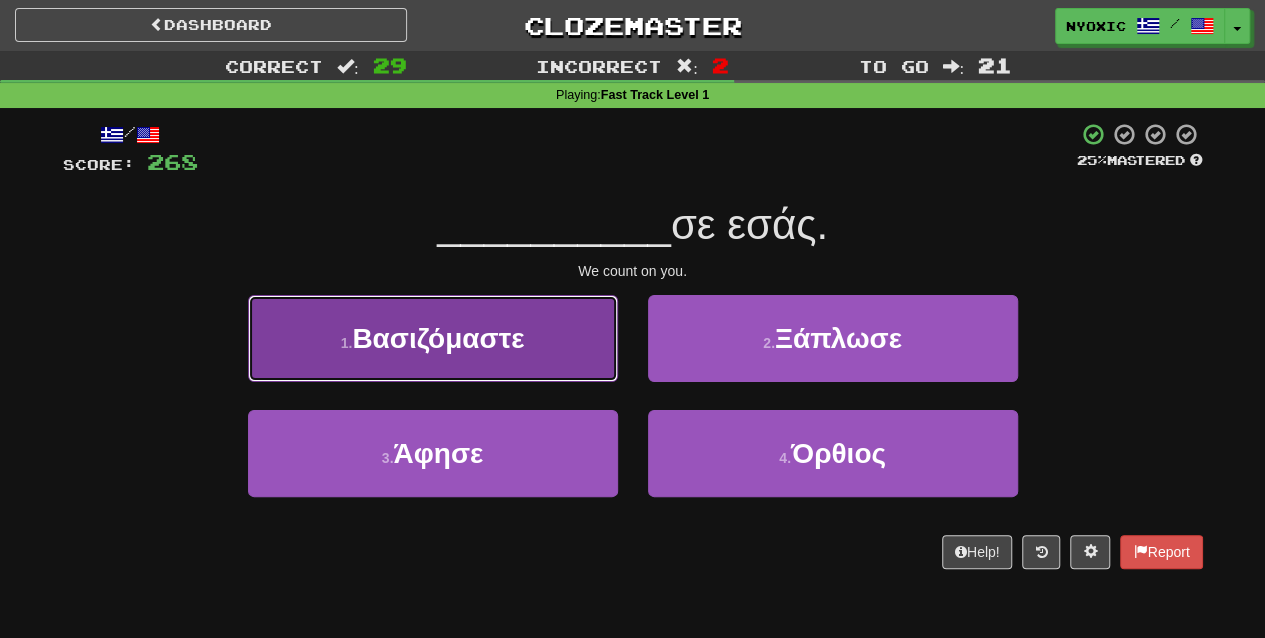 click on "1 .  Βασιζόμαστε" at bounding box center (433, 338) 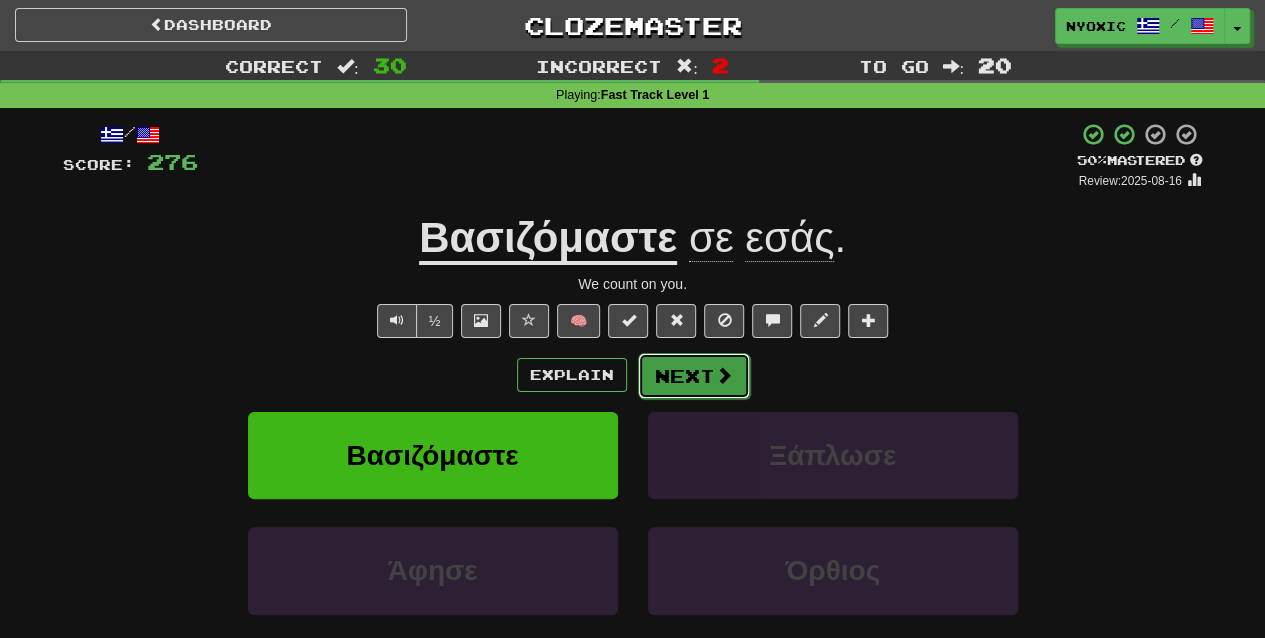 click on "Next" at bounding box center (694, 376) 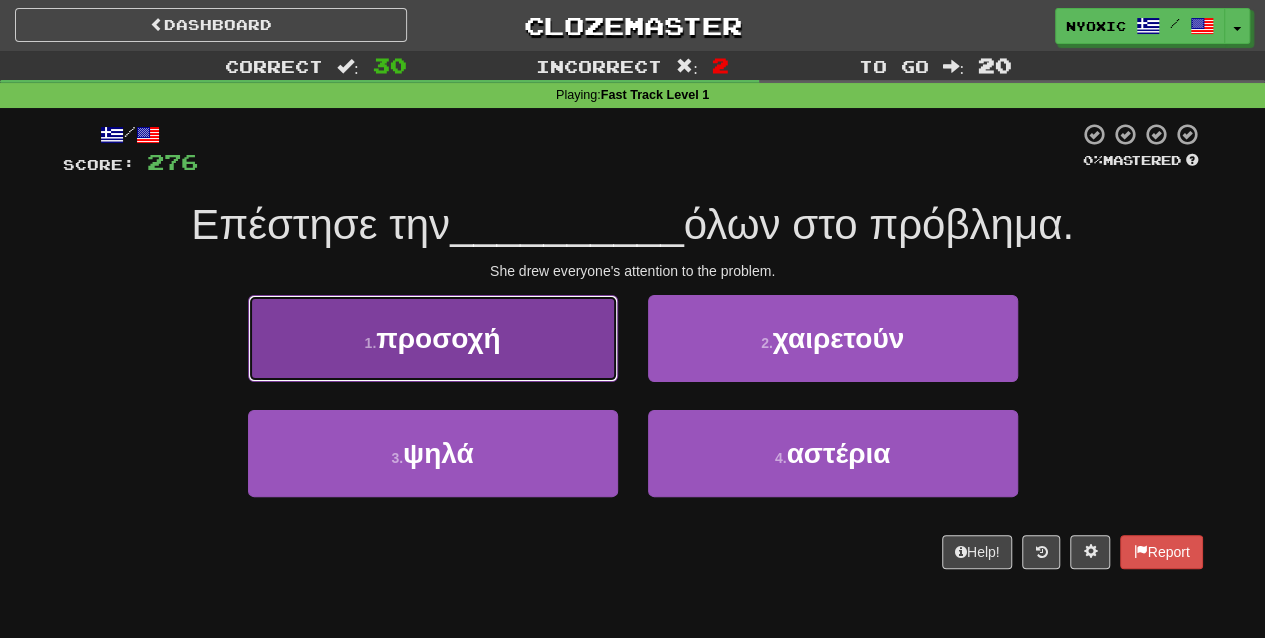 click on "1 .  προσοχή" at bounding box center (433, 338) 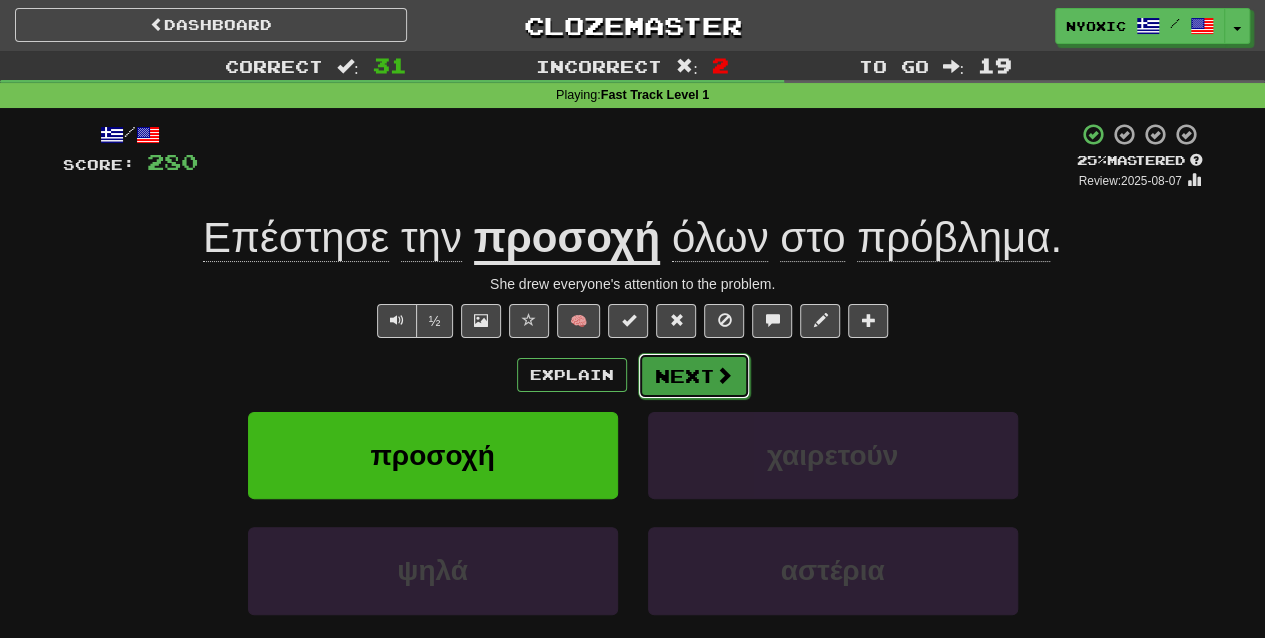 click on "Next" at bounding box center (694, 376) 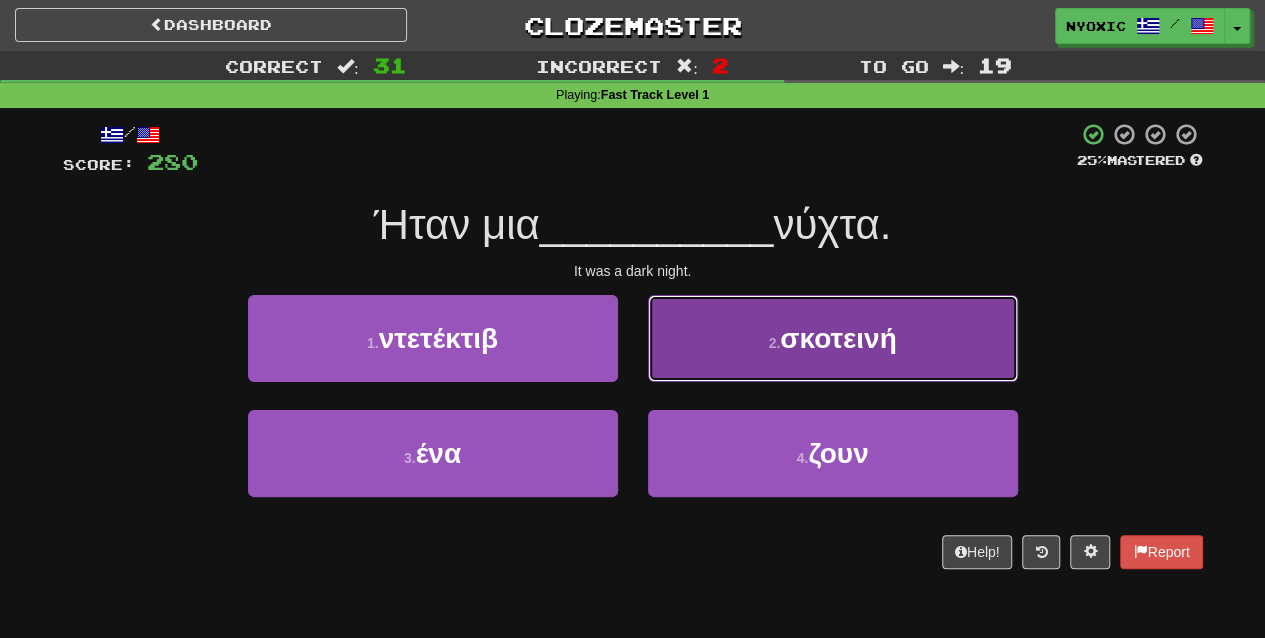 click on "2 . σκοτεινή" at bounding box center [833, 338] 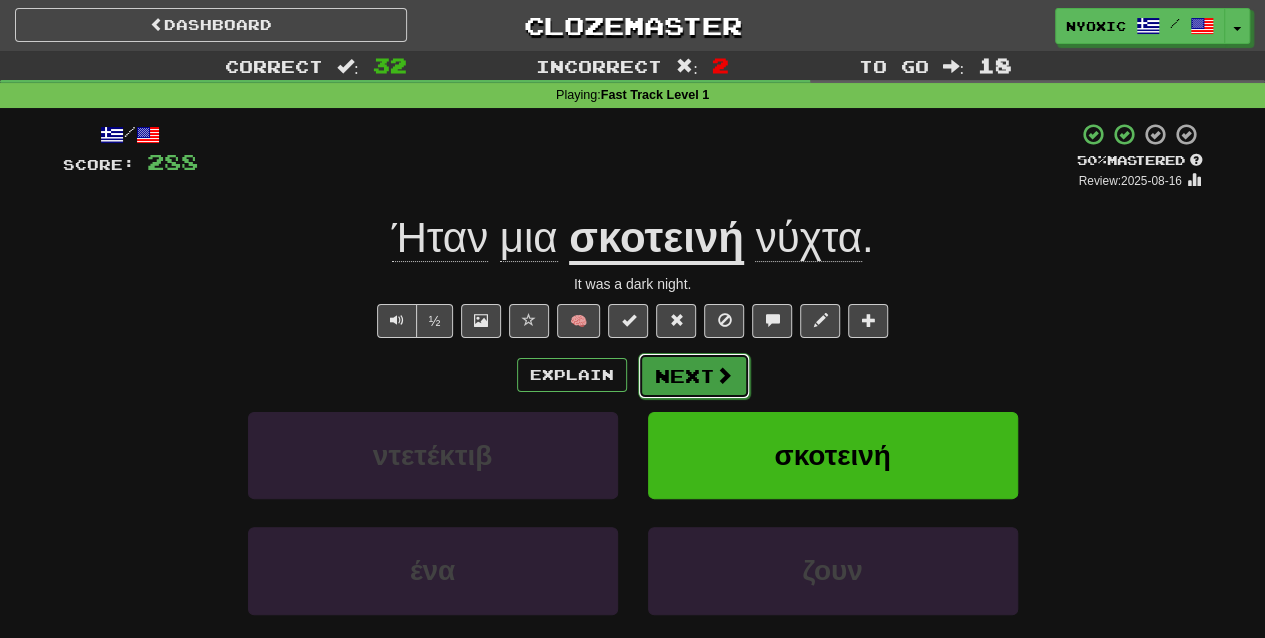 click on "Next" at bounding box center [694, 376] 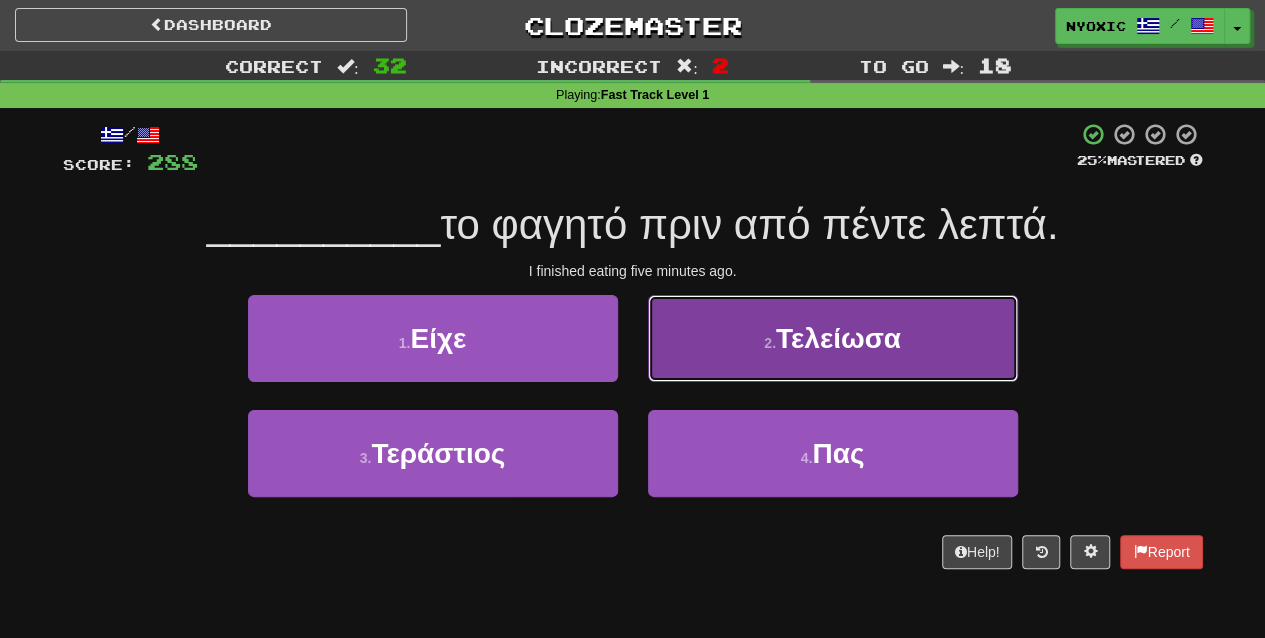 click on "2 .  Τελείωσα" at bounding box center (833, 338) 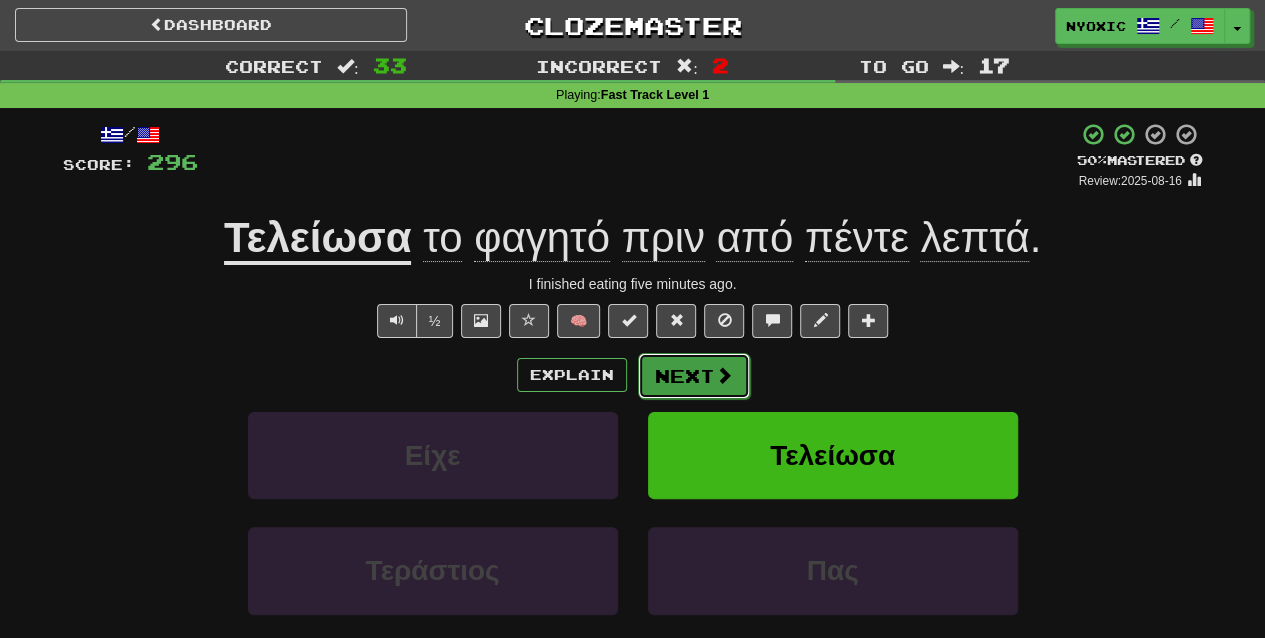 click at bounding box center (724, 375) 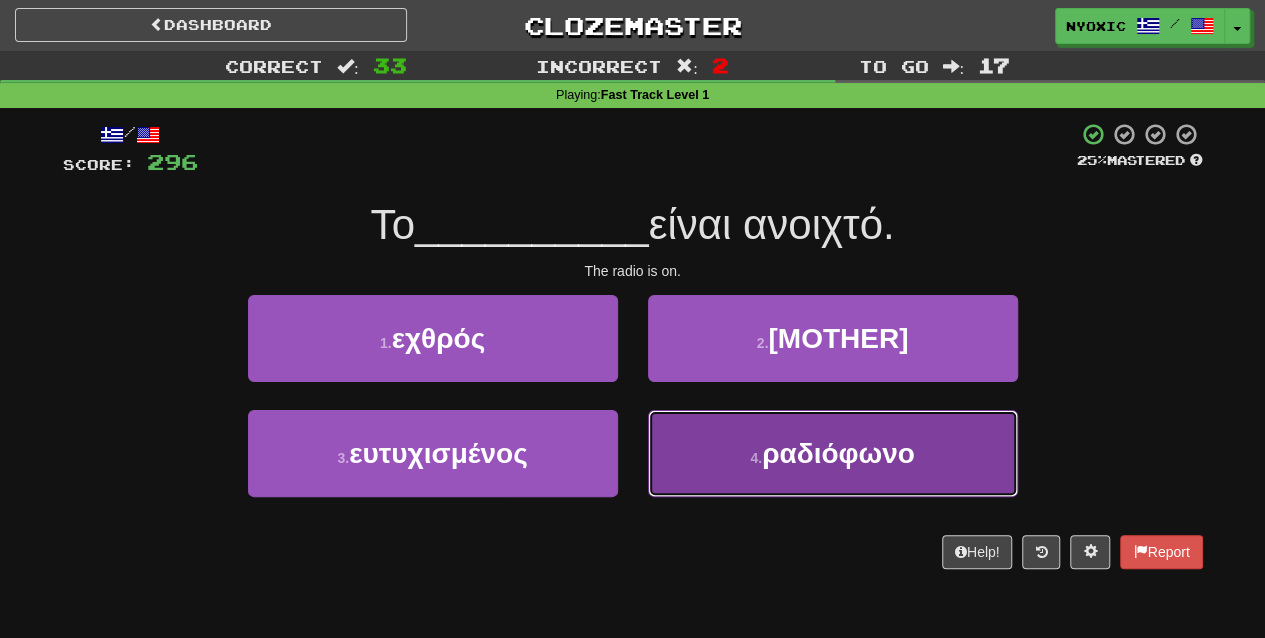 click on "ραδιόφωνο" at bounding box center (838, 453) 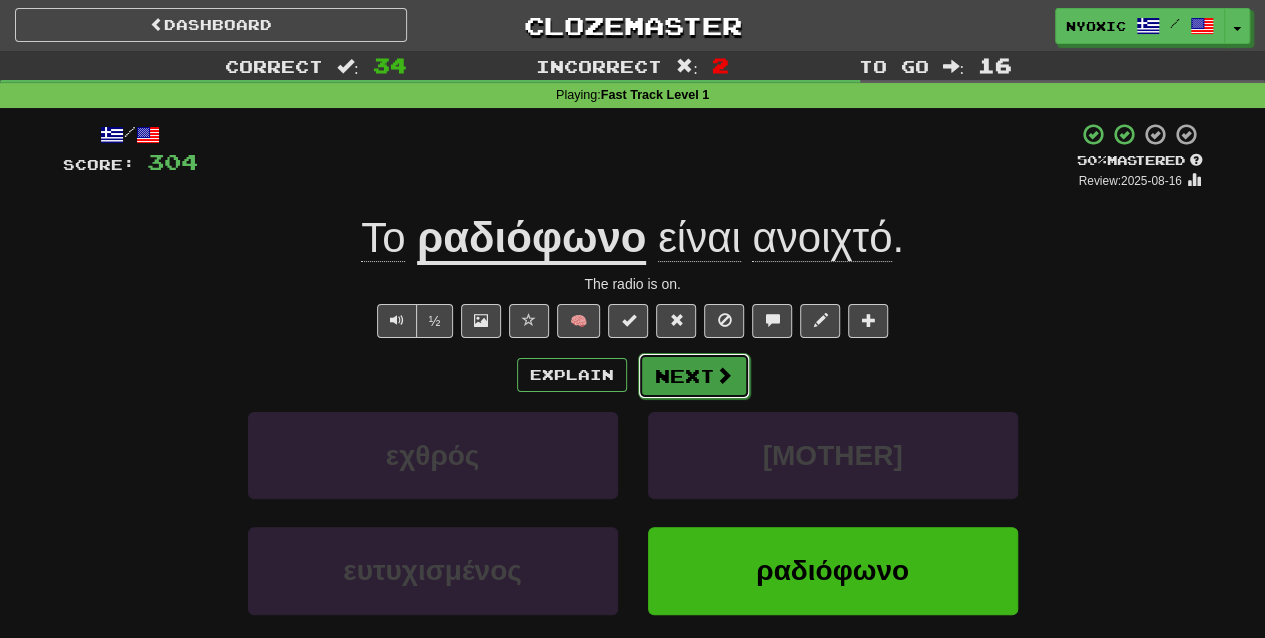 click on "Next" at bounding box center [694, 376] 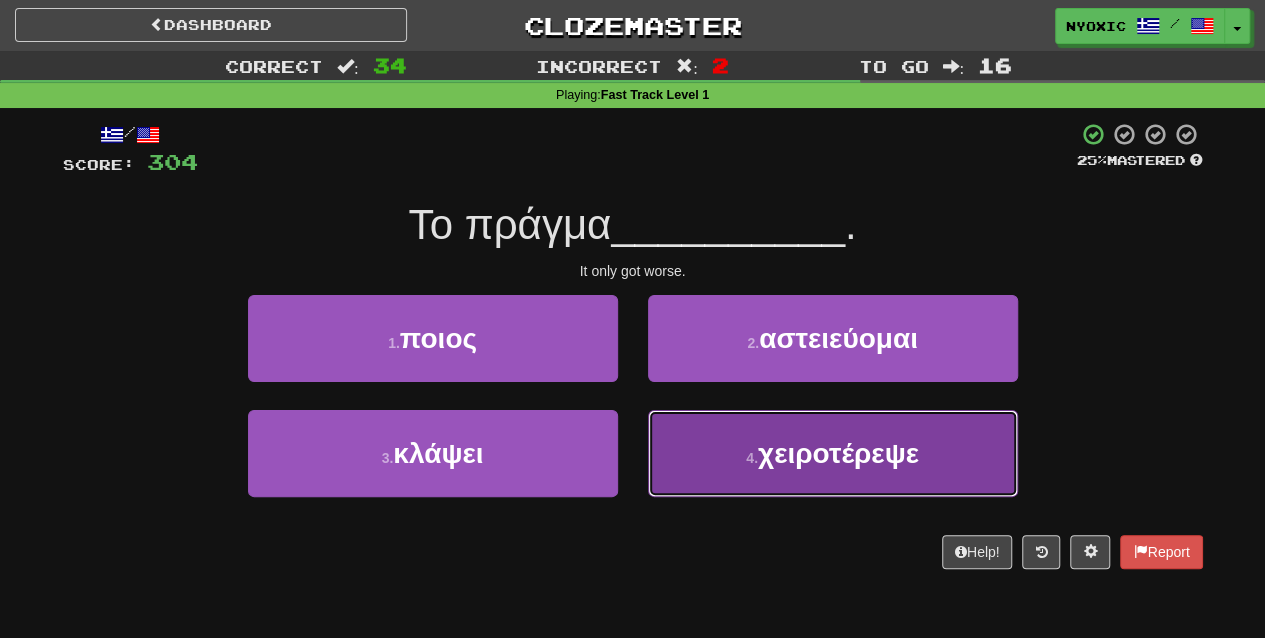 click on "4 .  χειροτέρεψε" at bounding box center [833, 453] 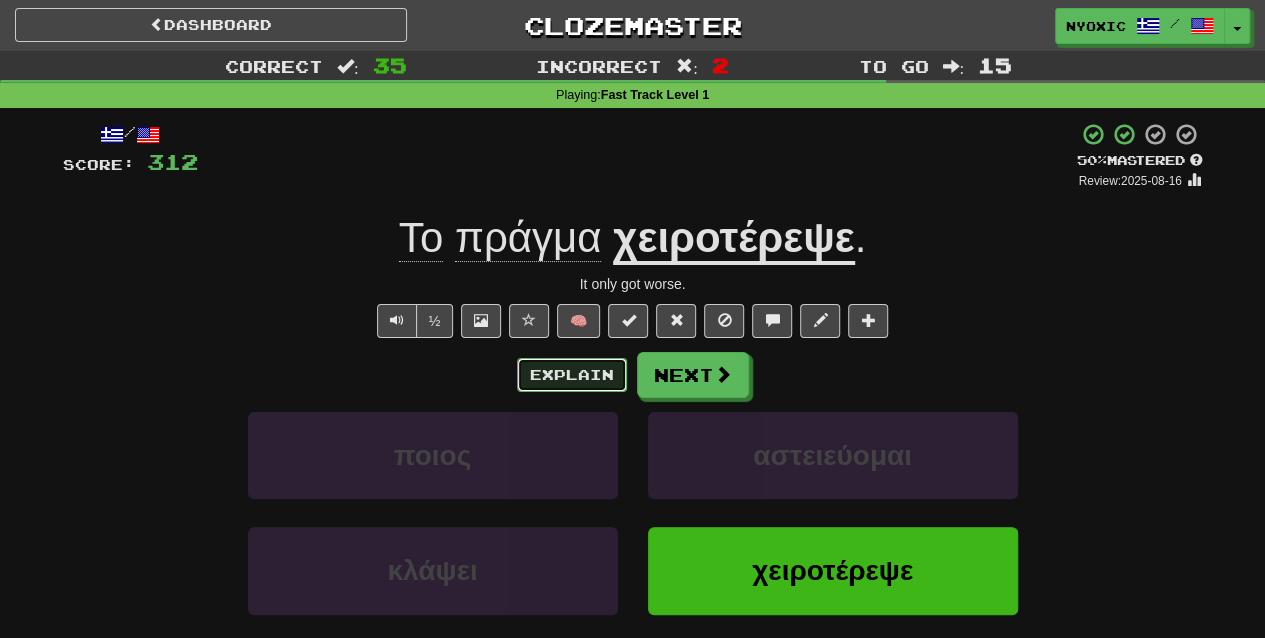 click on "Explain" at bounding box center [572, 375] 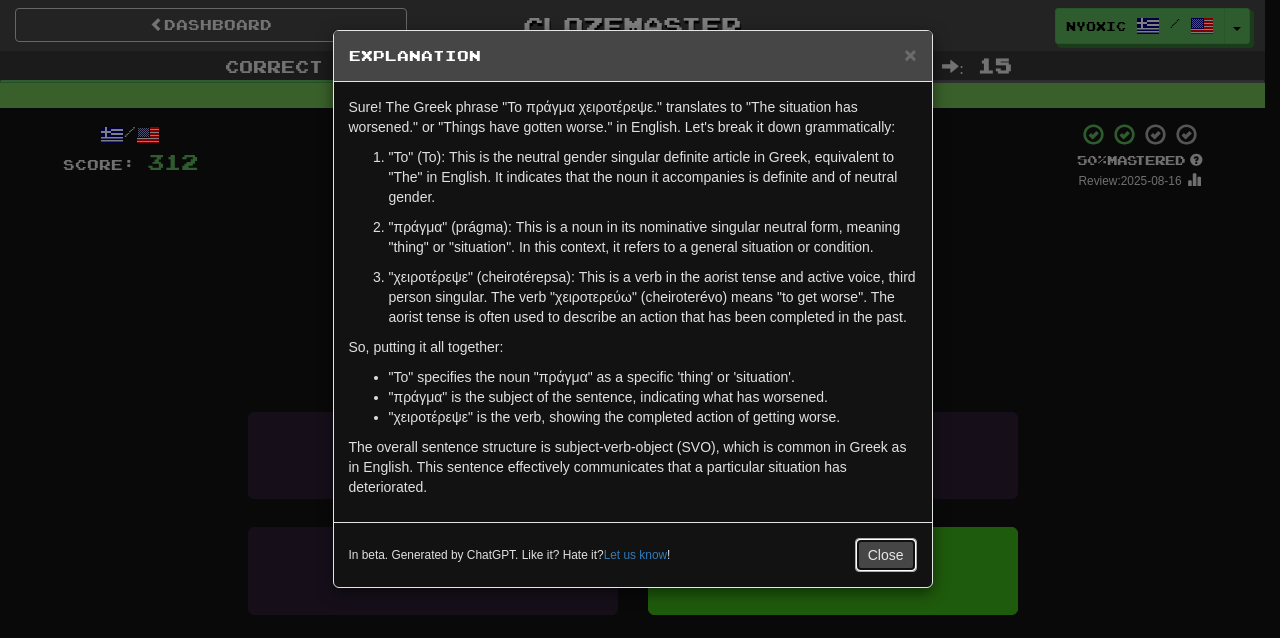 click on "Close" at bounding box center [886, 555] 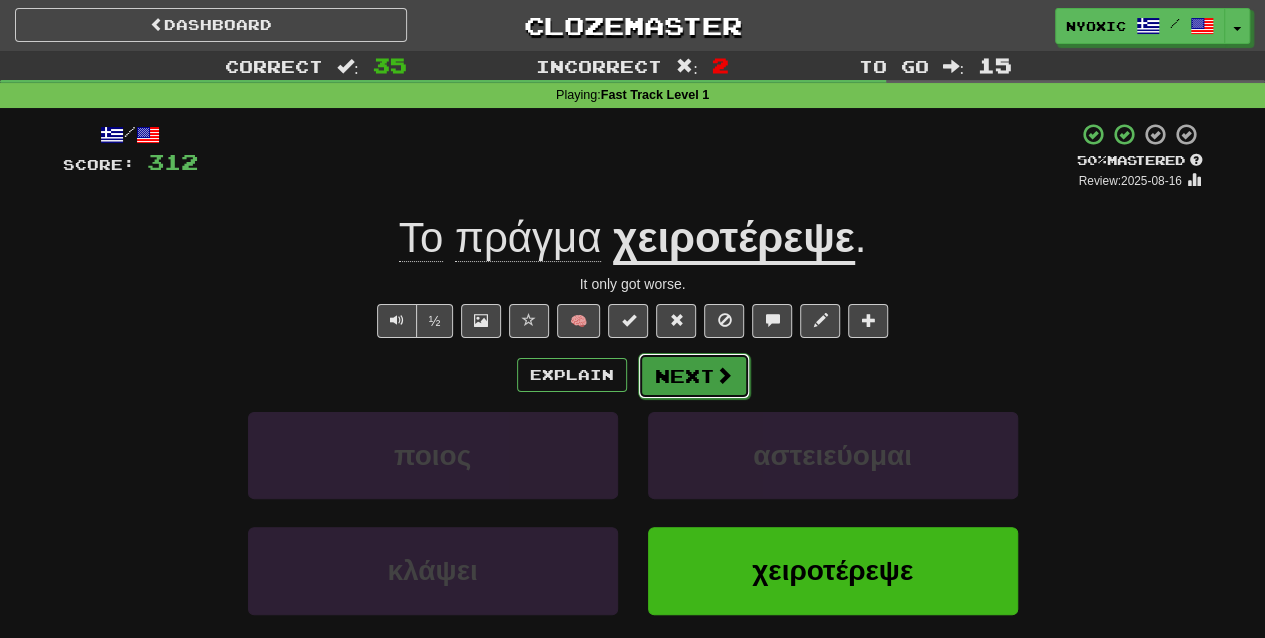 click on "Next" at bounding box center [694, 376] 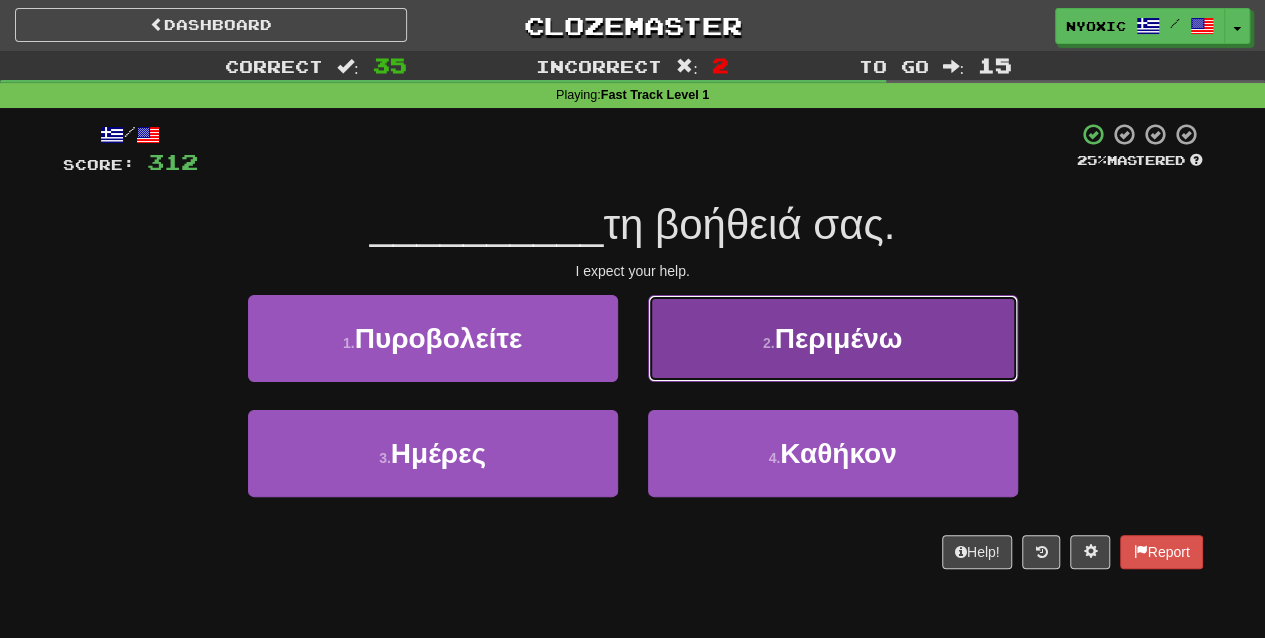 click on "2 .  Περιμένω" at bounding box center (833, 338) 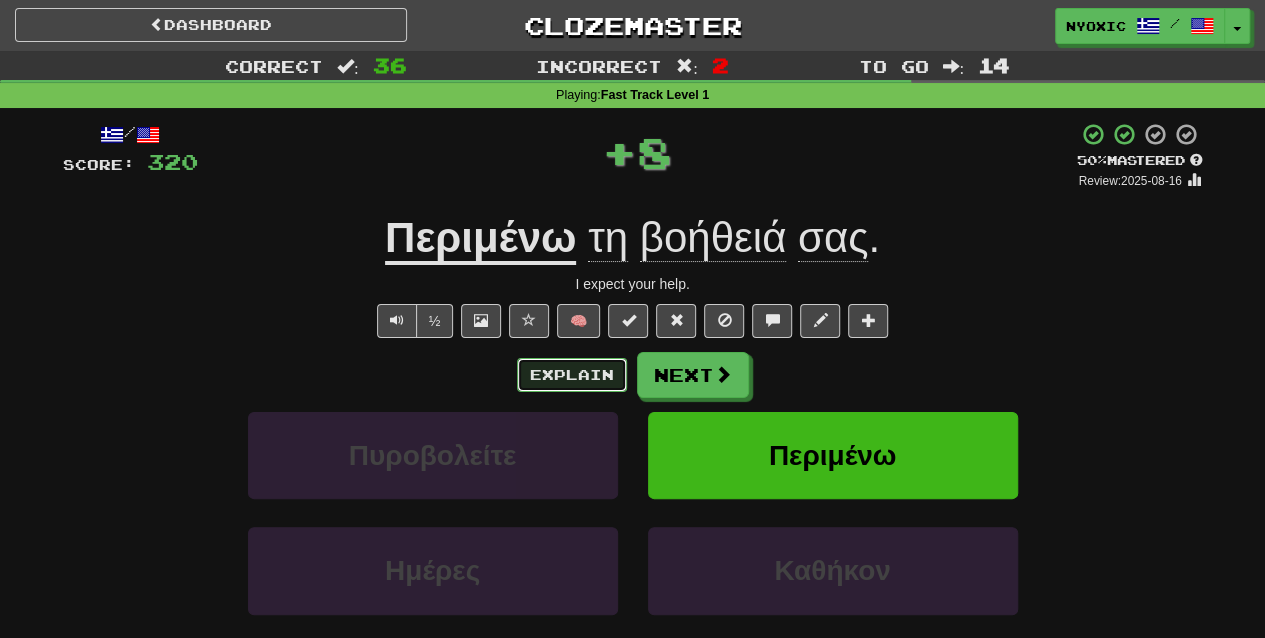 click on "Explain" at bounding box center [572, 375] 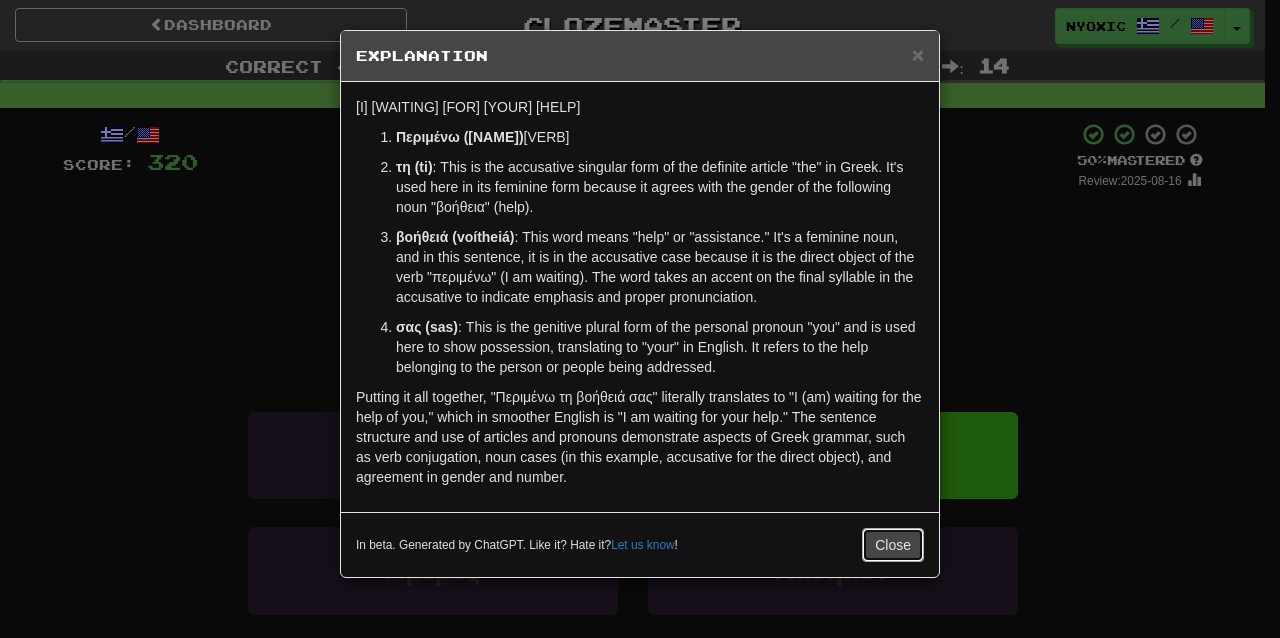 click on "Close" at bounding box center [893, 545] 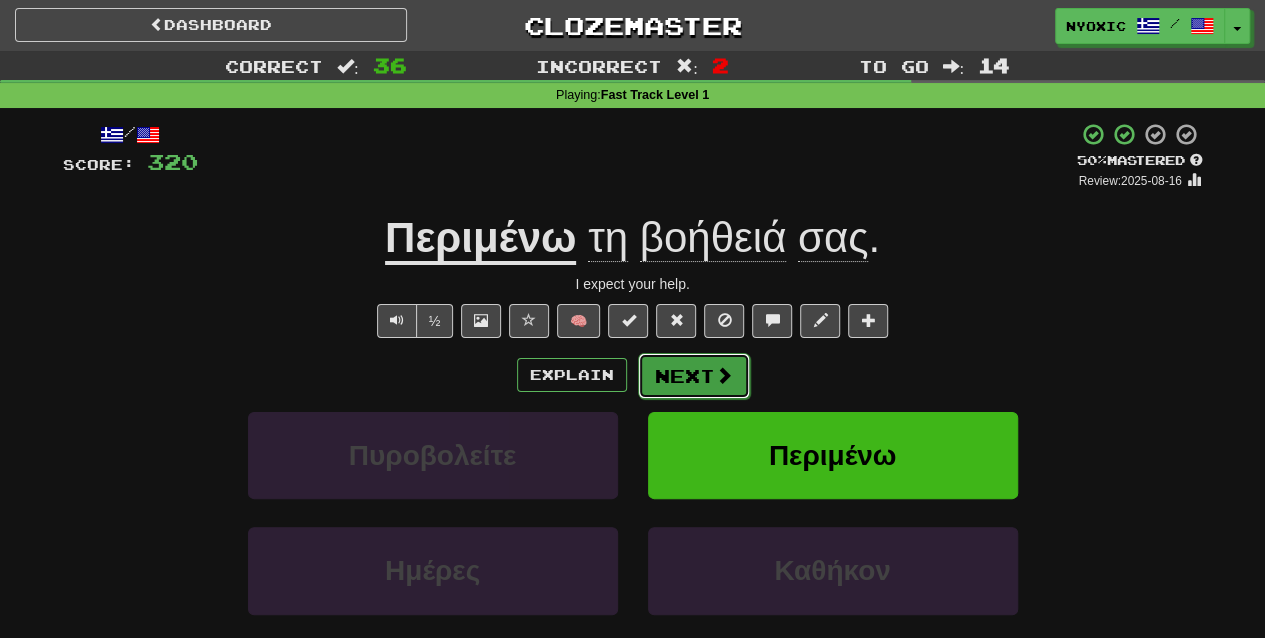 click on "Next" at bounding box center (694, 376) 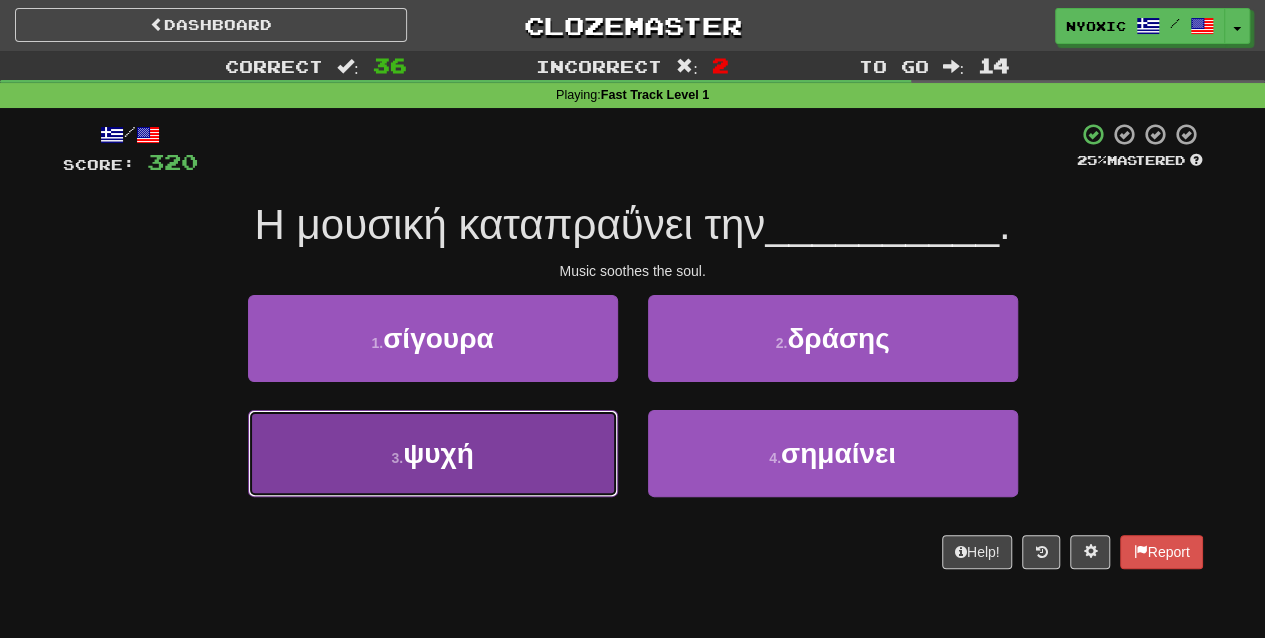 click on "3 .  ψυχή" at bounding box center (433, 453) 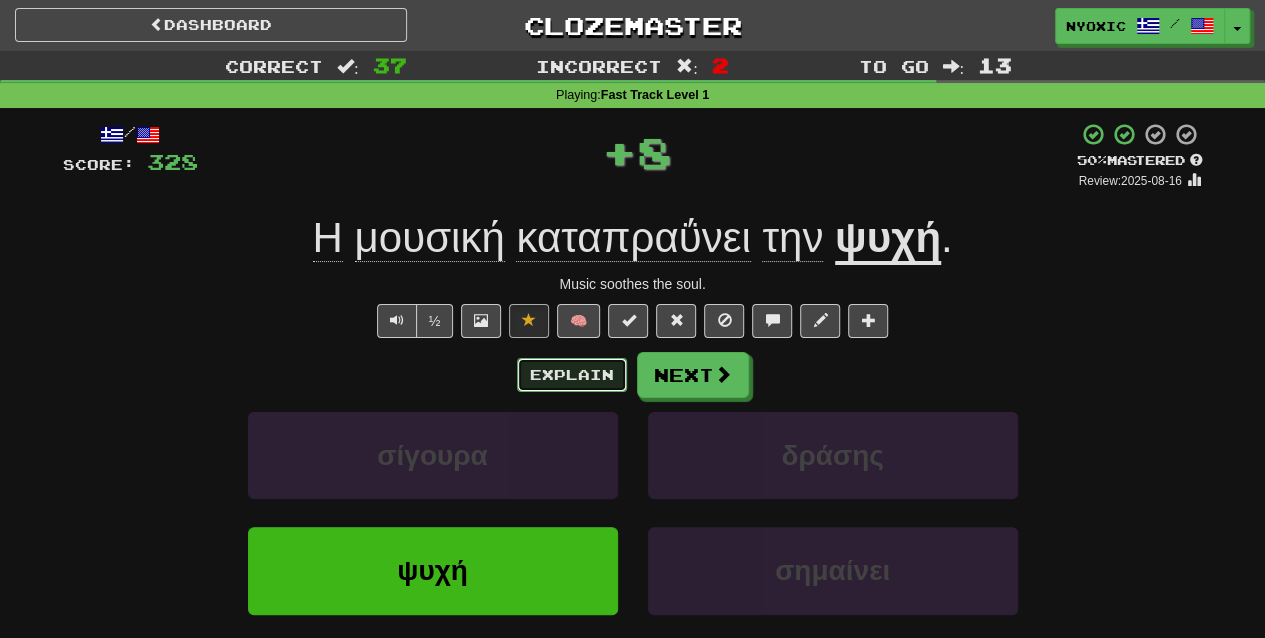 click on "Explain" at bounding box center [572, 375] 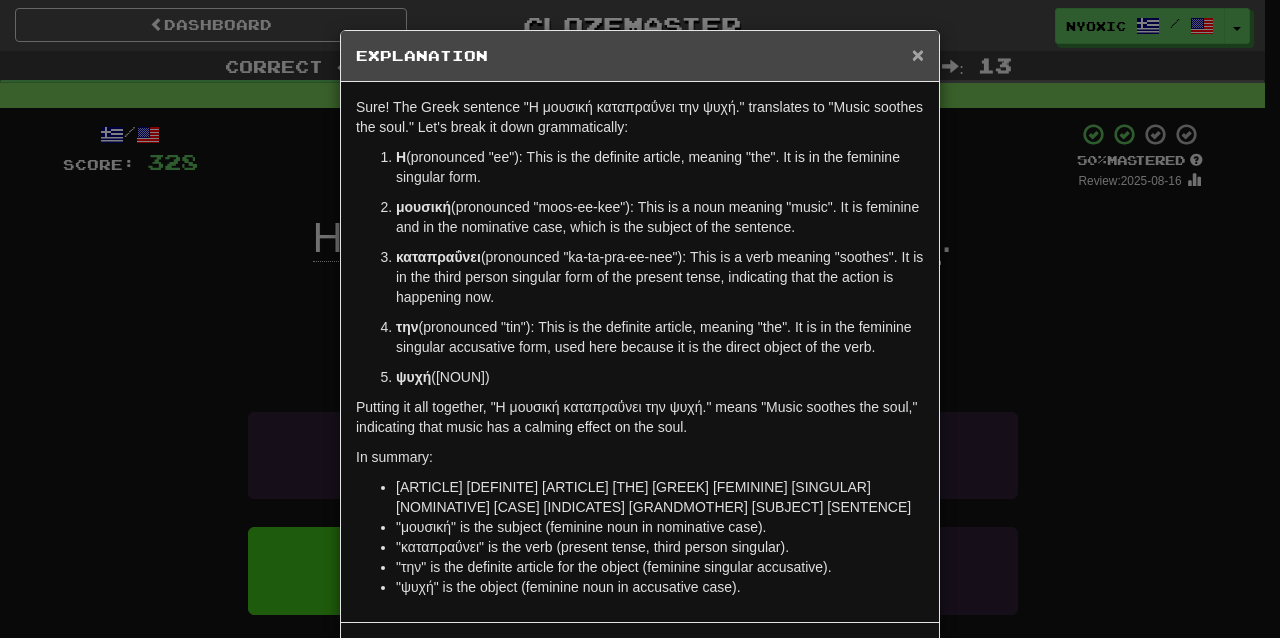 click on "×" at bounding box center (918, 54) 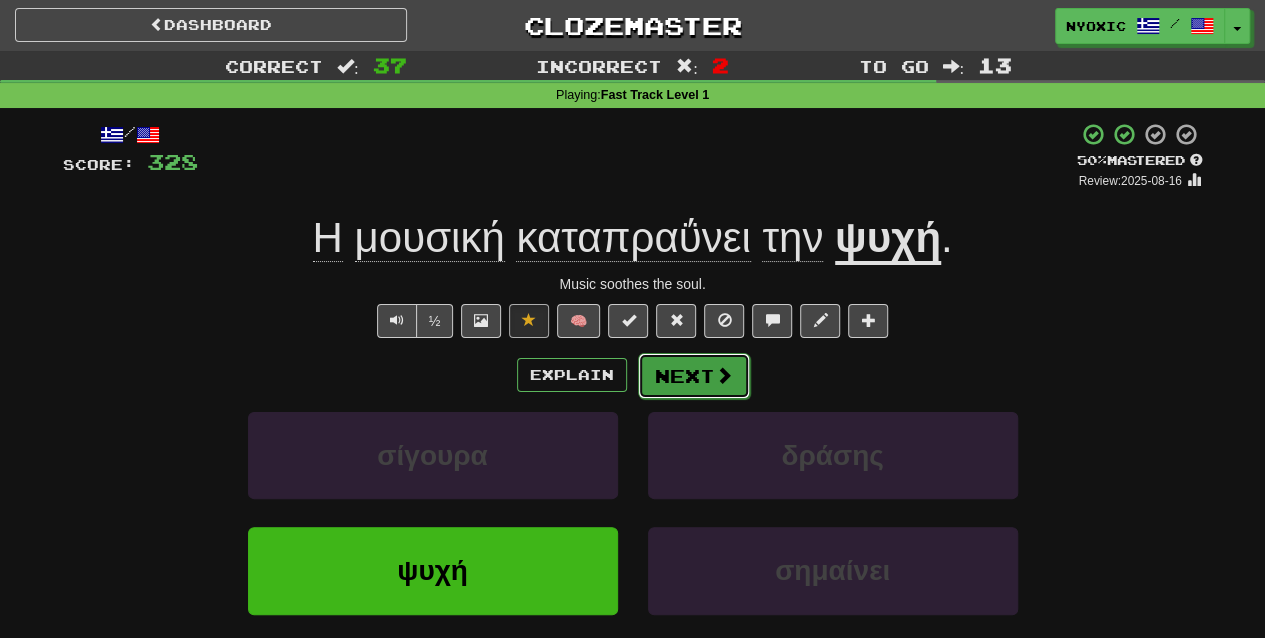 click on "Next" at bounding box center (694, 376) 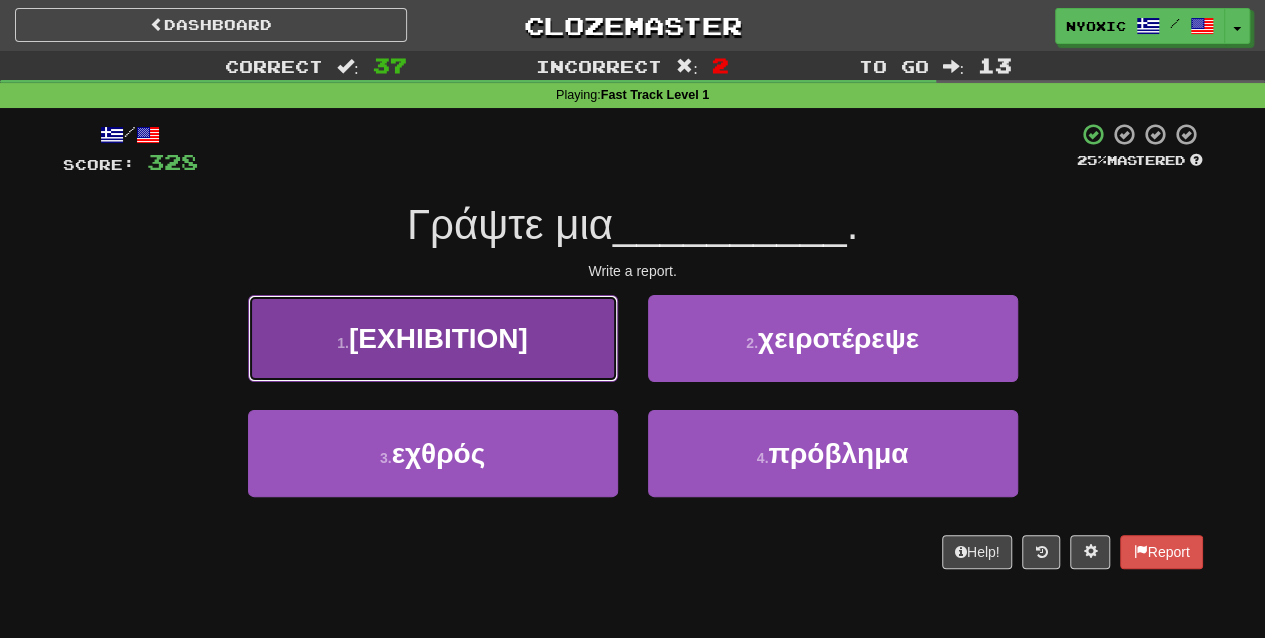 click on "1 . έκθεση" at bounding box center (433, 338) 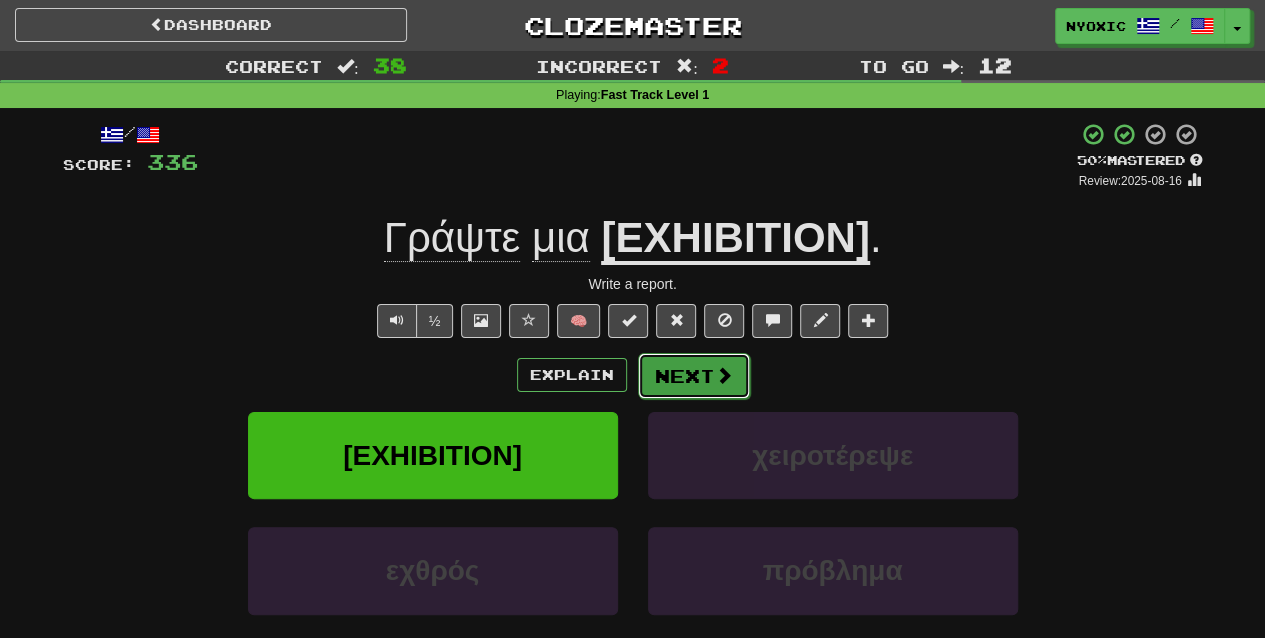 click on "Next" at bounding box center [694, 376] 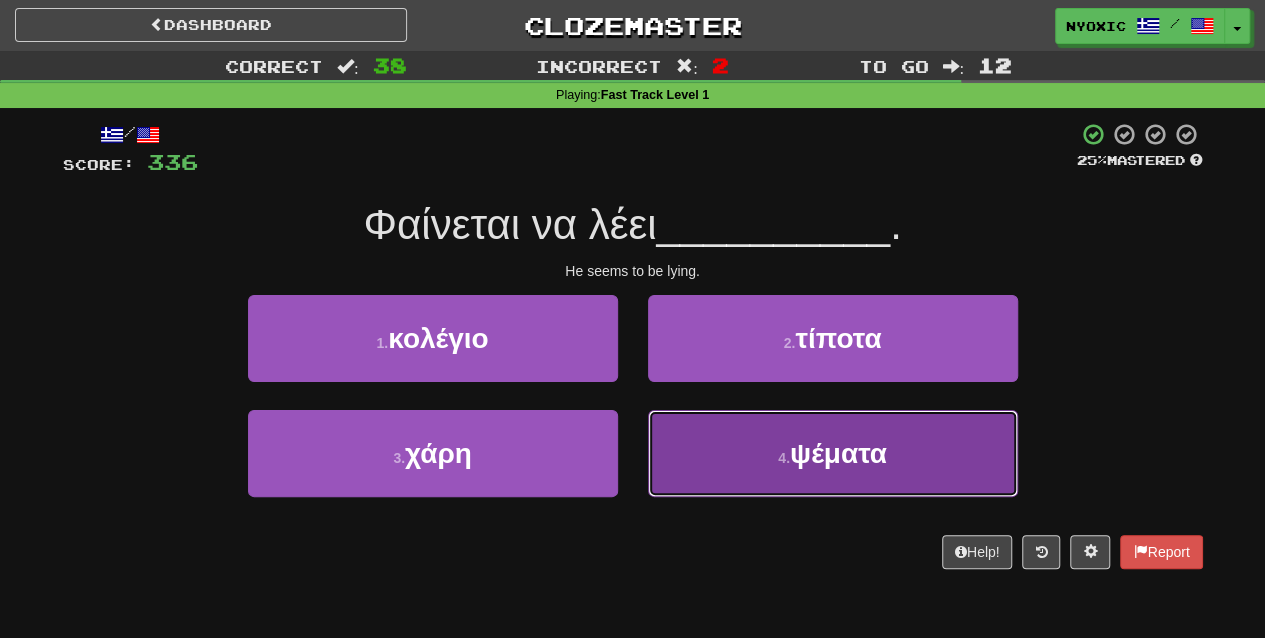 click on "4 .  ψέματα" at bounding box center [833, 453] 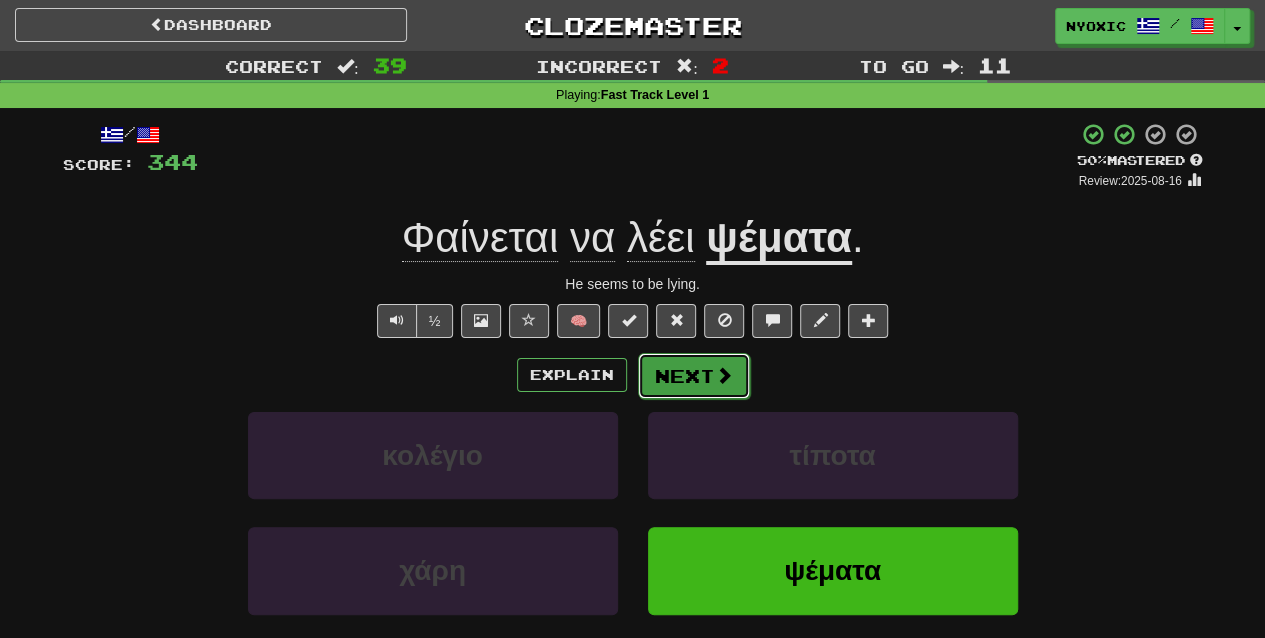 click at bounding box center (724, 375) 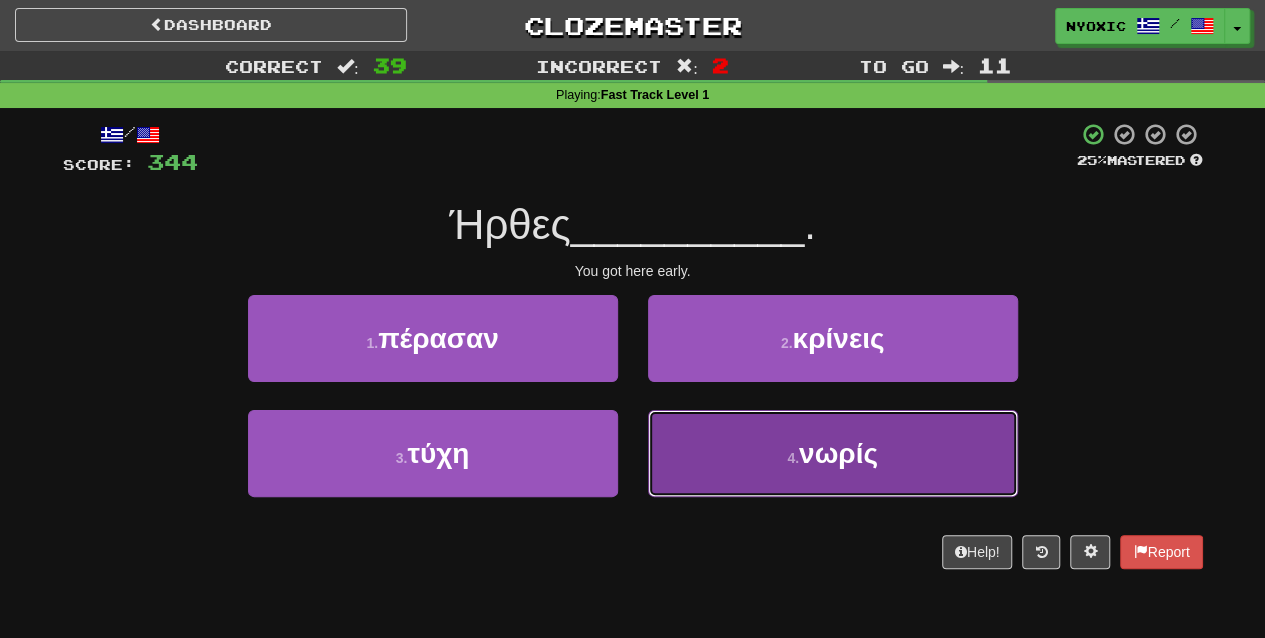 click on "4 .  νωρίς" at bounding box center (833, 453) 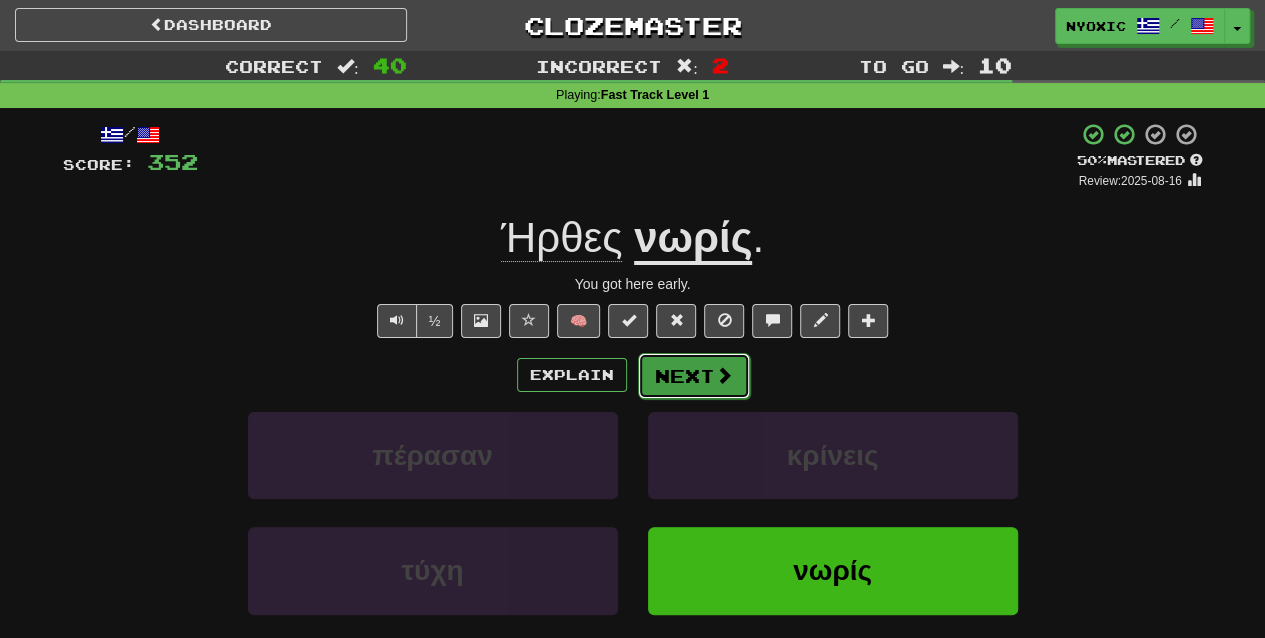 click on "Next" at bounding box center (694, 376) 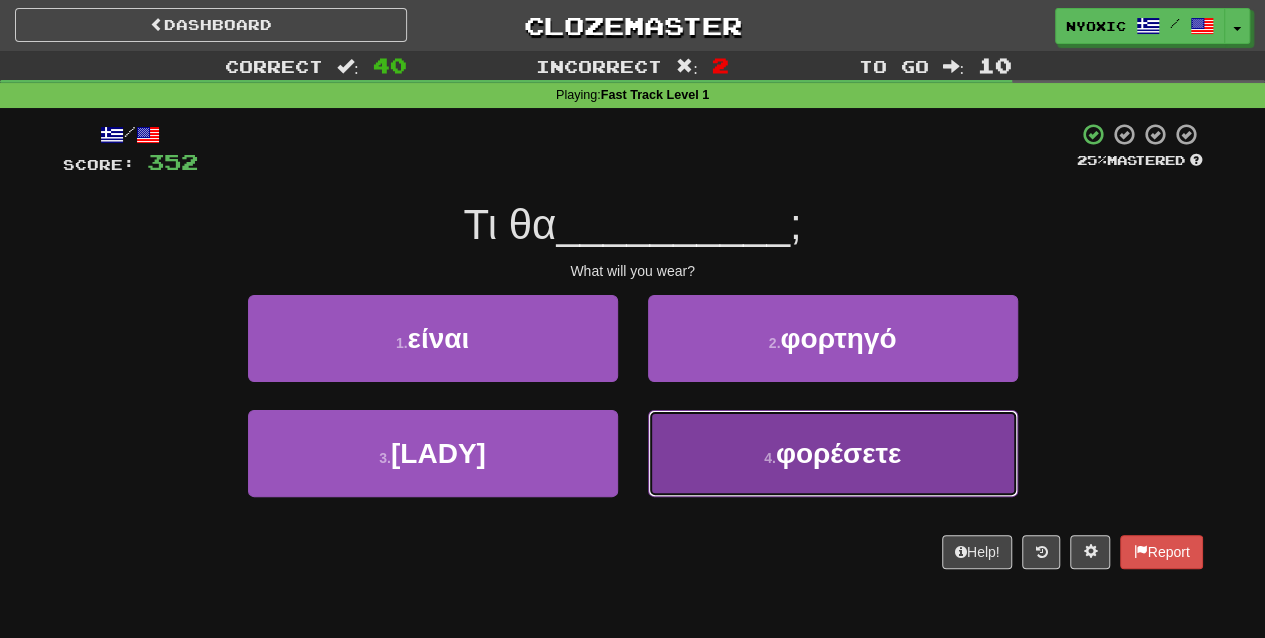 click on "4 .  φορέσετε" at bounding box center (833, 453) 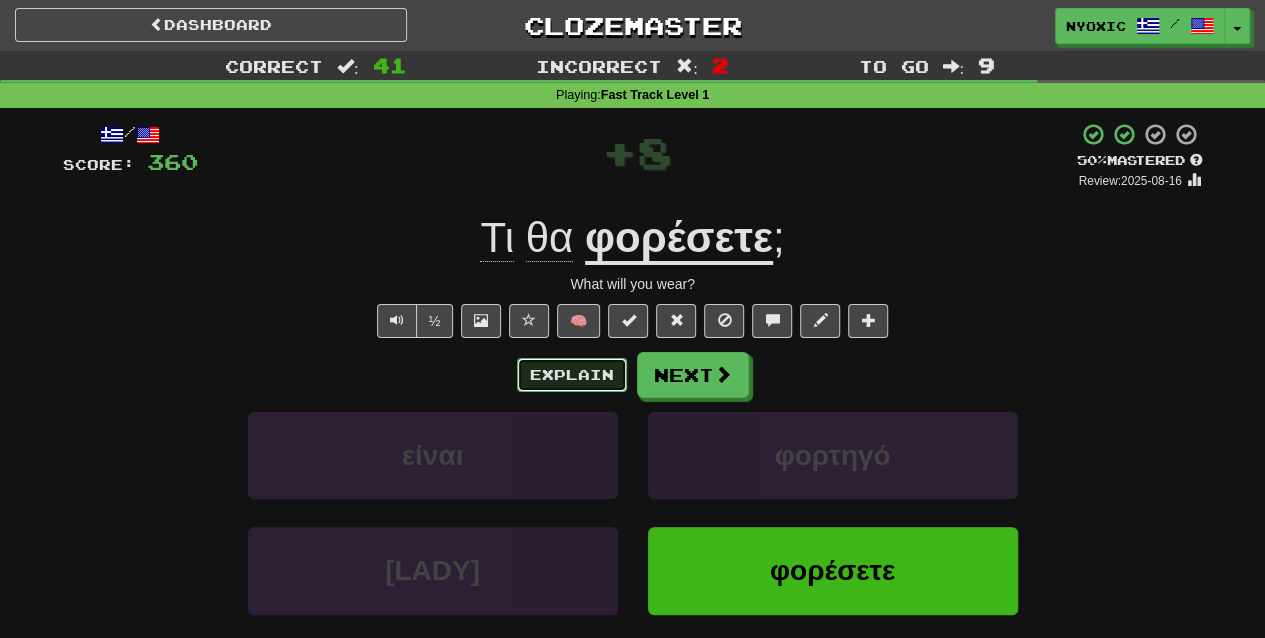 click on "Explain" at bounding box center [572, 375] 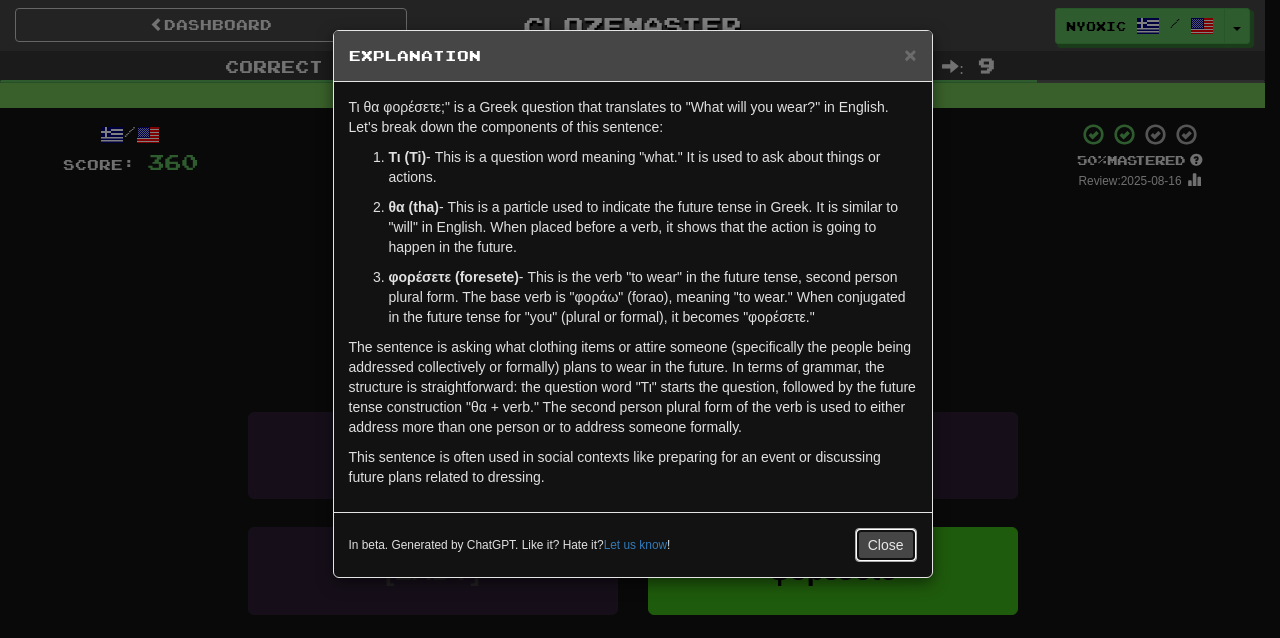 click on "Close" at bounding box center (886, 545) 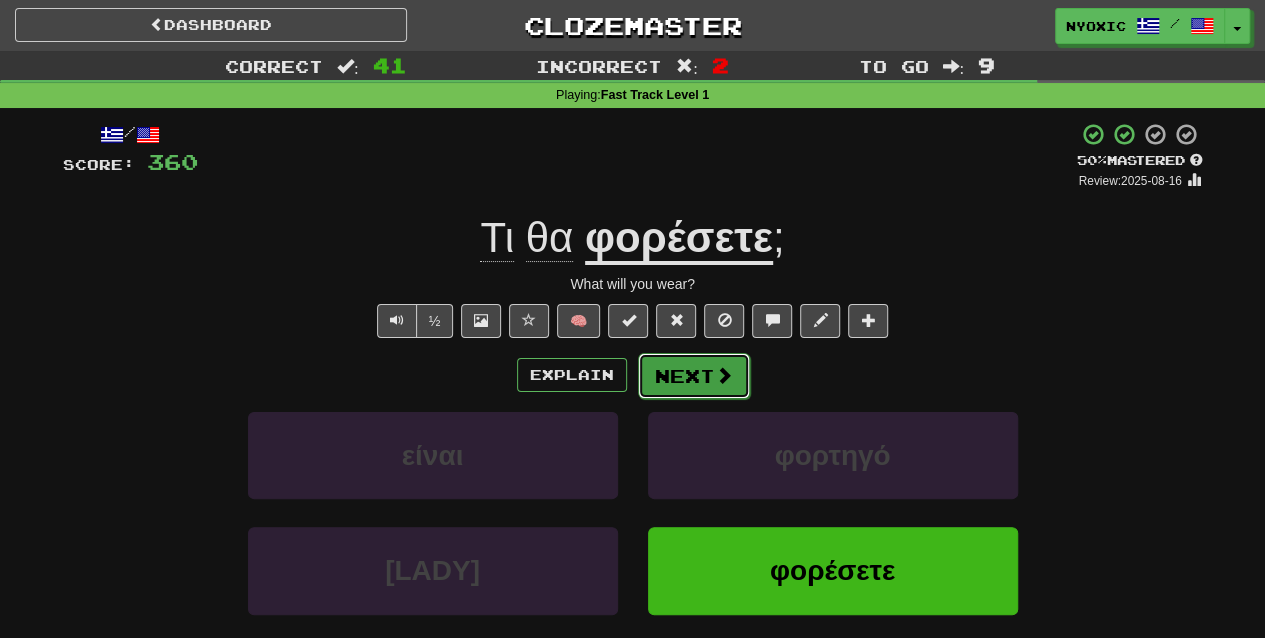 click on "Next" at bounding box center (694, 376) 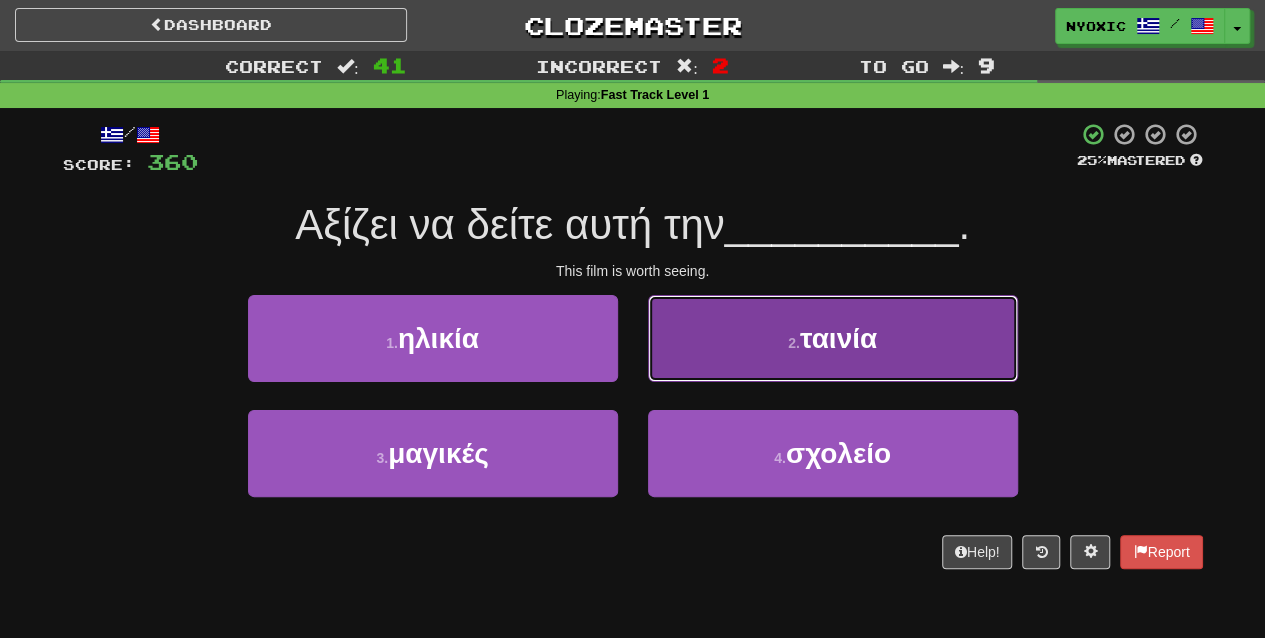 click on "2 . ταινία" at bounding box center (833, 338) 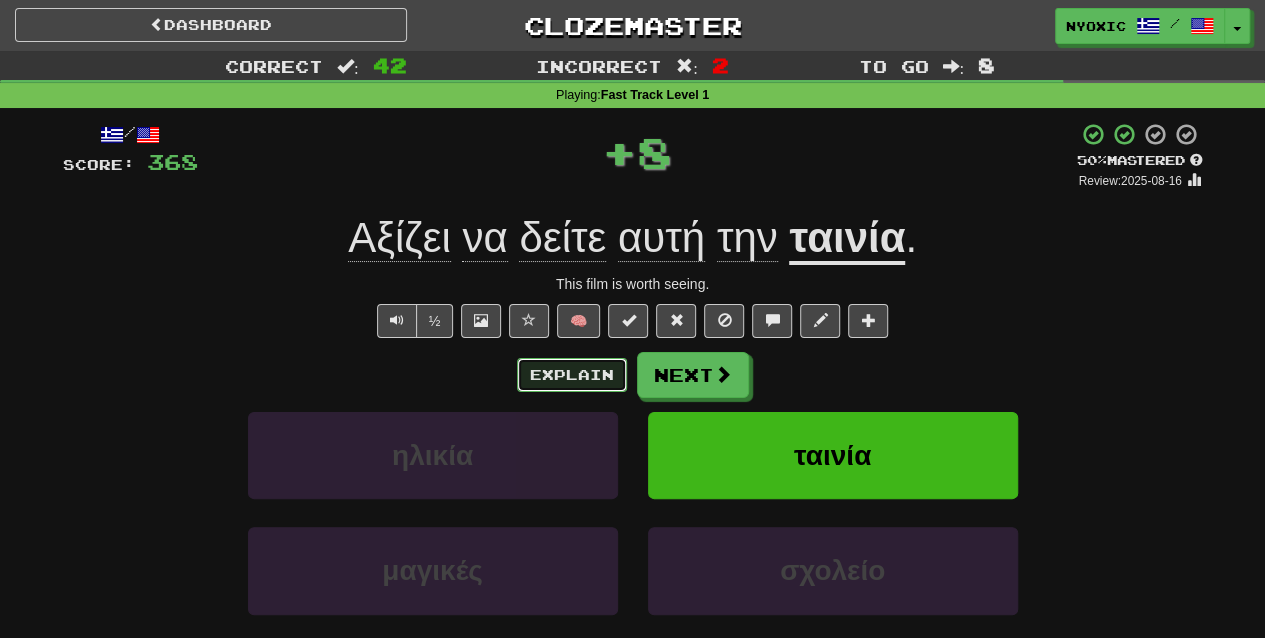 click on "Explain" at bounding box center [572, 375] 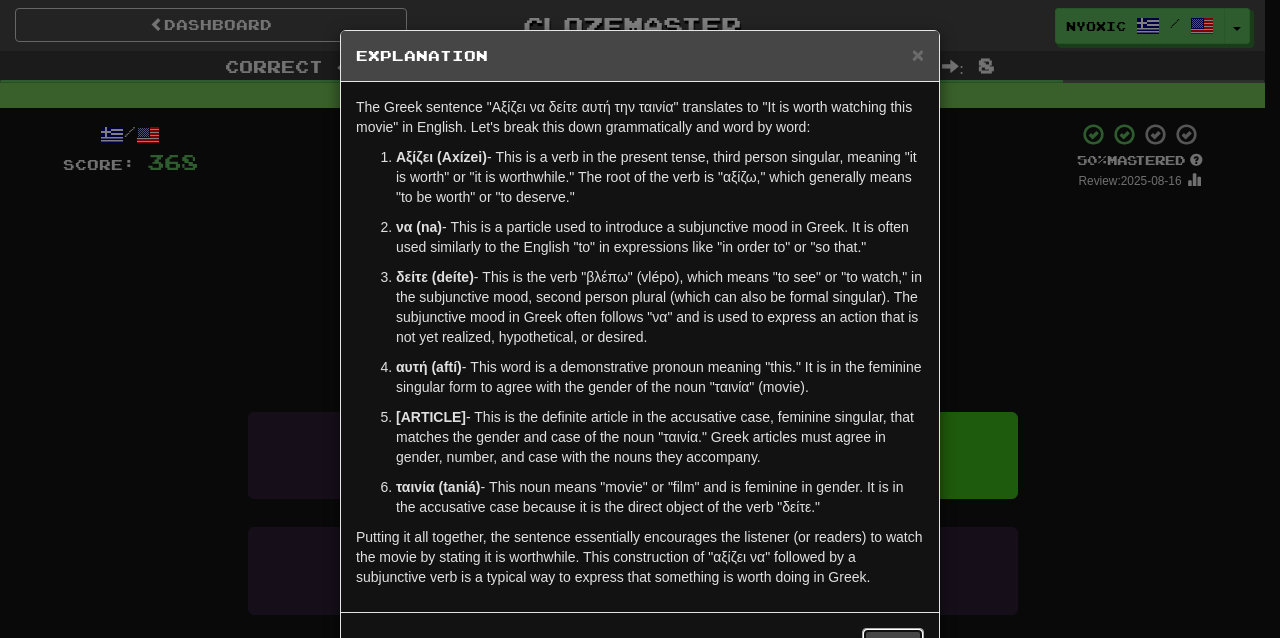 click on "Close" at bounding box center [893, 645] 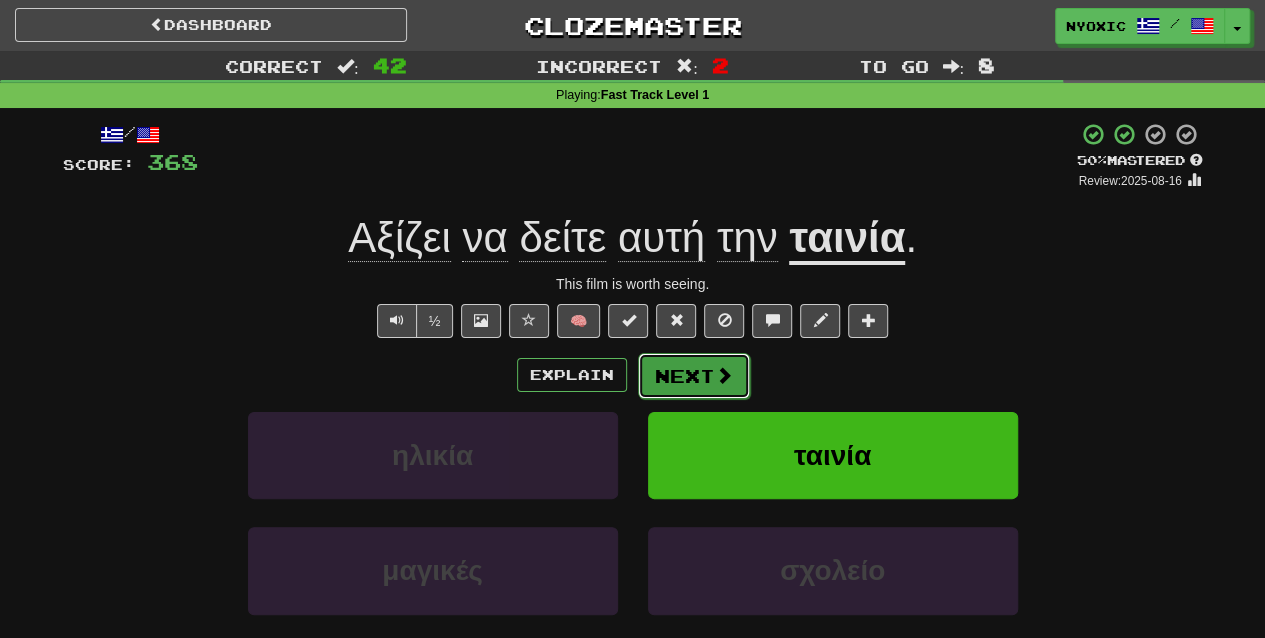 click on "Next" at bounding box center (694, 376) 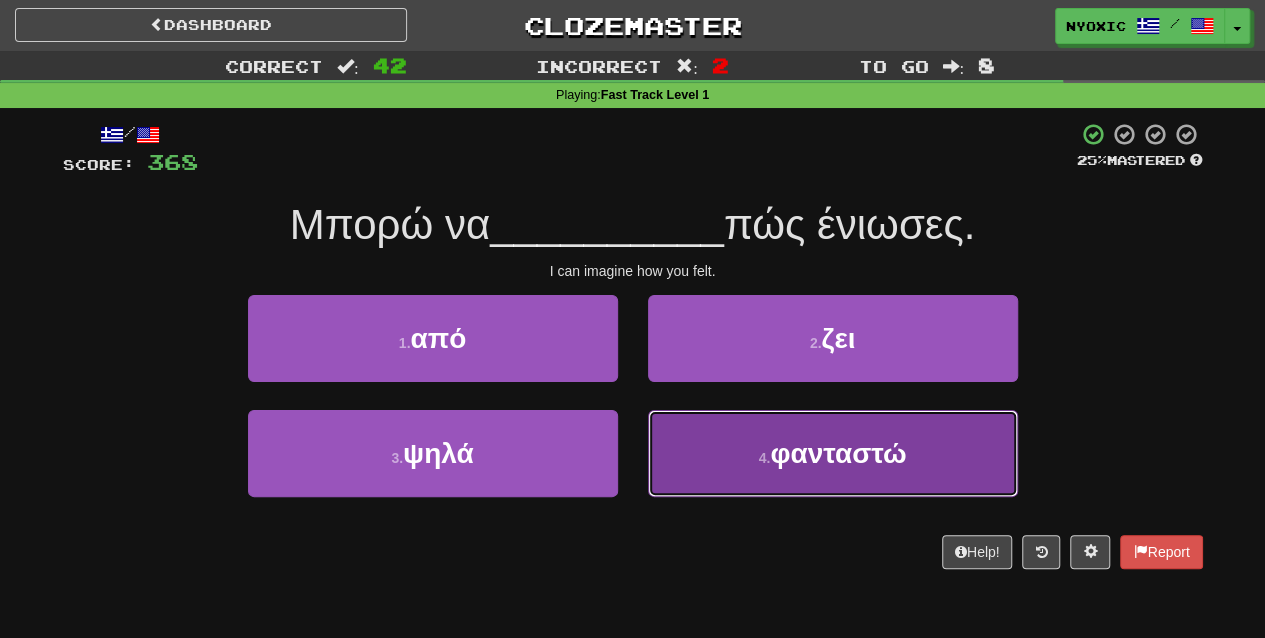 click on "4 . φανταστώ" at bounding box center [833, 453] 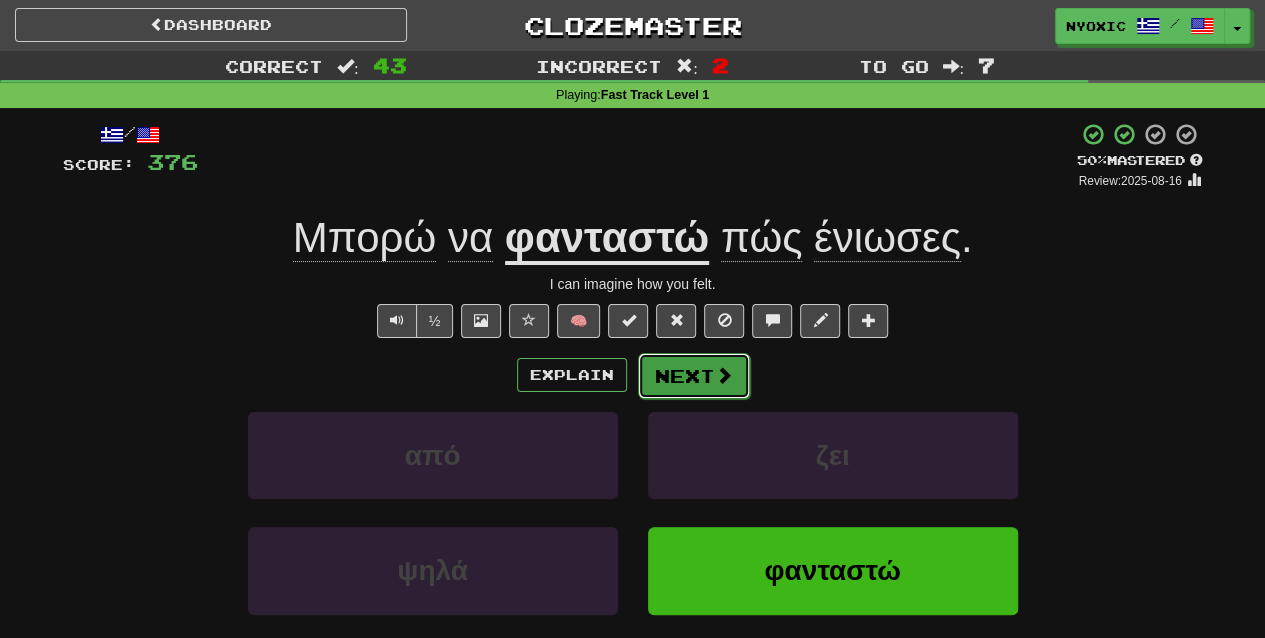 click on "Next" at bounding box center [694, 376] 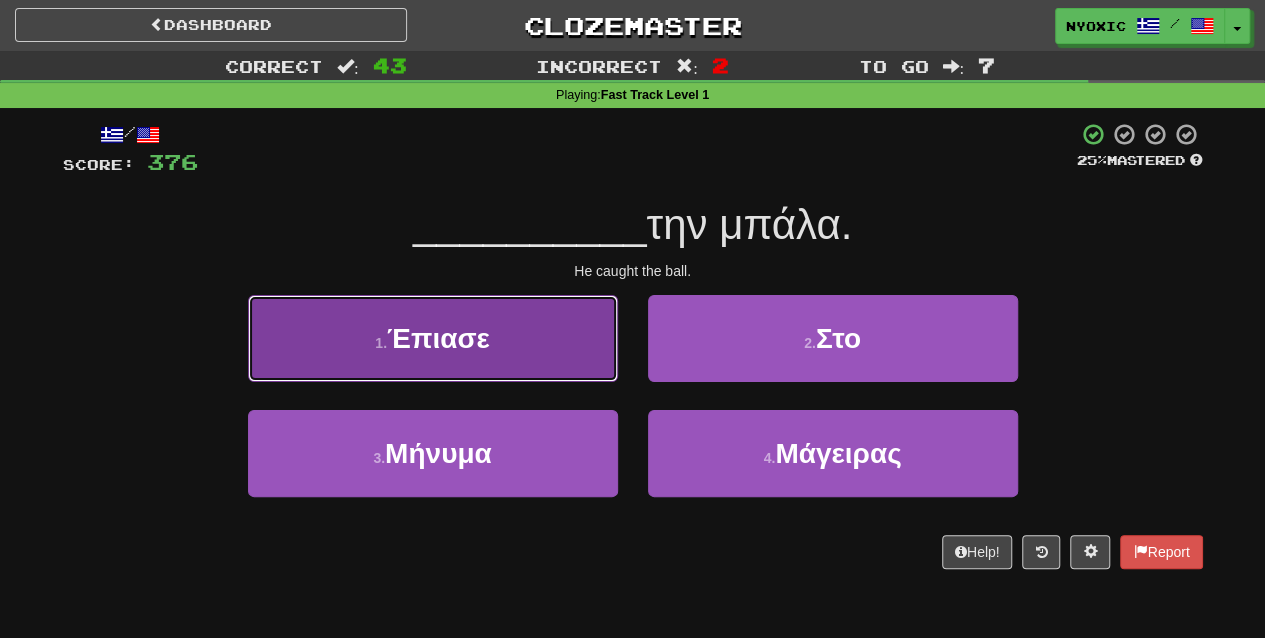 click on "[FIRST]" at bounding box center [433, 338] 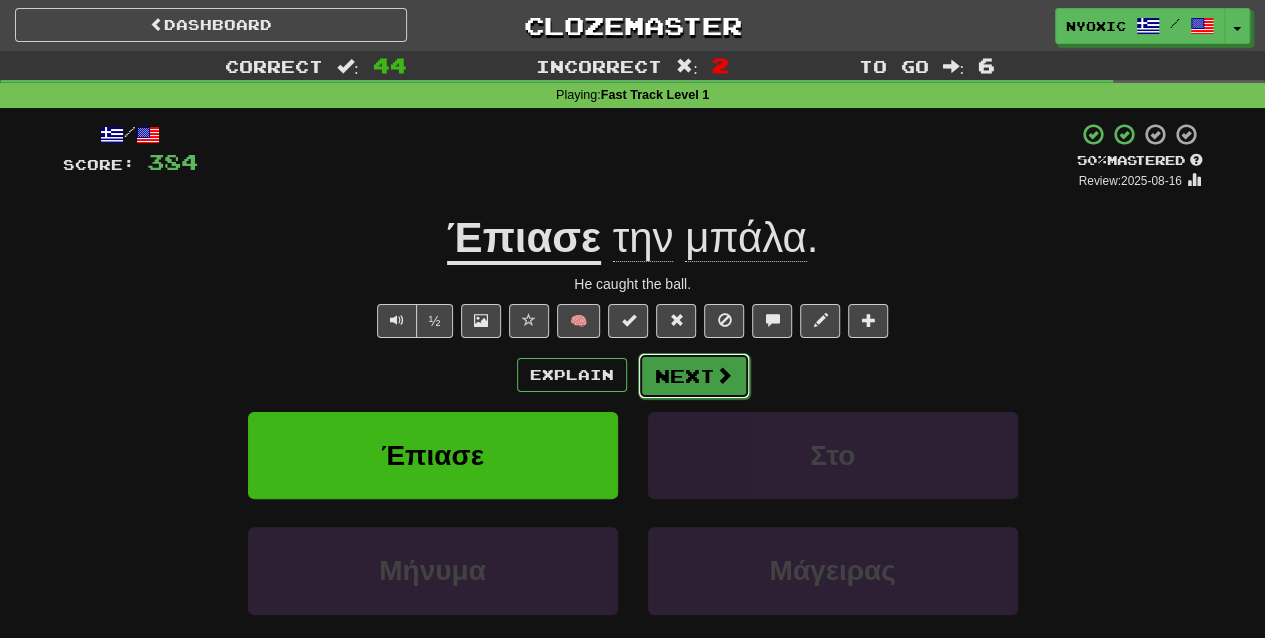 click at bounding box center [724, 375] 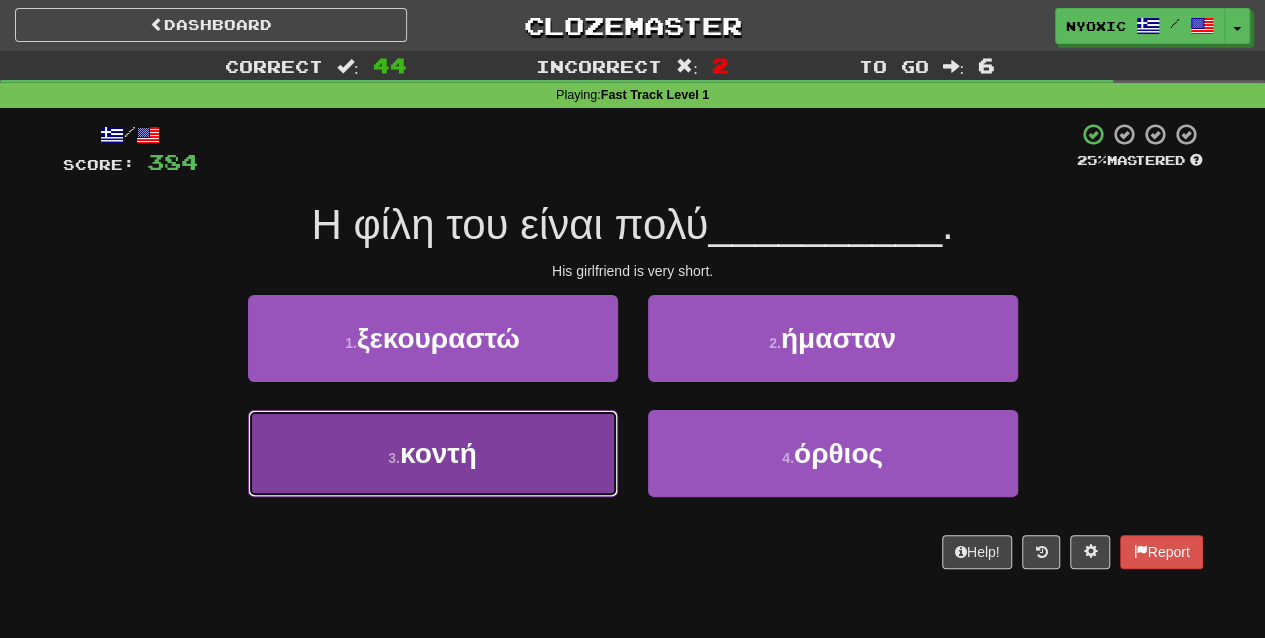 click on "3 .  κοντή" at bounding box center (433, 453) 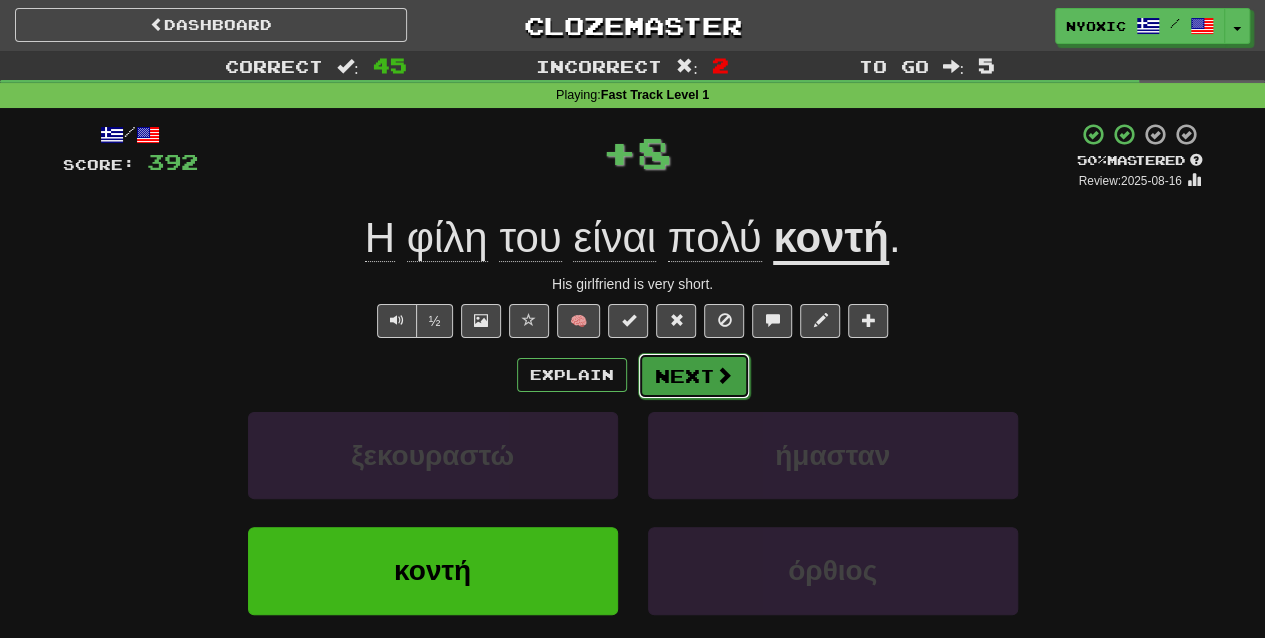 click at bounding box center [724, 375] 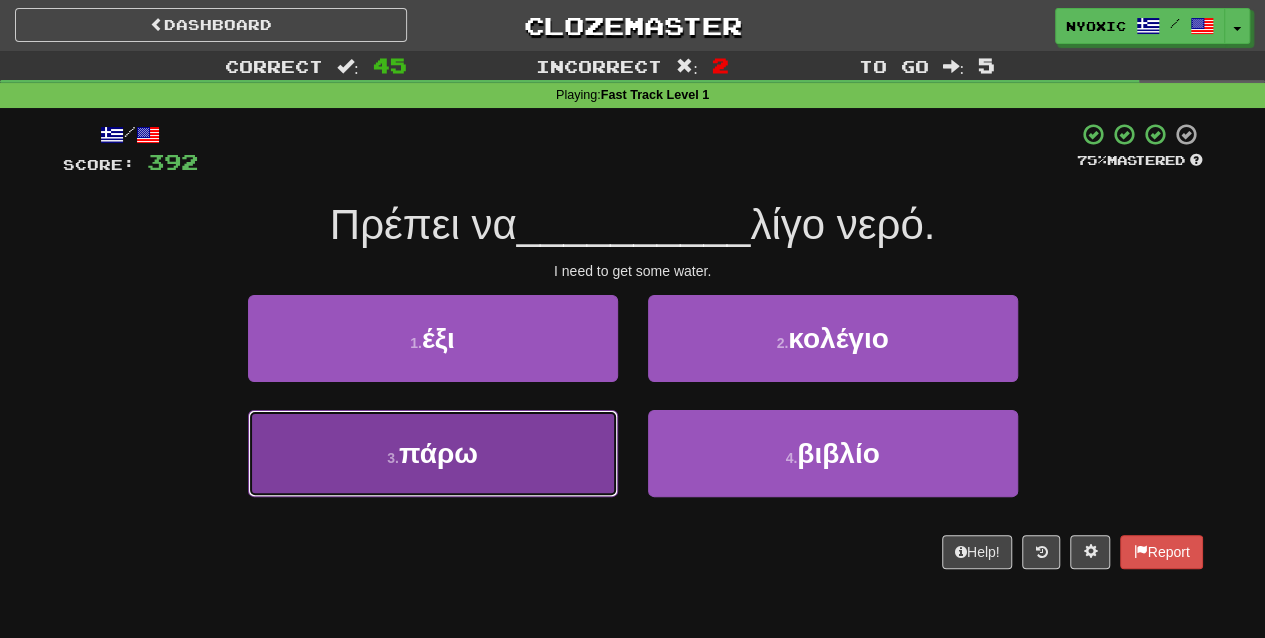 click on "3 .  πάρω" at bounding box center [433, 453] 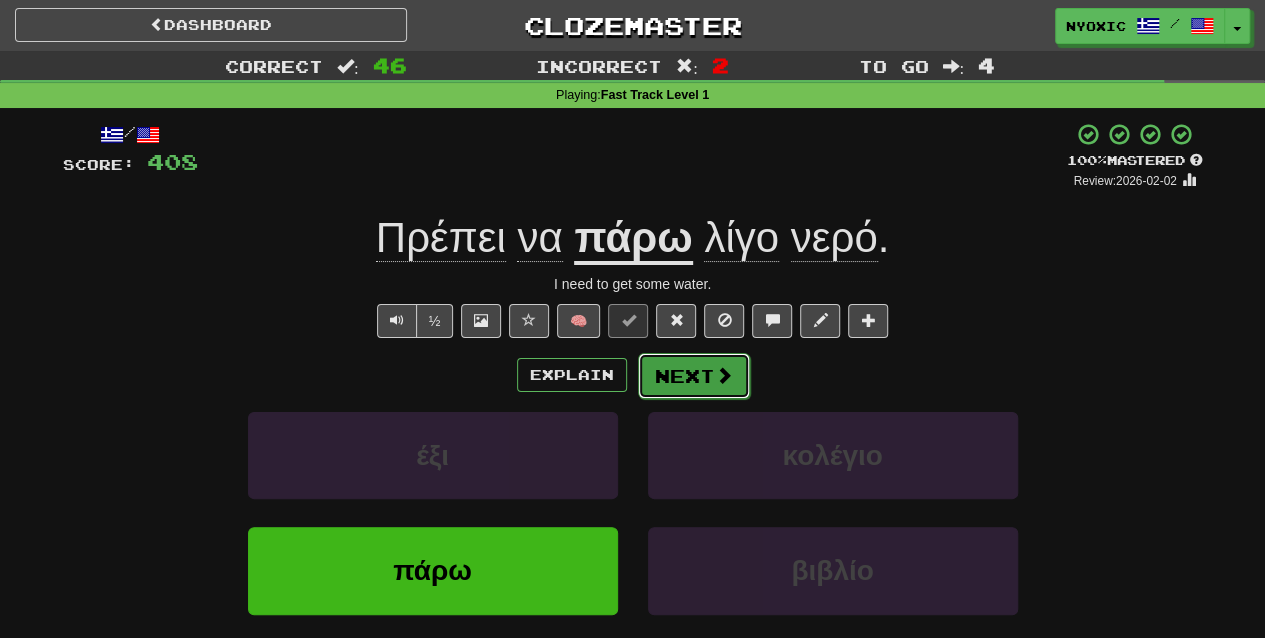 click on "Next" at bounding box center (694, 376) 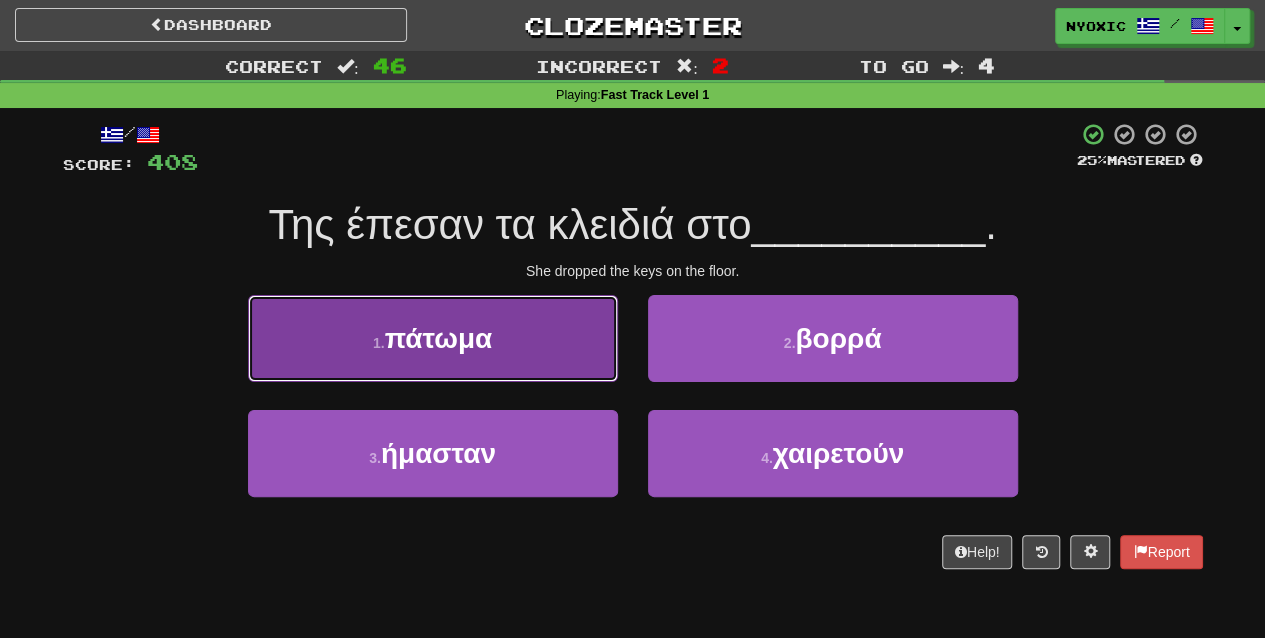 click on "1 .  πάτωμα" at bounding box center [433, 338] 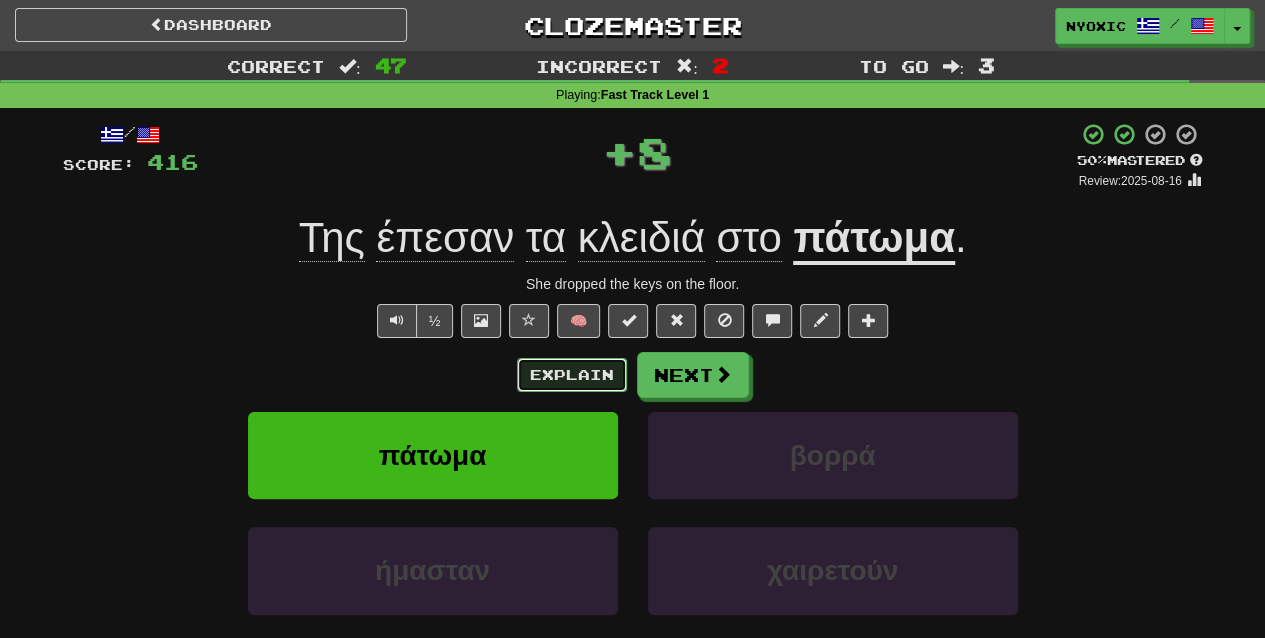 click on "Explain" at bounding box center [572, 375] 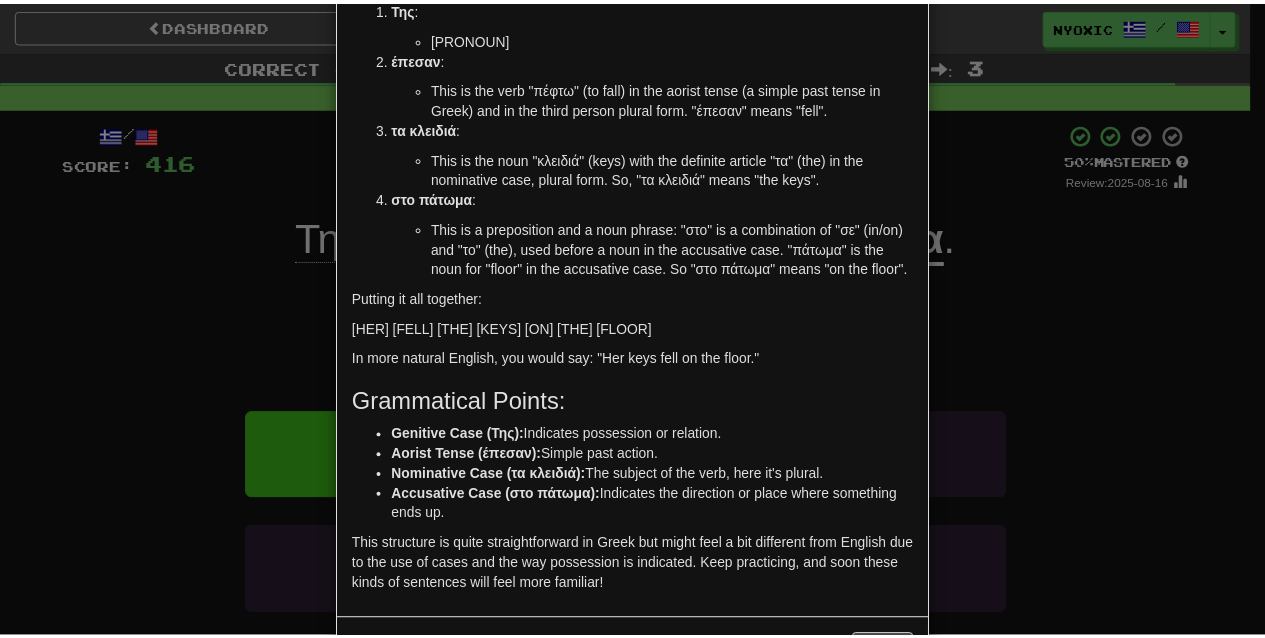 scroll, scrollTop: 132, scrollLeft: 0, axis: vertical 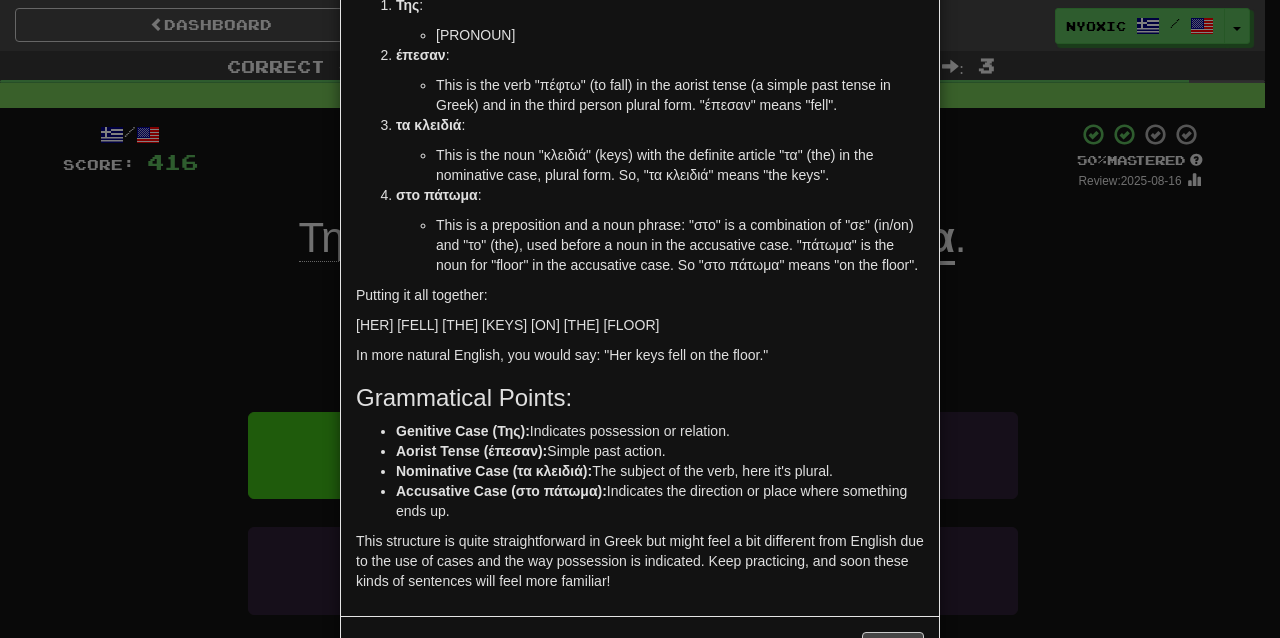 click on "[PRONOUN] [FELL] [KEYS] [ON_THE] [FLOOR]" at bounding box center [640, 319] 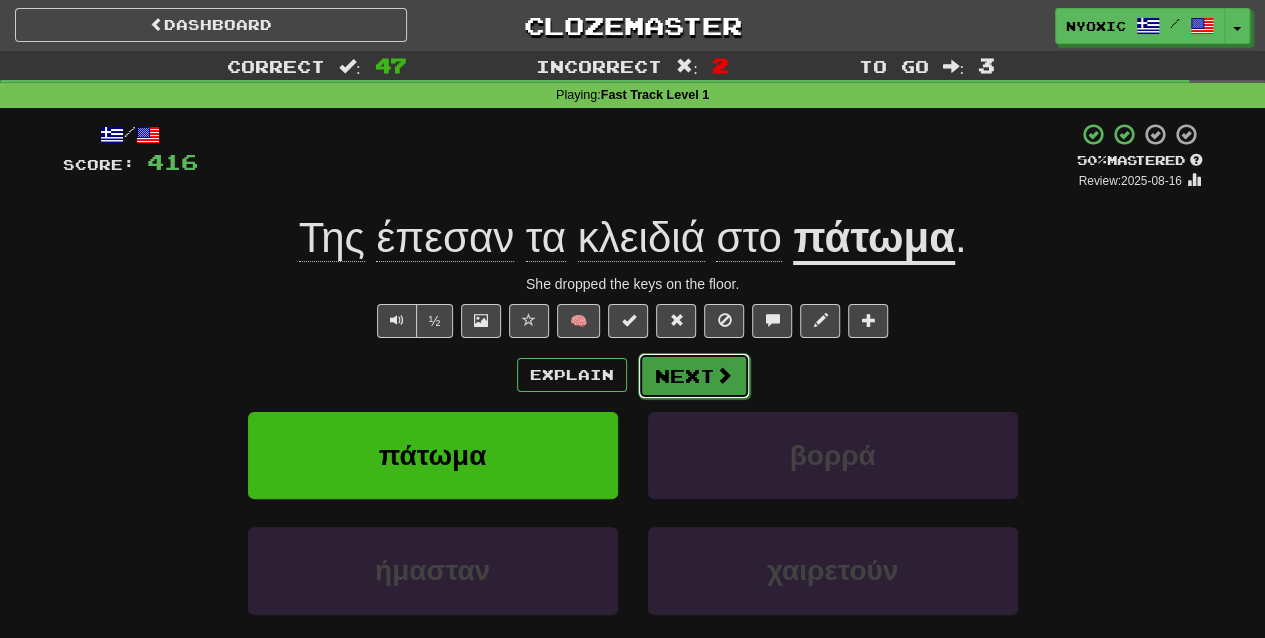 click at bounding box center [724, 375] 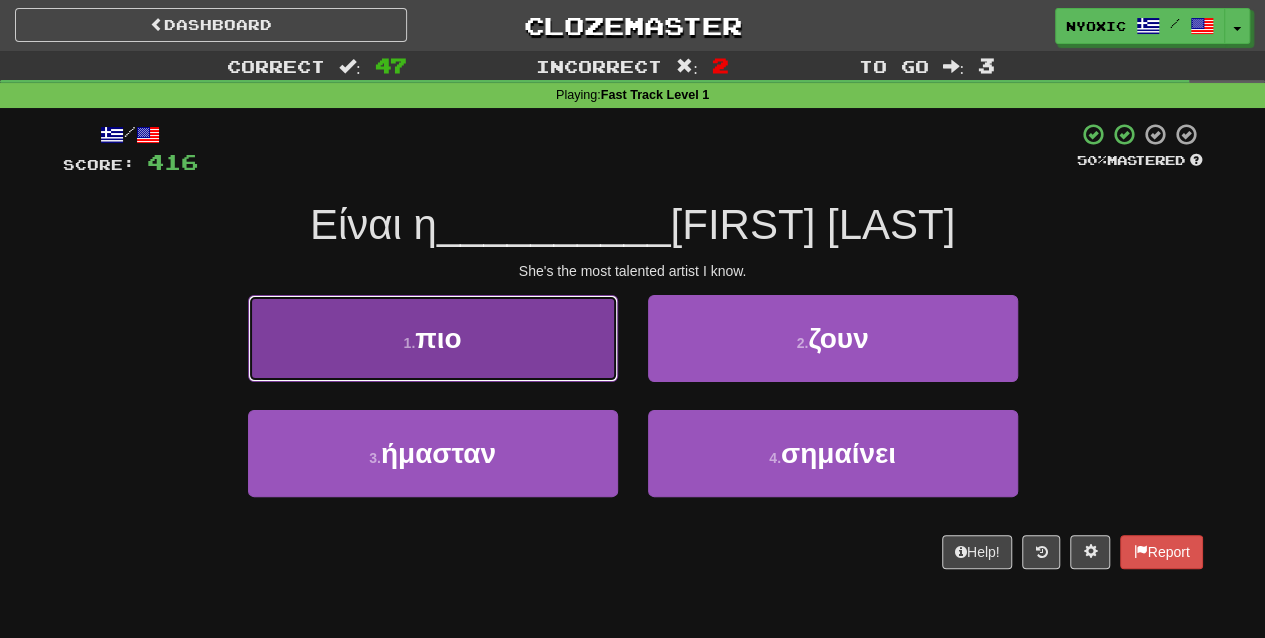 click on "1 .  πιο" at bounding box center (433, 338) 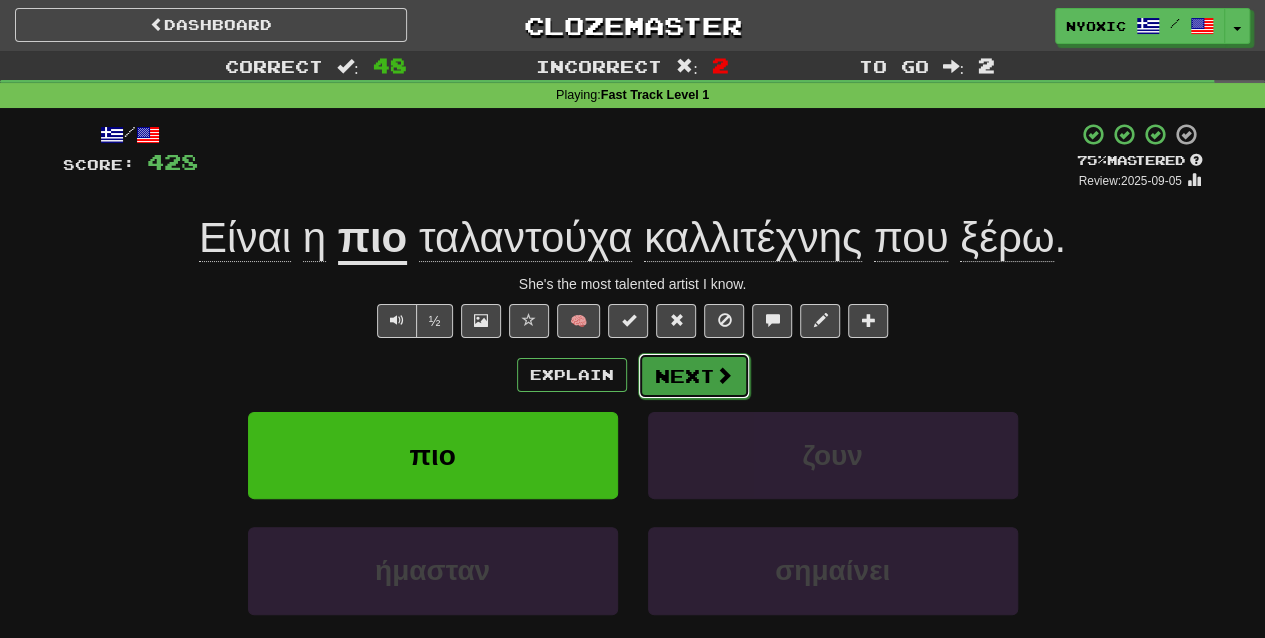 click on "Next" at bounding box center (694, 376) 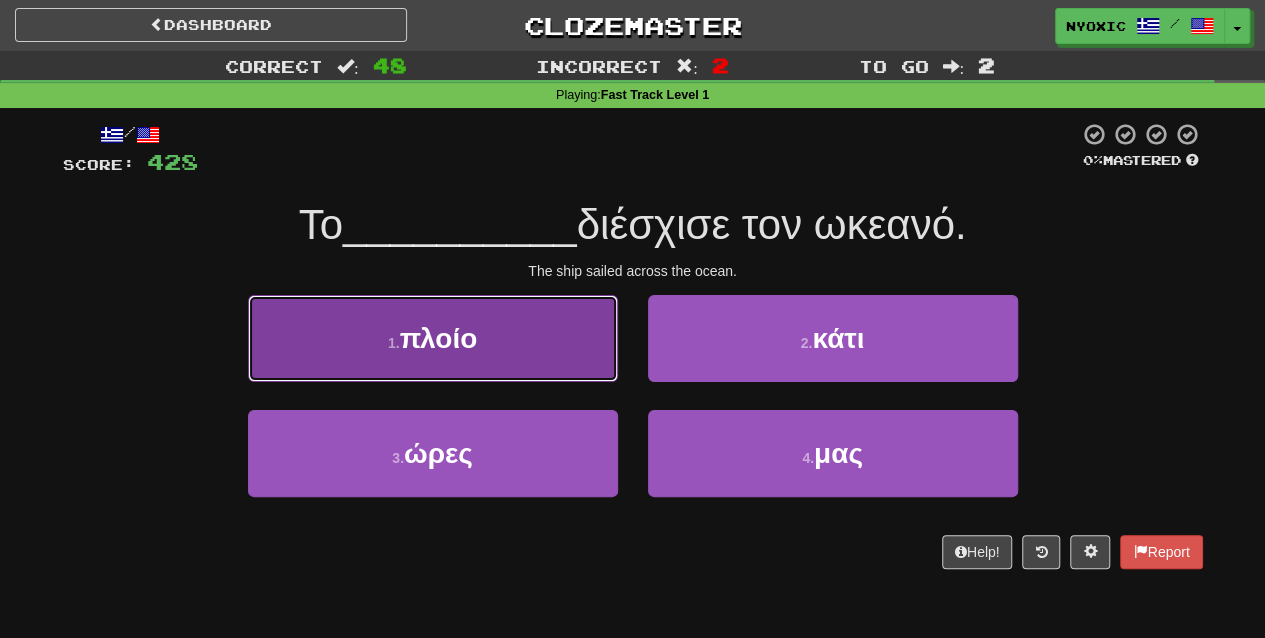 click on "1 .  πλοίο" at bounding box center (433, 338) 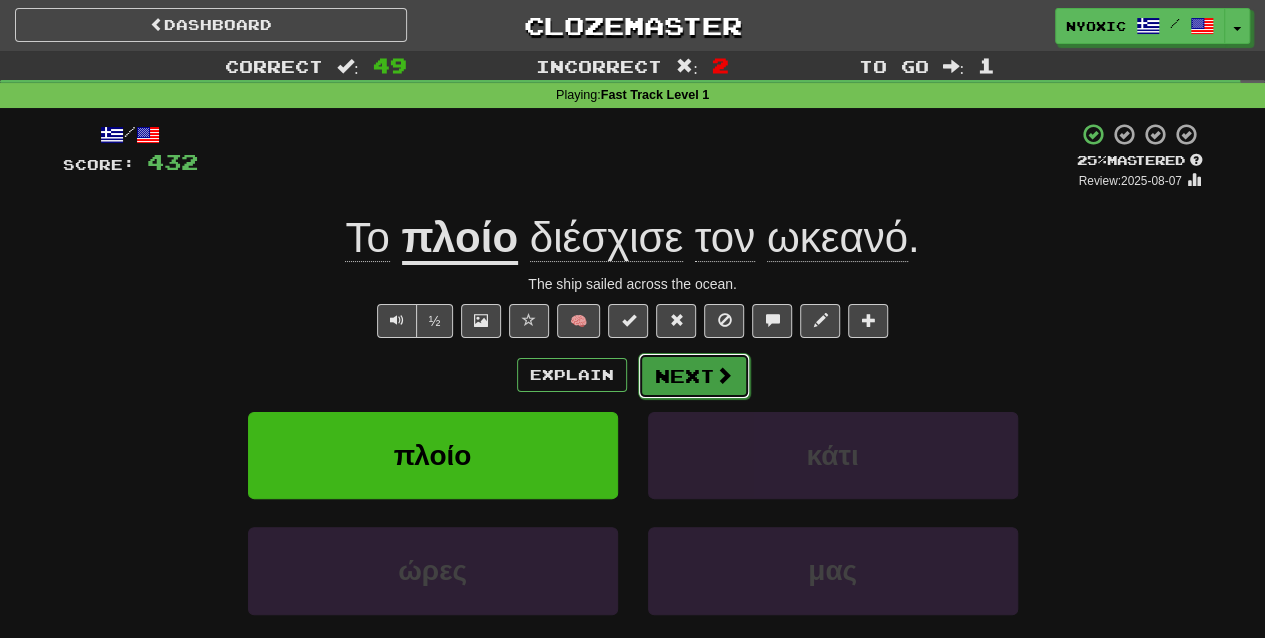 click on "Next" at bounding box center [694, 376] 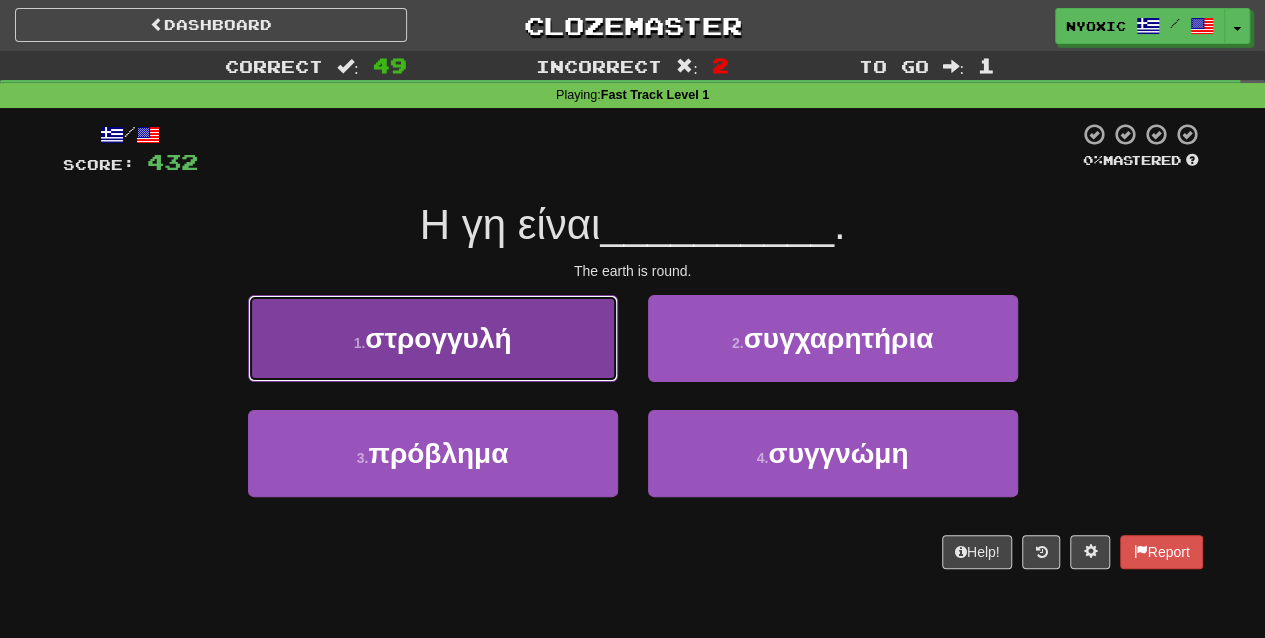click on "1 .  στρογγυλή" at bounding box center [433, 338] 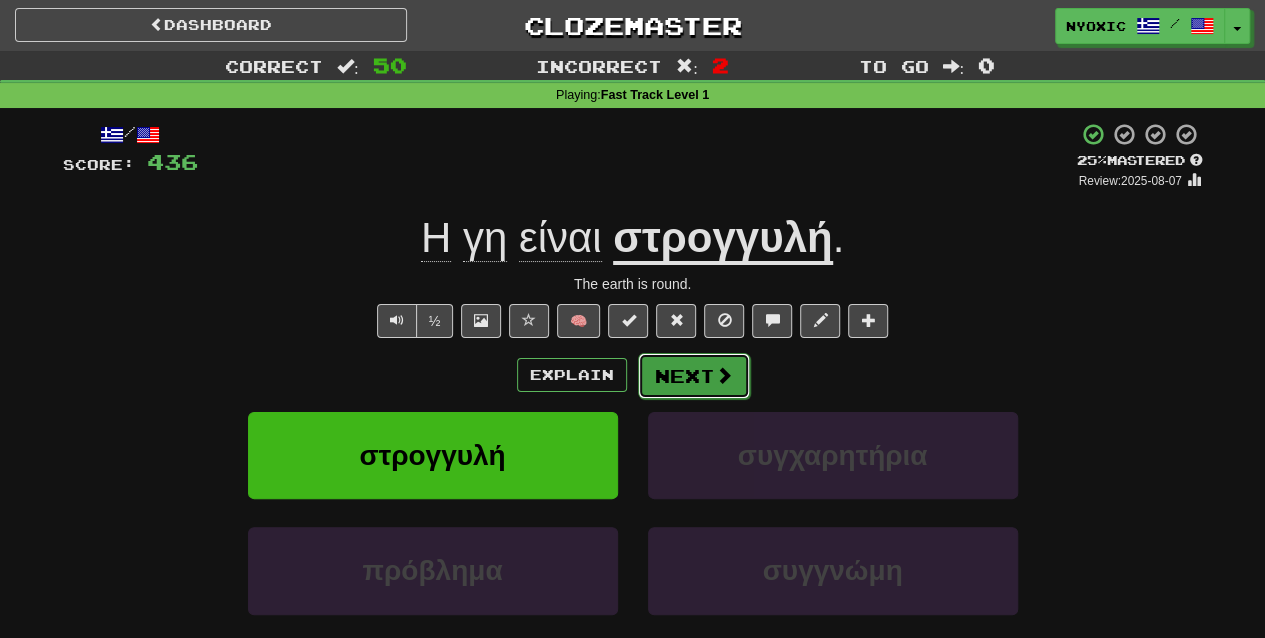 click on "Next" at bounding box center (694, 376) 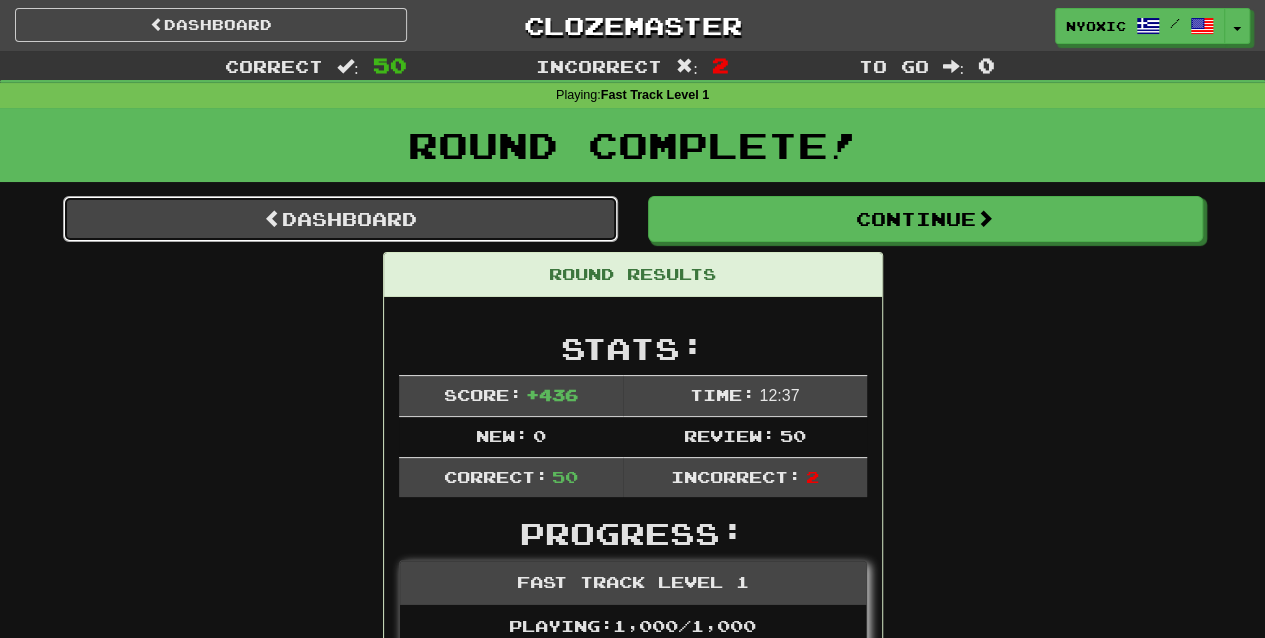 click on "Dashboard" at bounding box center (340, 219) 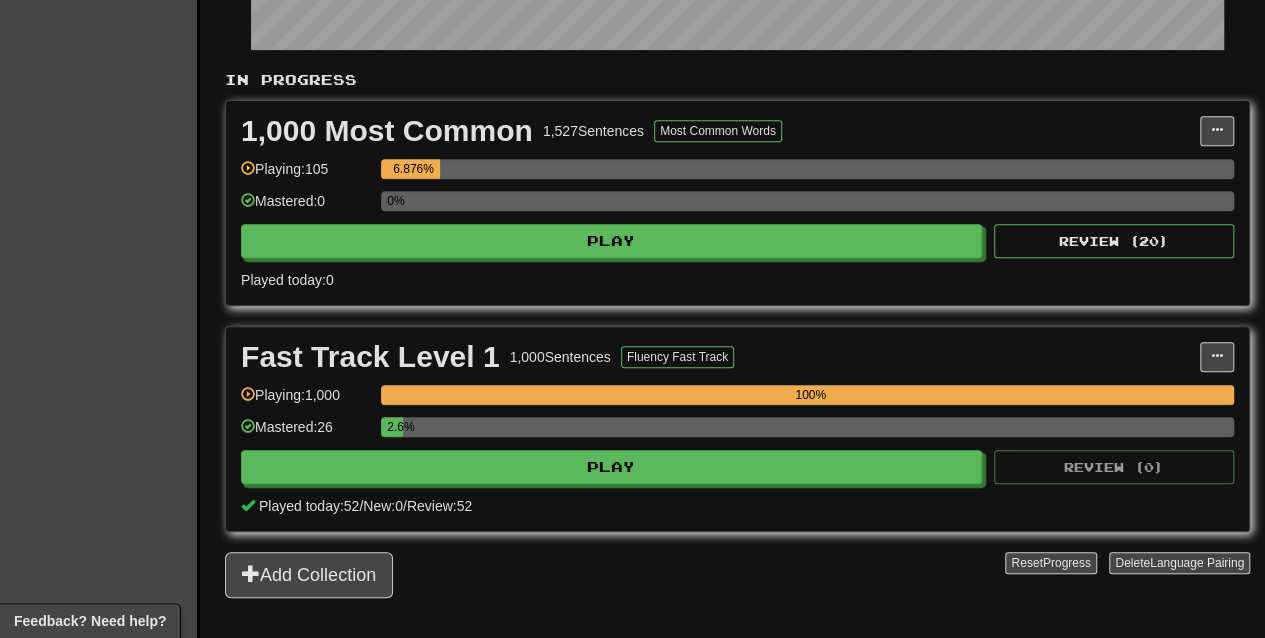 scroll, scrollTop: 0, scrollLeft: 0, axis: both 